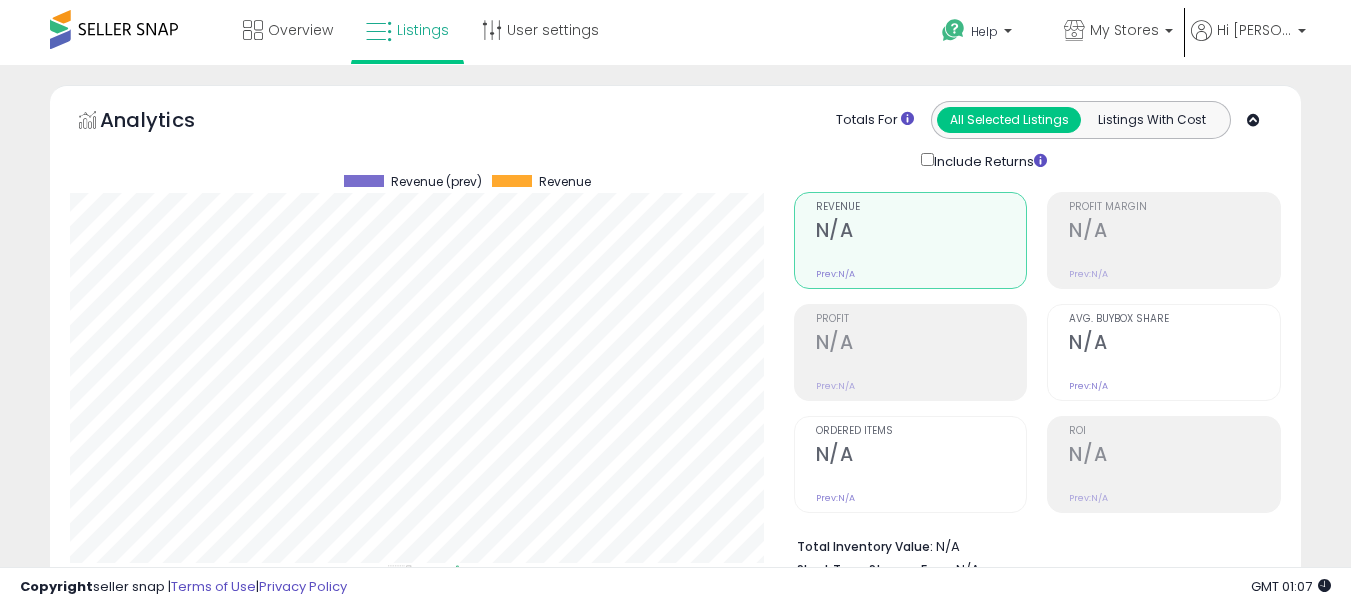 scroll, scrollTop: 589, scrollLeft: 0, axis: vertical 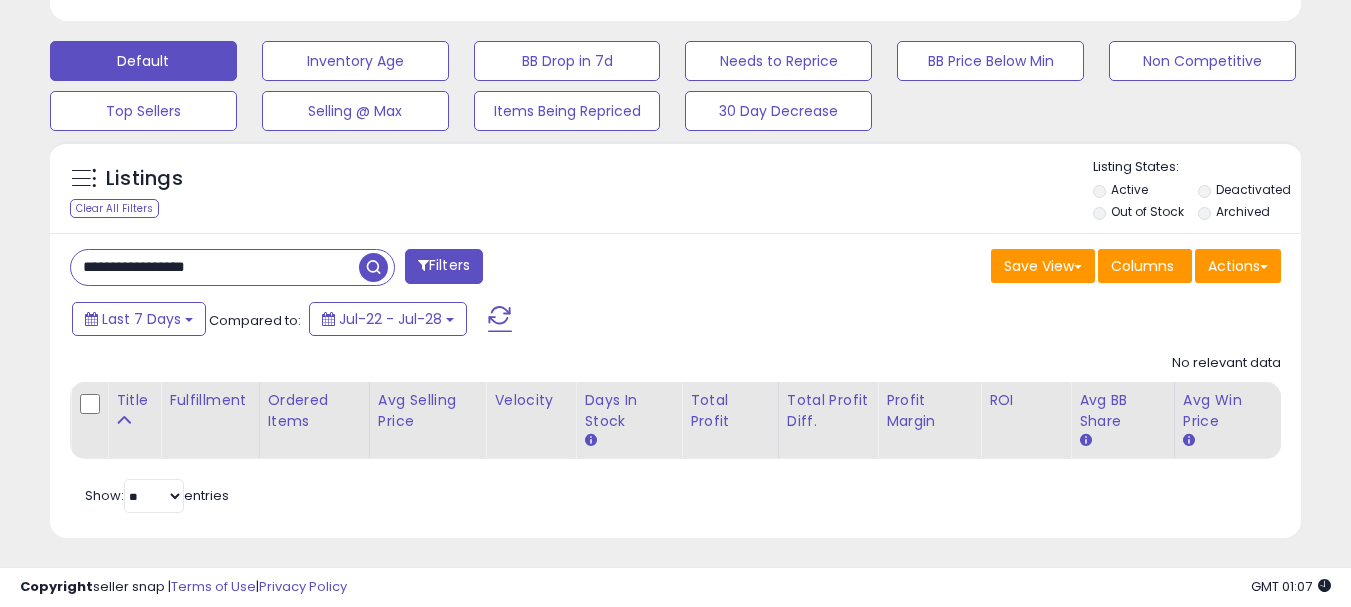 drag, startPoint x: 233, startPoint y: 272, endPoint x: 62, endPoint y: 279, distance: 171.14322 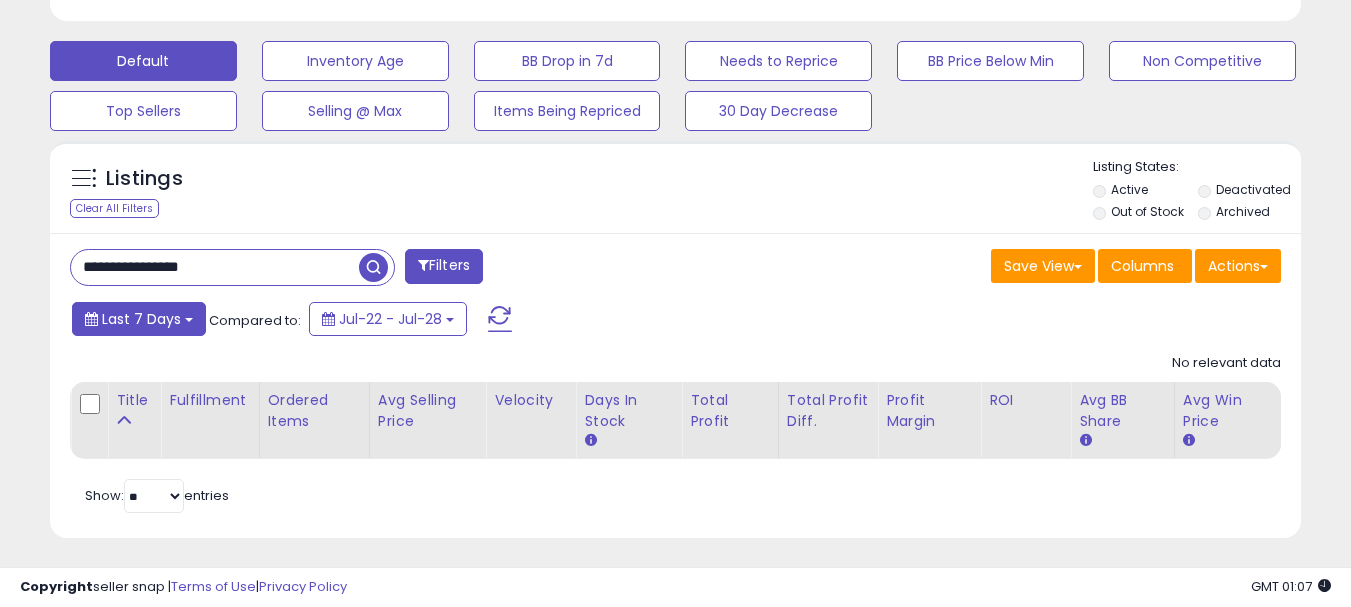 type on "**********" 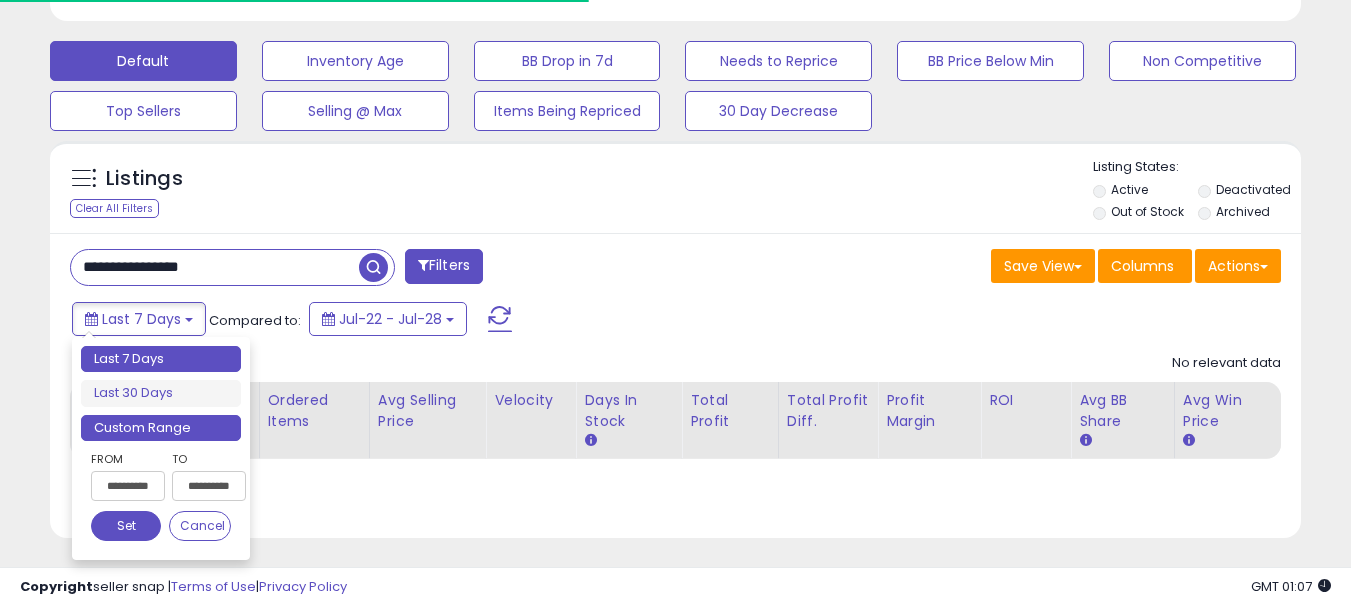 click on "Custom Range" at bounding box center [161, 428] 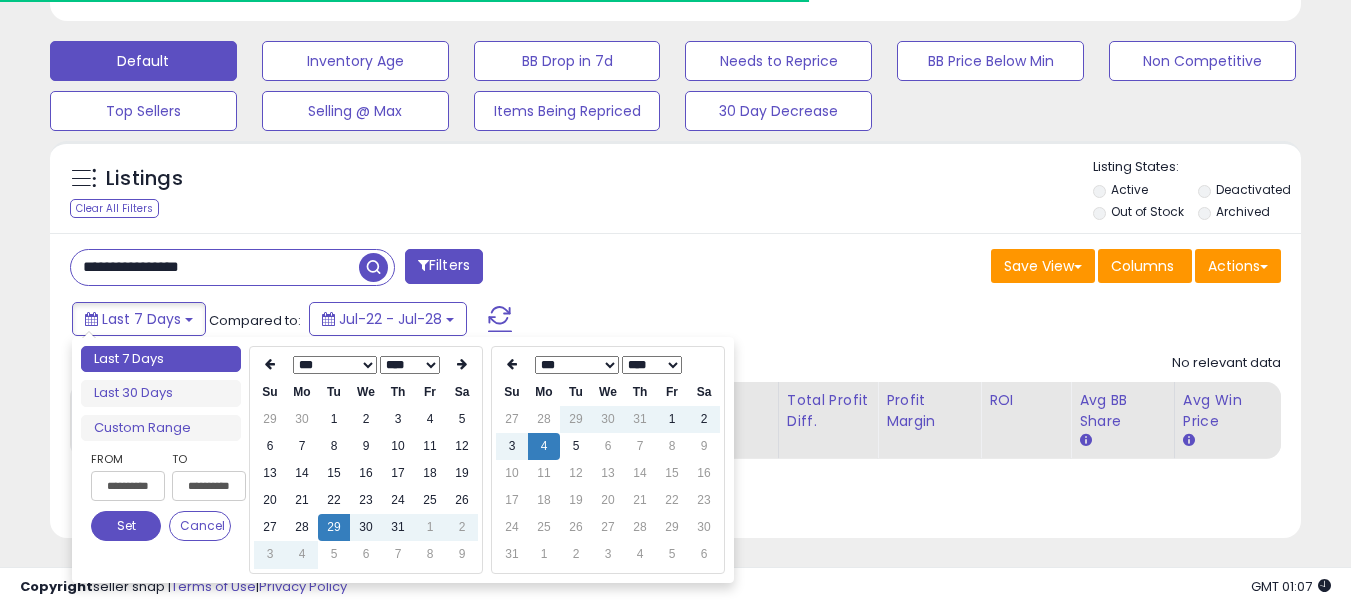 click on "**** **** **** **** **** **** **** **** **** **** **** **** **** **** **** **** **** **** **** **** **** **** **** **** **** **** **** **** **** **** **** **** **** **** **** **** **** **** **** **** **** **** **** **** **** **** **** **** **** **** ****" at bounding box center [410, 365] 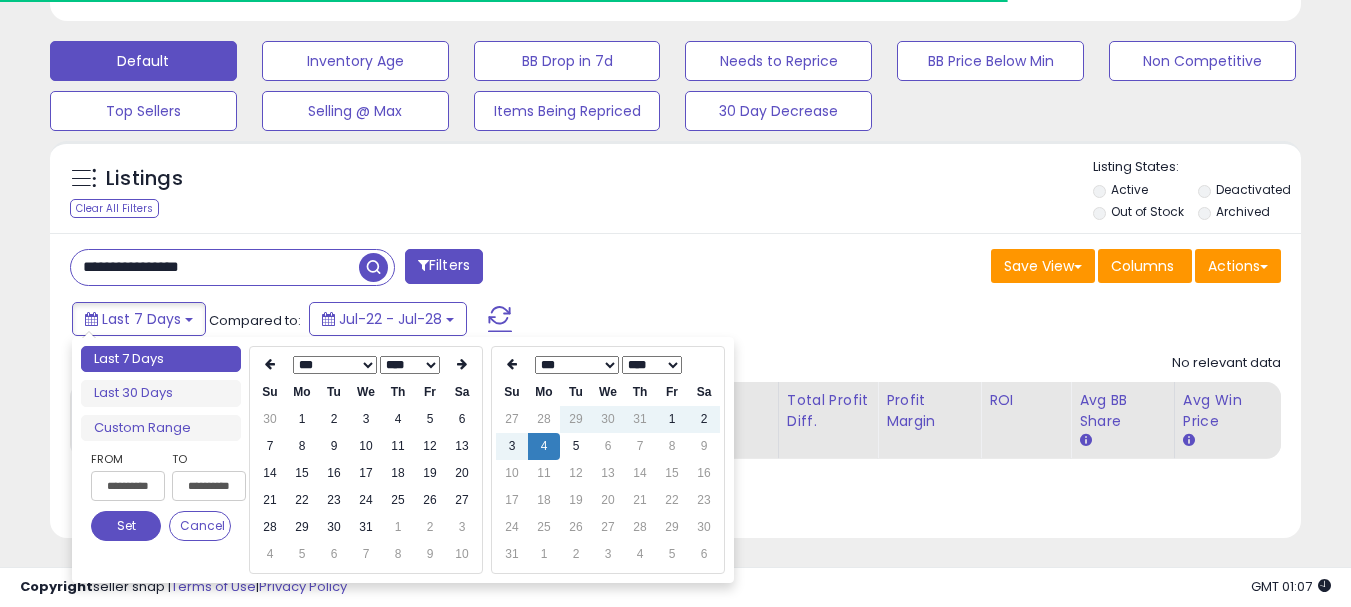 click on "*** *** *** *** *** *** *** *** *** *** *** ***" at bounding box center (335, 365) 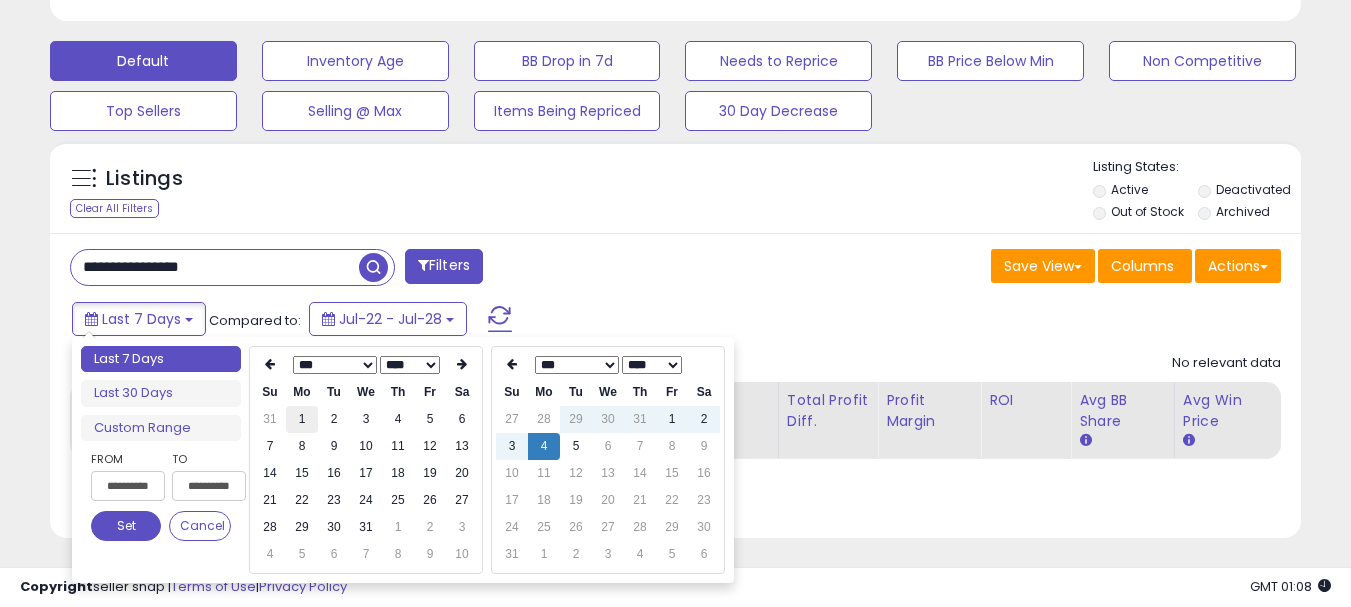 click on "1" at bounding box center [302, 419] 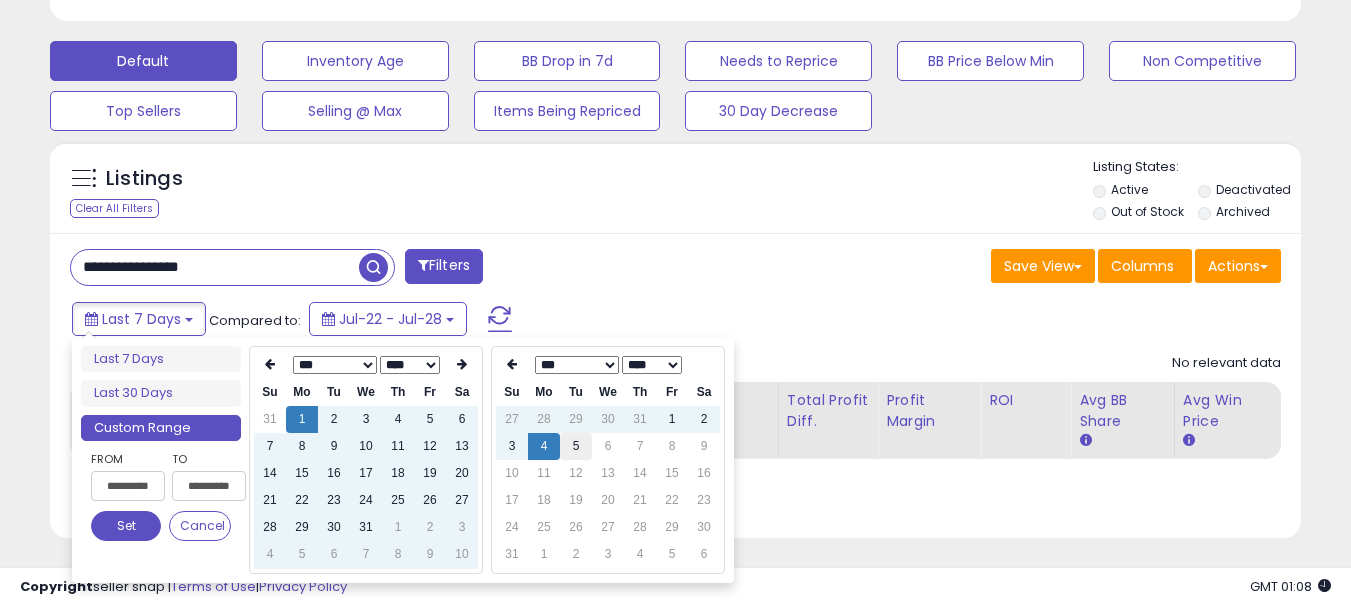 type on "**********" 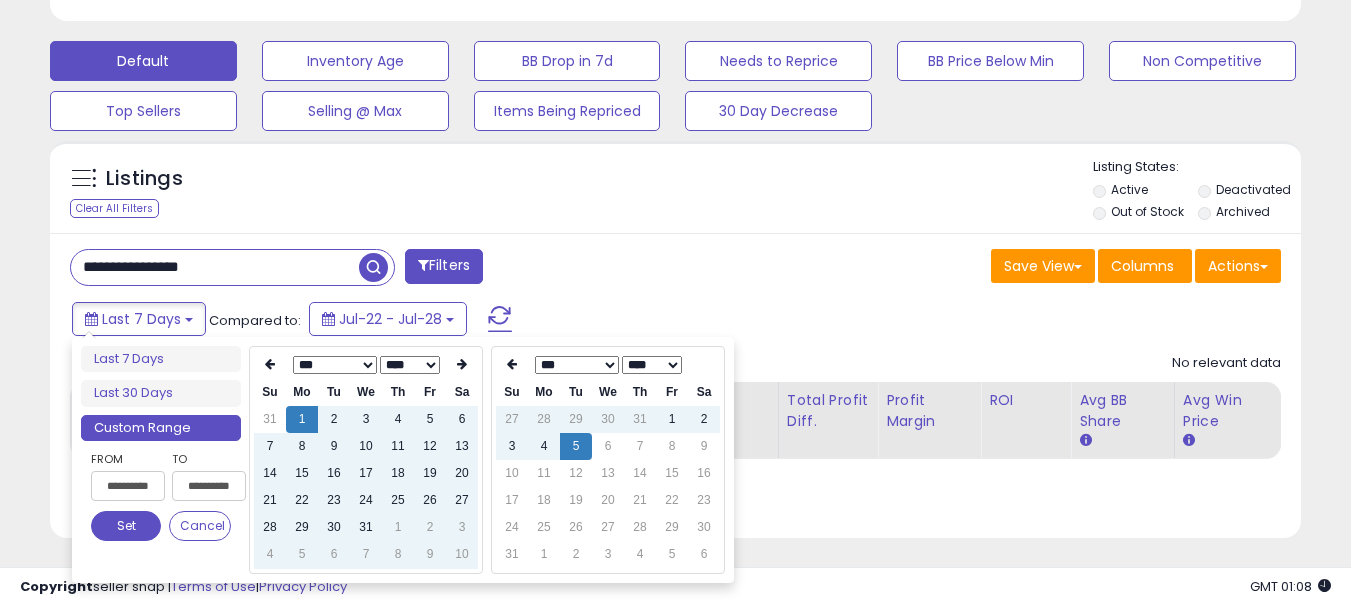 type on "**********" 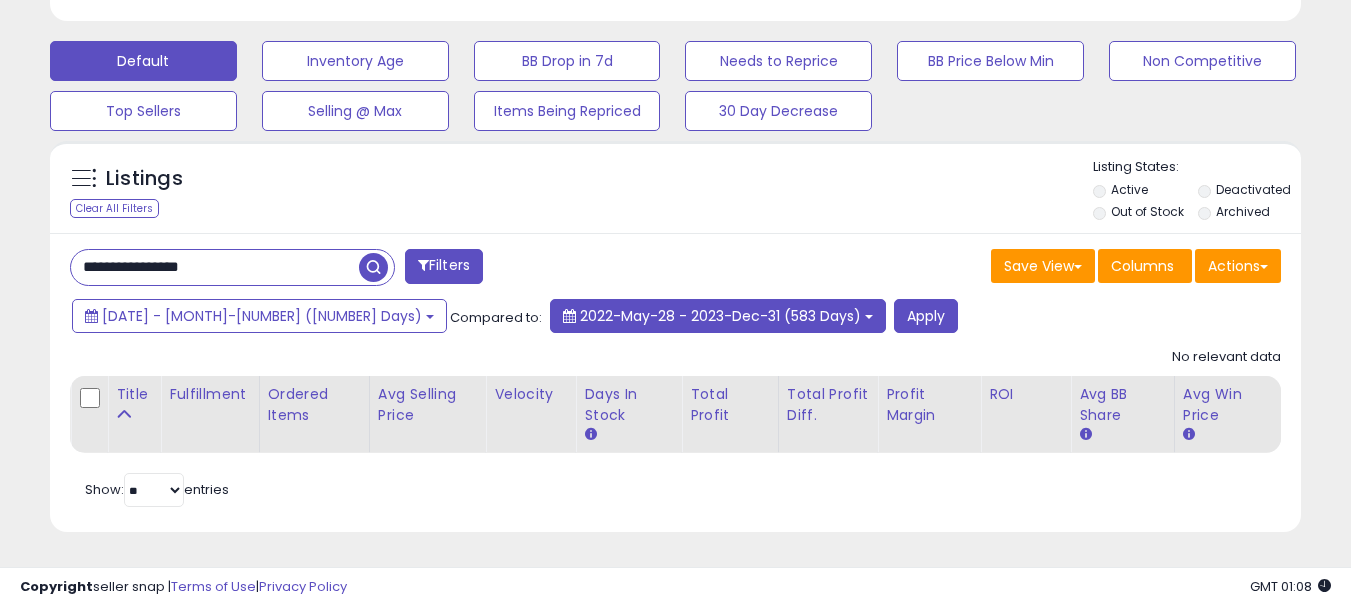click on "2022-May-28 - 2023-Dec-31 (583 Days)" at bounding box center [720, 316] 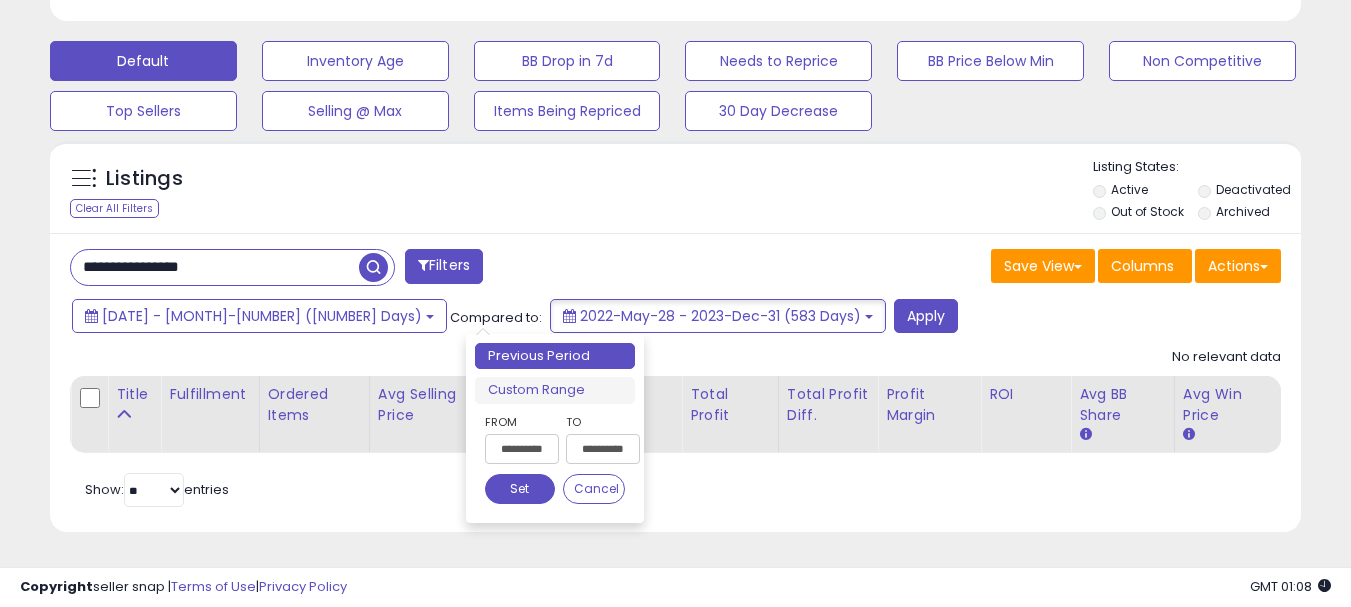 drag, startPoint x: 542, startPoint y: 388, endPoint x: 882, endPoint y: 432, distance: 342.83524 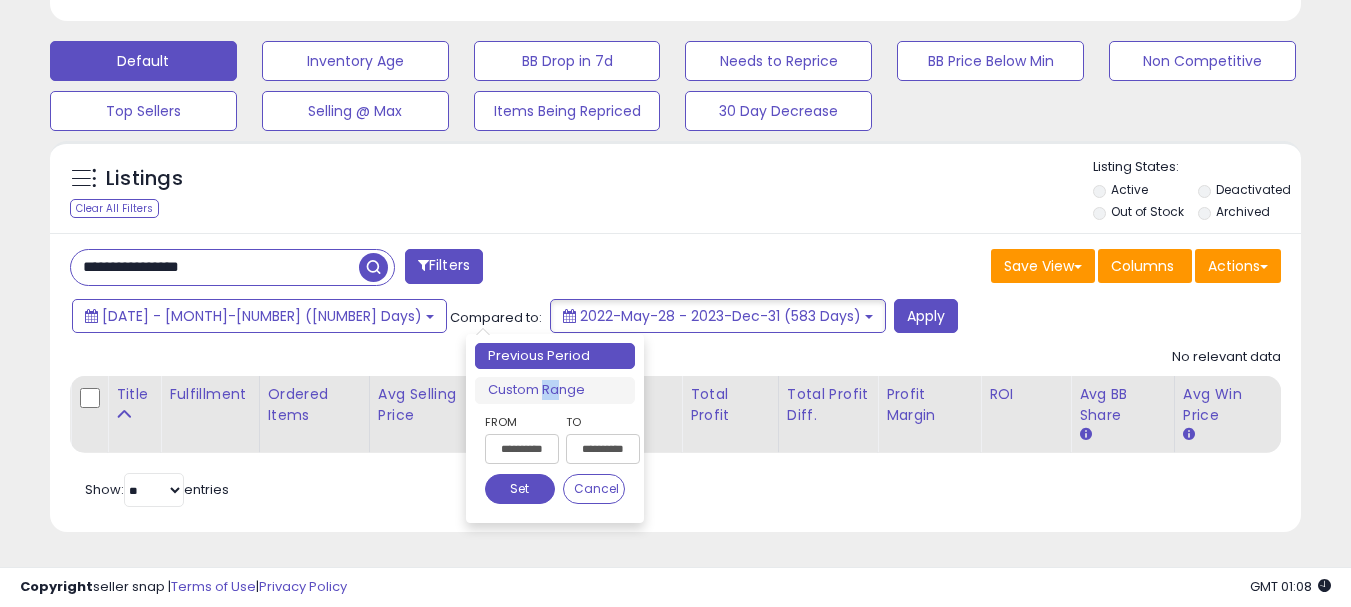 type on "**********" 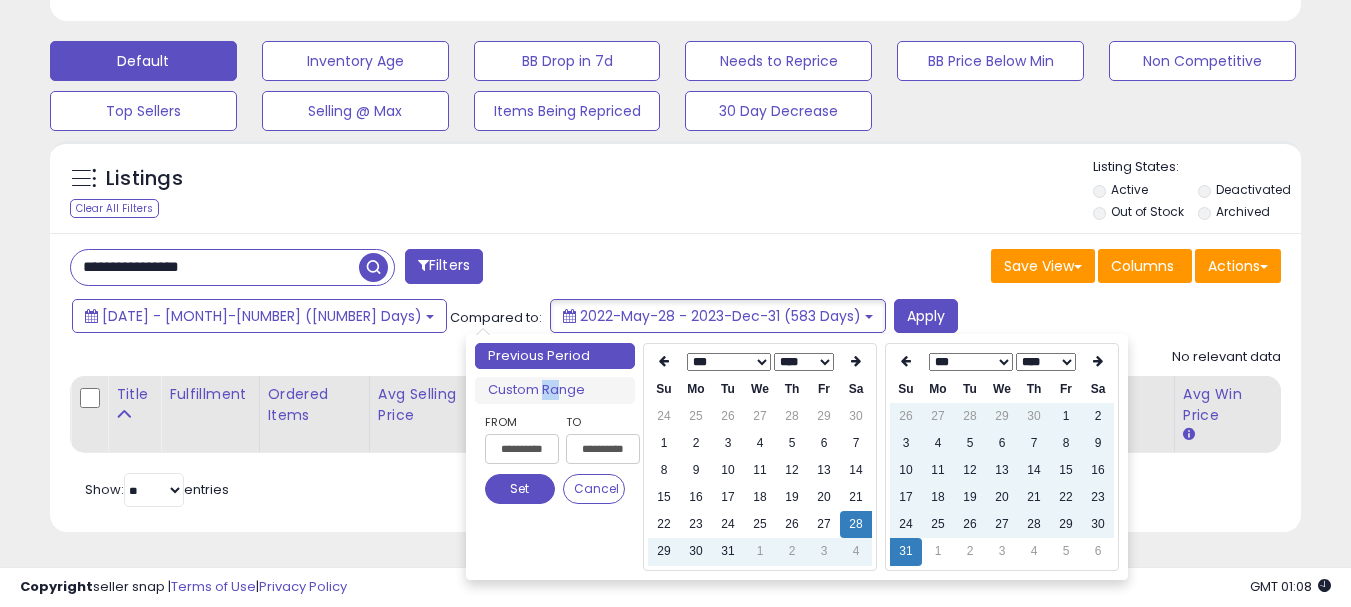 click on "**** **** **** ****" at bounding box center (1045, 362) 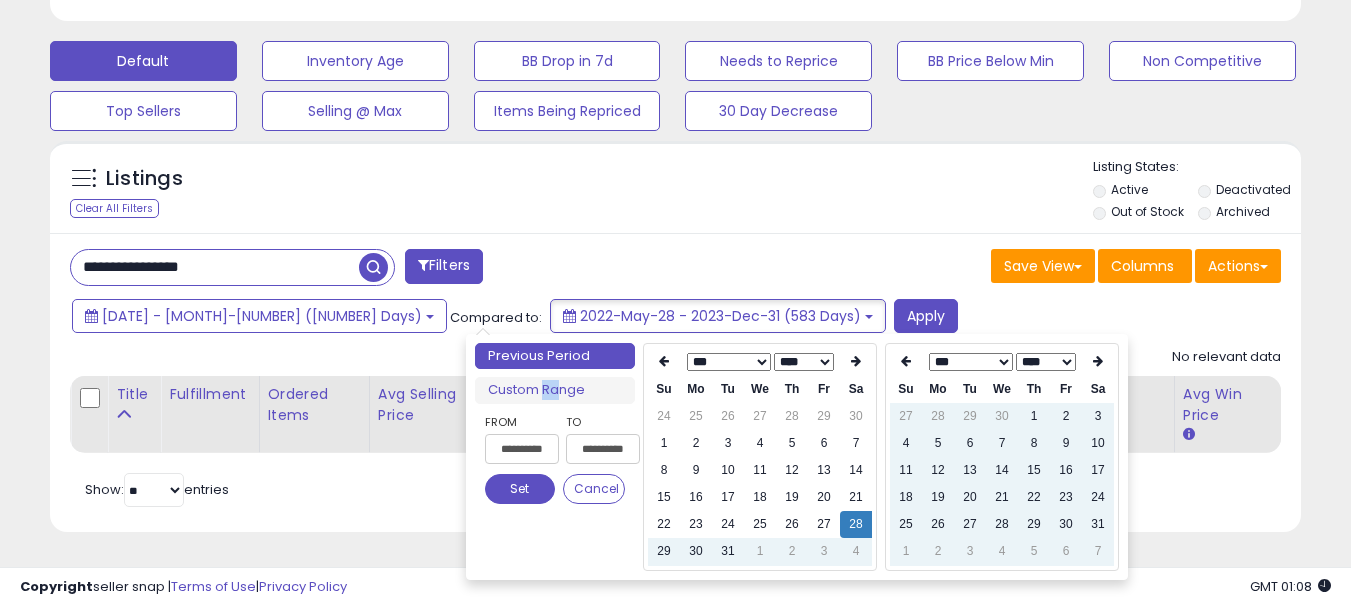 click on "*** *** *** *** *** *** *** ***" at bounding box center [970, 362] 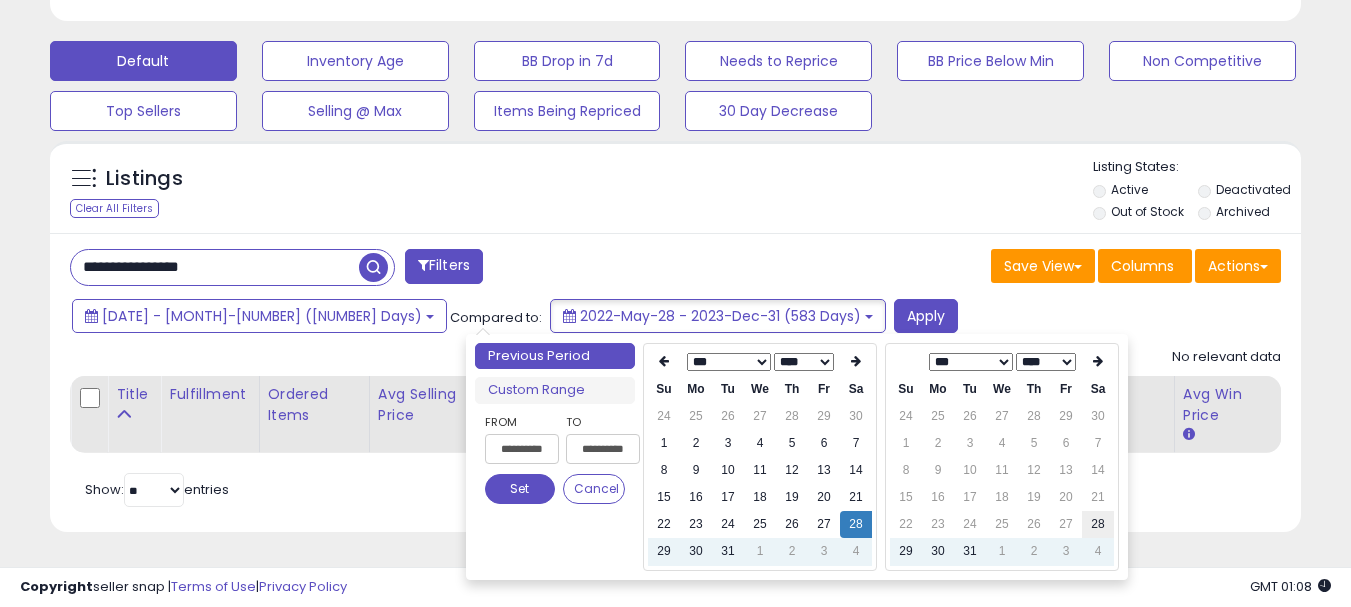 click on "28" at bounding box center (1098, 524) 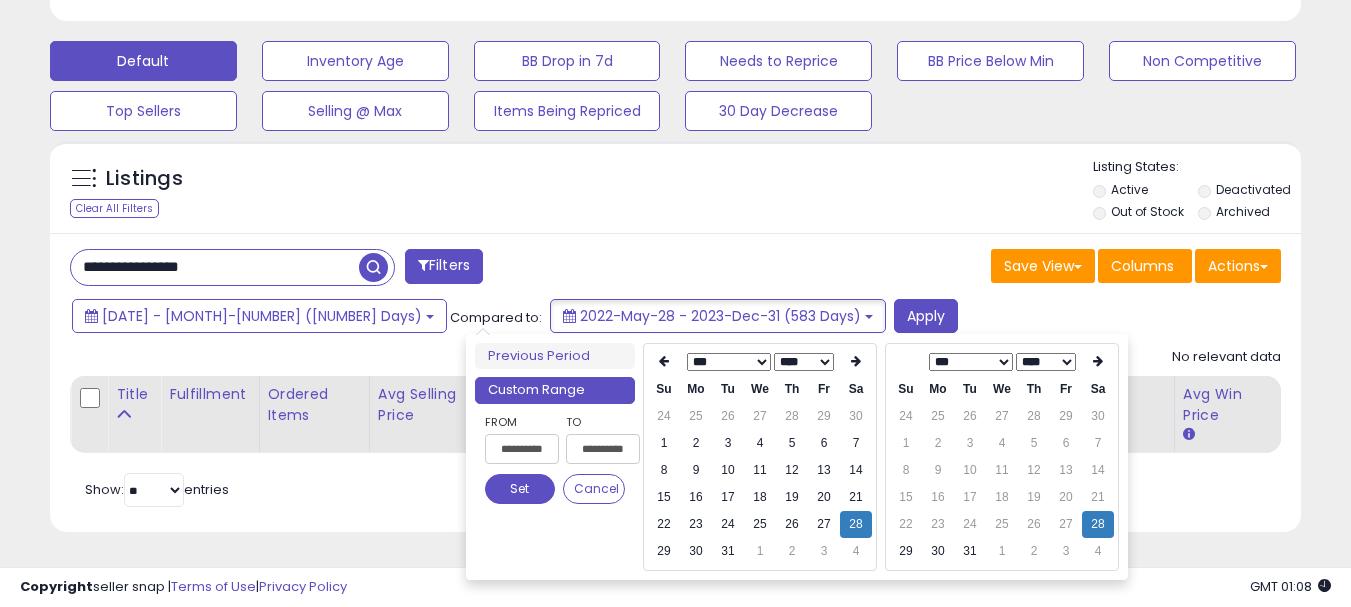 type on "**********" 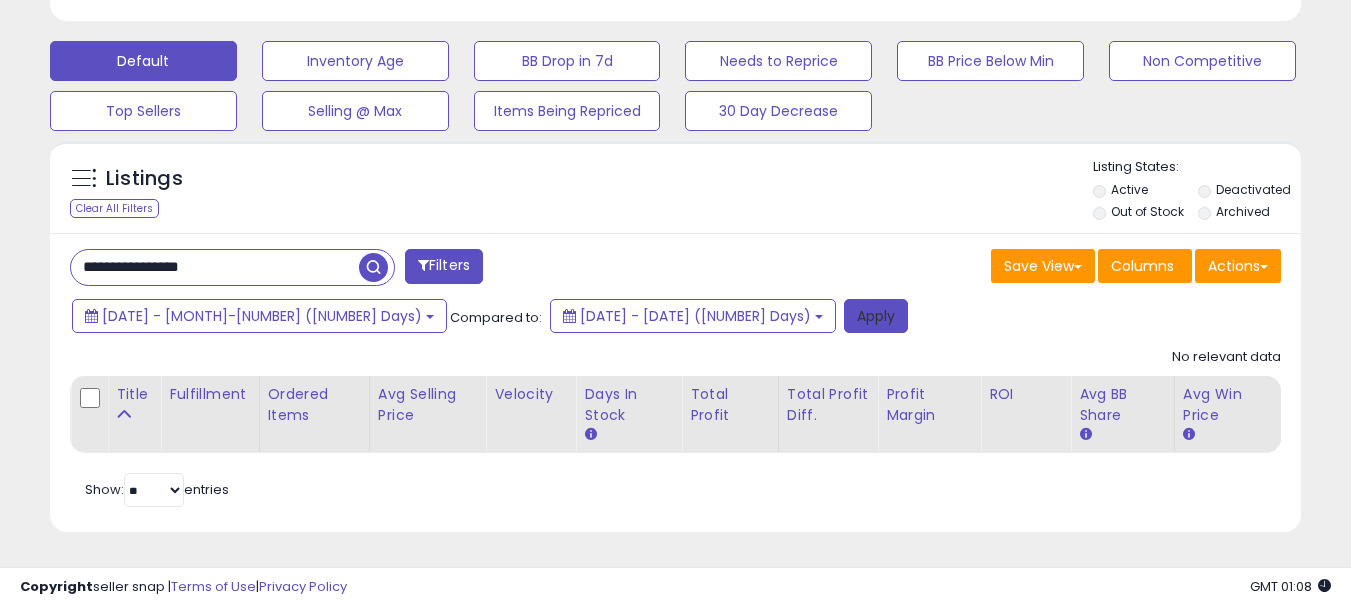 click on "Apply" at bounding box center [876, 316] 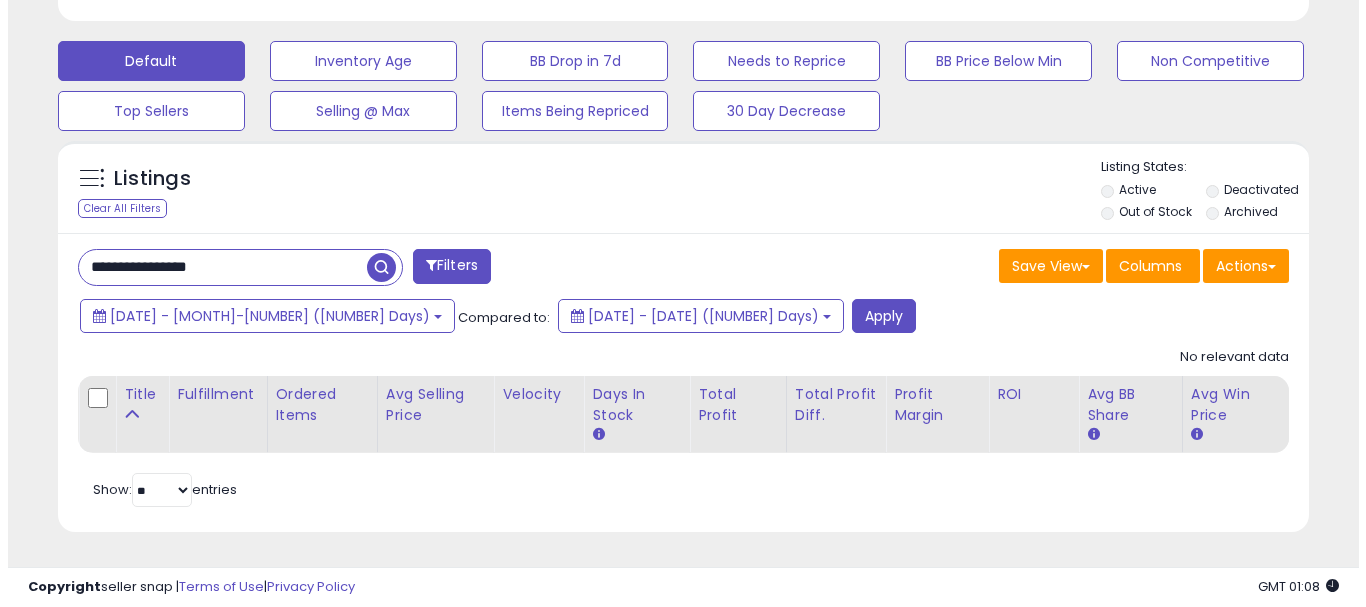 scroll, scrollTop: 999590, scrollLeft: 999267, axis: both 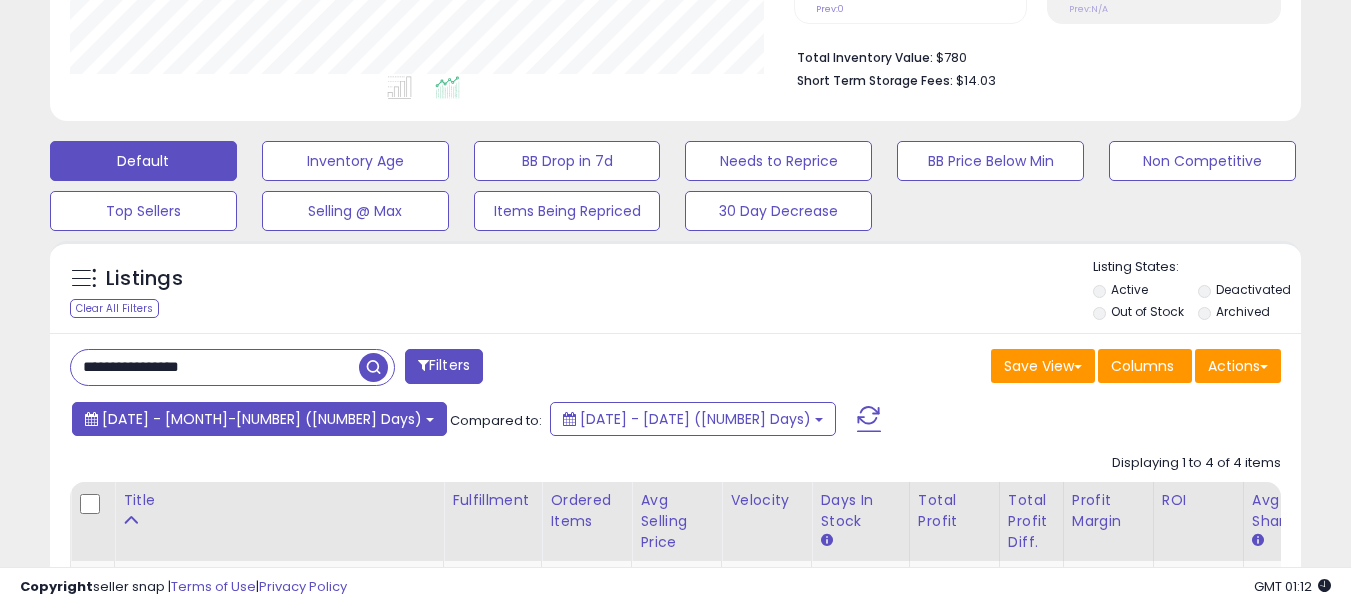 click on "[DATE] - [MONTH]-[NUMBER] ([NUMBER] Days)" at bounding box center [262, 419] 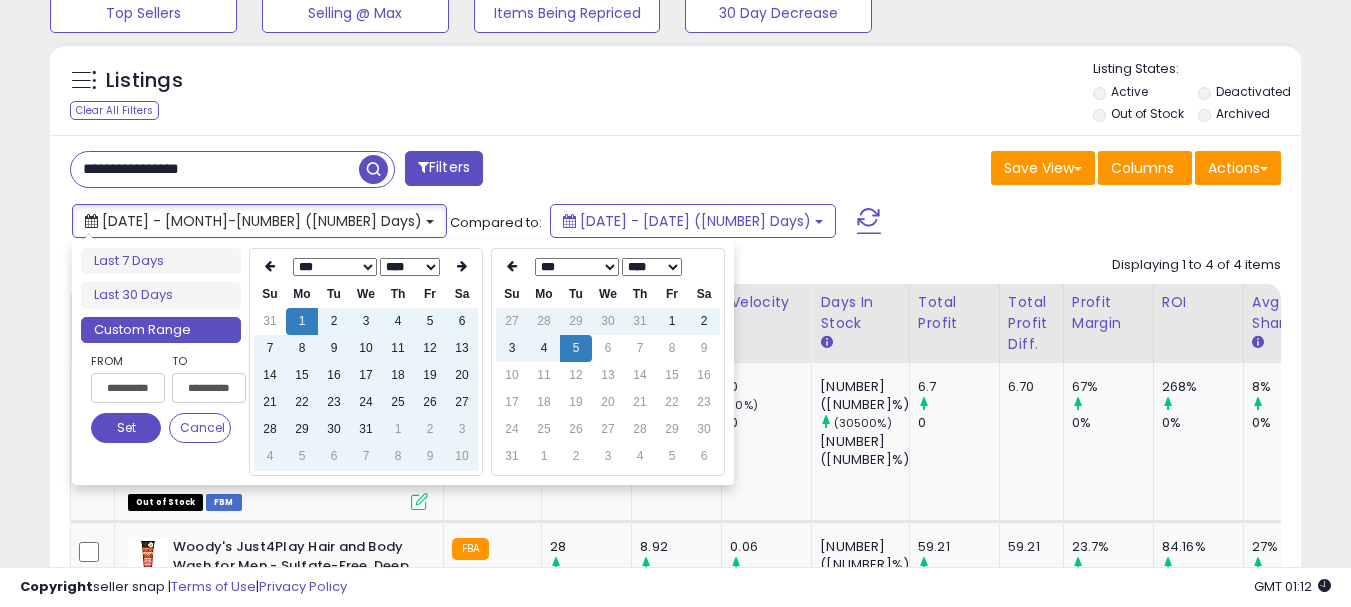 scroll, scrollTop: 689, scrollLeft: 0, axis: vertical 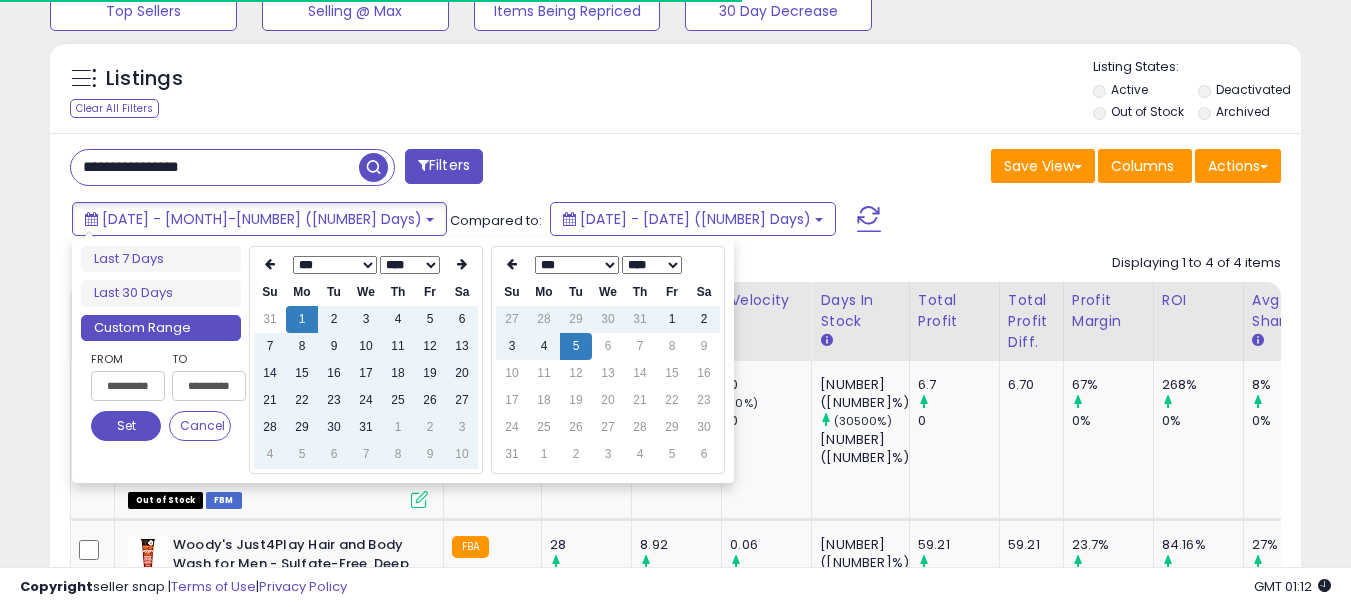 click on "*** *** *** *** *** *** *** *** *** *** *** *** **** **** **** **** **** **** **** **** **** **** **** **** **** **** **** **** **** **** **** **** **** **** **** **** **** **** **** **** **** **** **** **** **** **** **** **** **** **** **** **** **** **** **** **** **** **** **** **** **** **** **** ****" at bounding box center [366, 265] 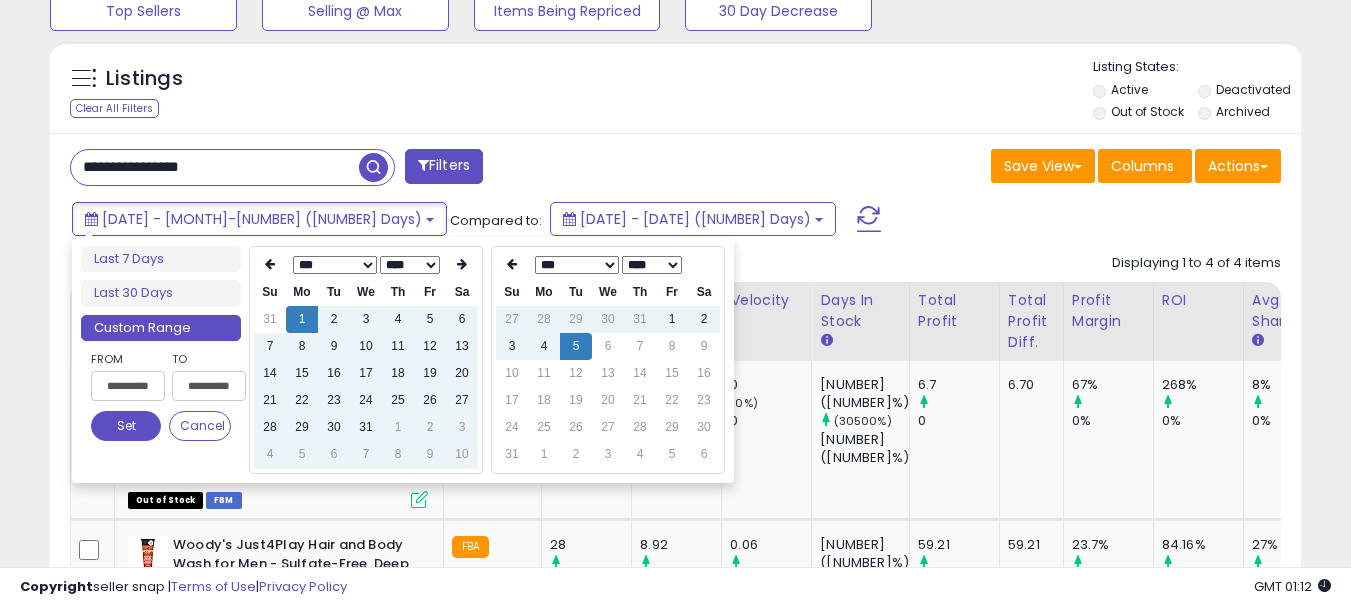click on "**** **** **** **** **** **** **** **** **** **** **** **** **** **** **** **** **** **** **** **** **** **** **** **** **** **** **** **** **** **** **** **** **** **** **** **** **** **** **** **** **** **** **** **** **** **** **** **** **** **** **** ****" at bounding box center (410, 265) 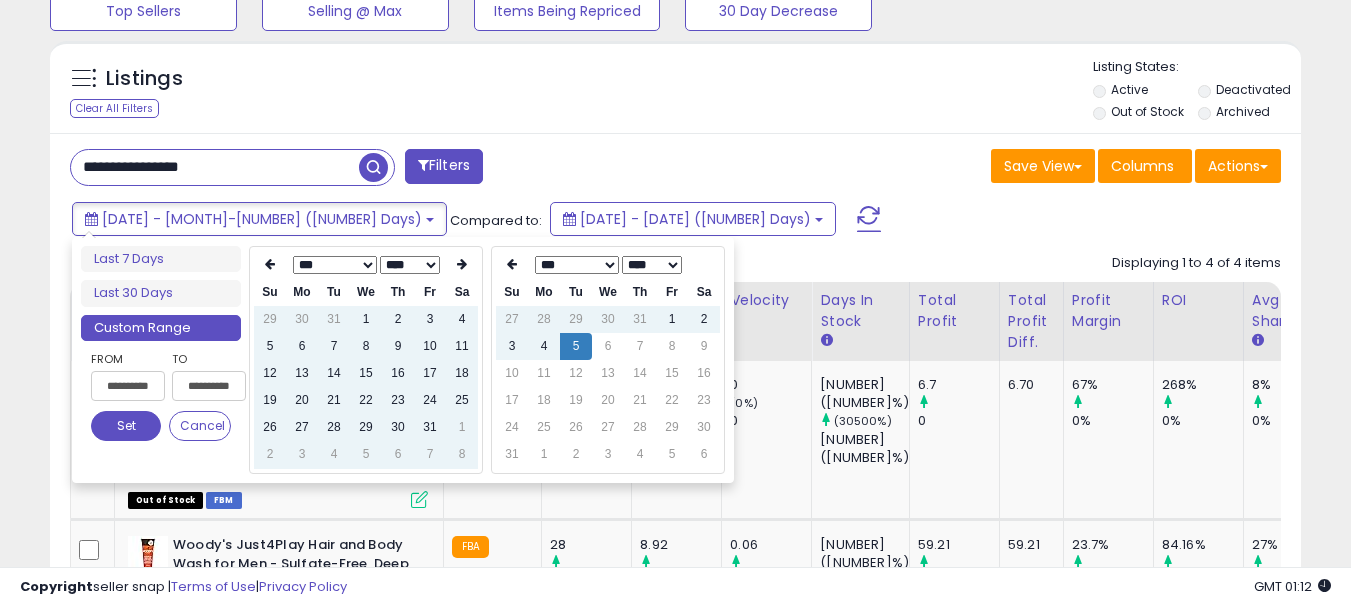click on "*** *** *** *** *** *** *** ***" at bounding box center (335, 265) 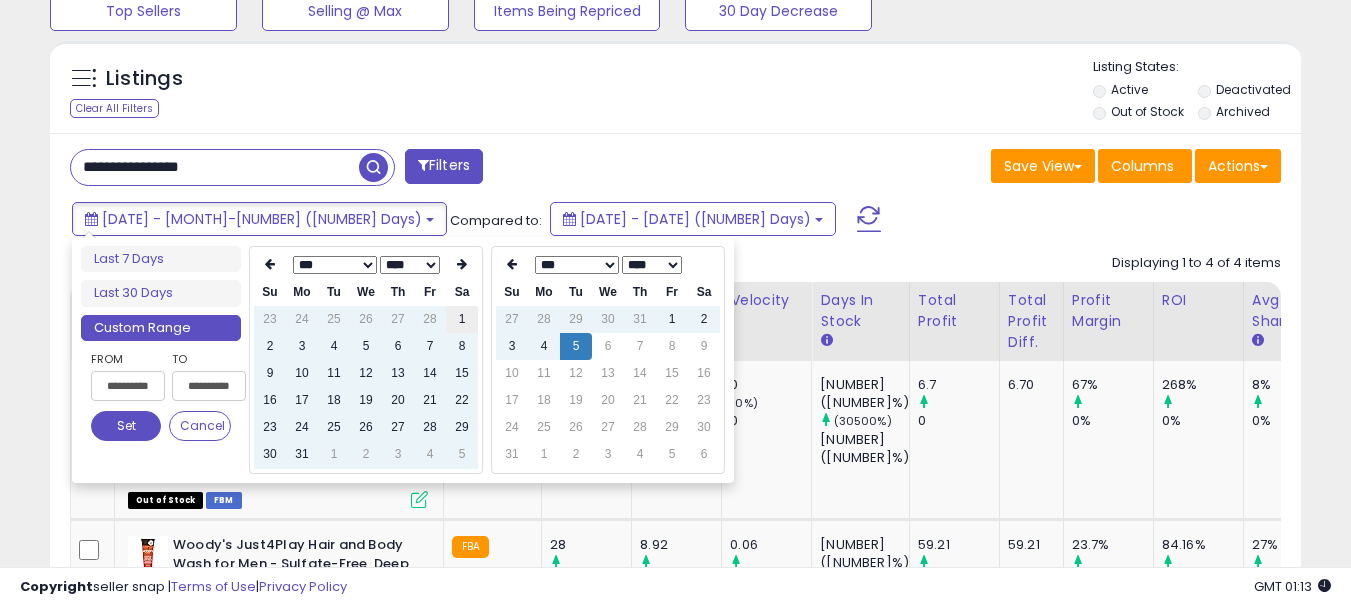 click on "1" at bounding box center (462, 319) 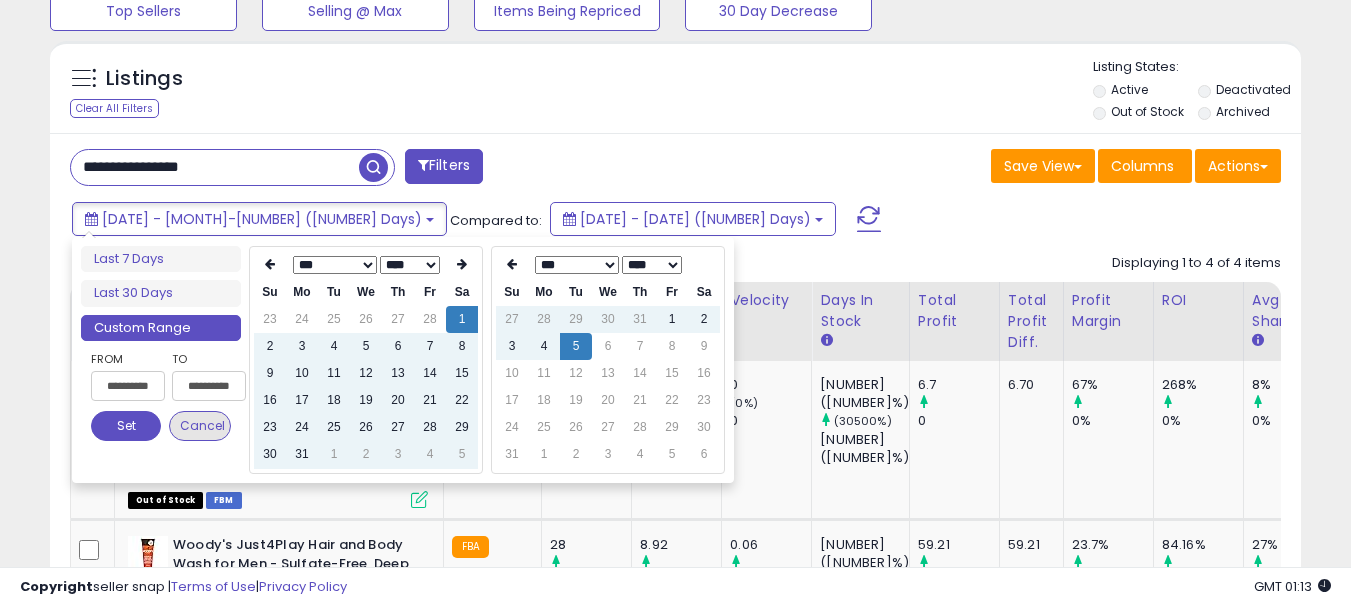 type on "**********" 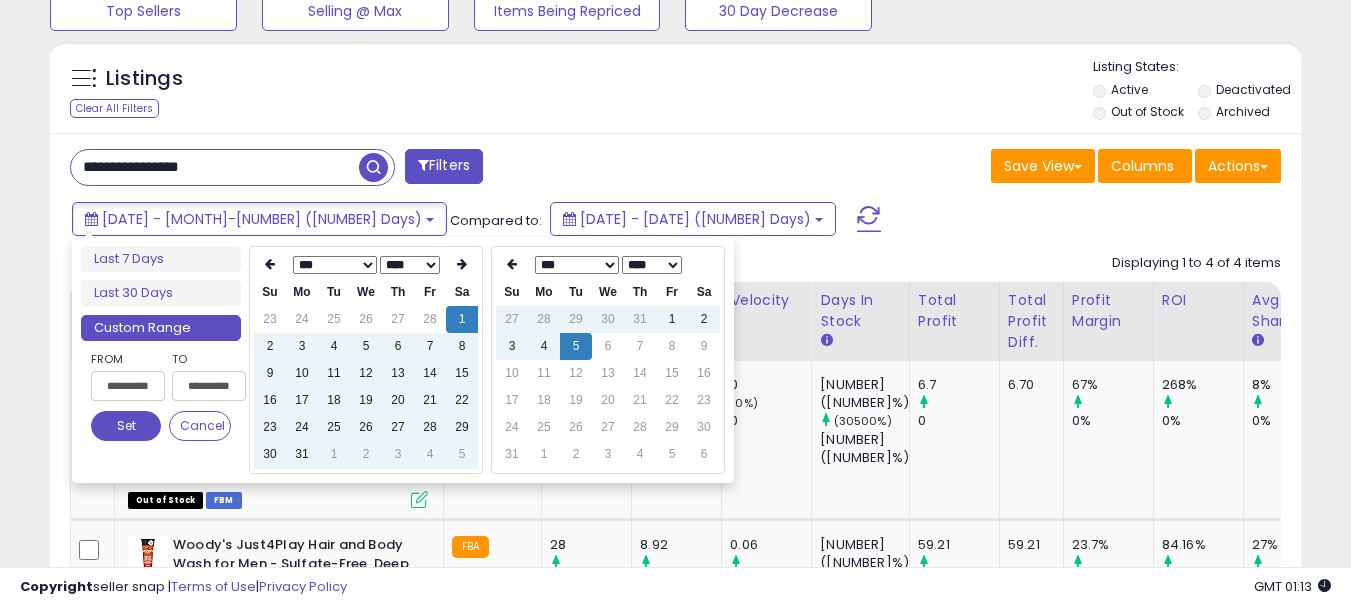 click on "Set" at bounding box center [126, 426] 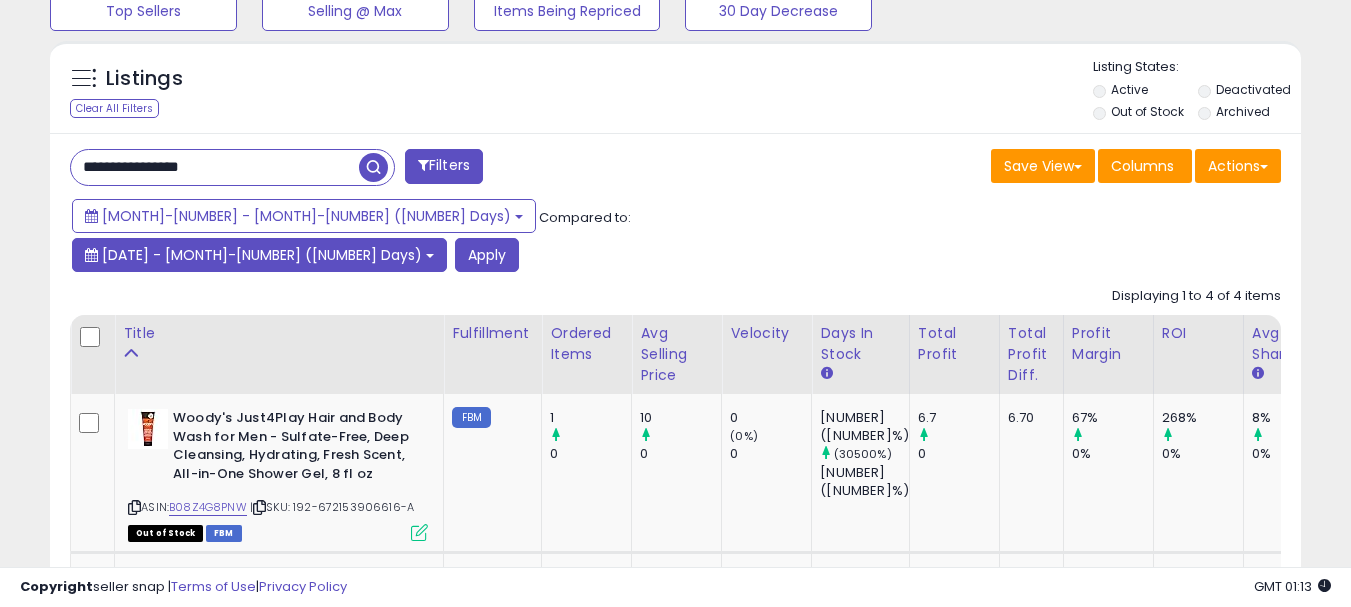 click on "[DATE] - [MONTH]-[NUMBER] ([NUMBER] Days)" at bounding box center [262, 255] 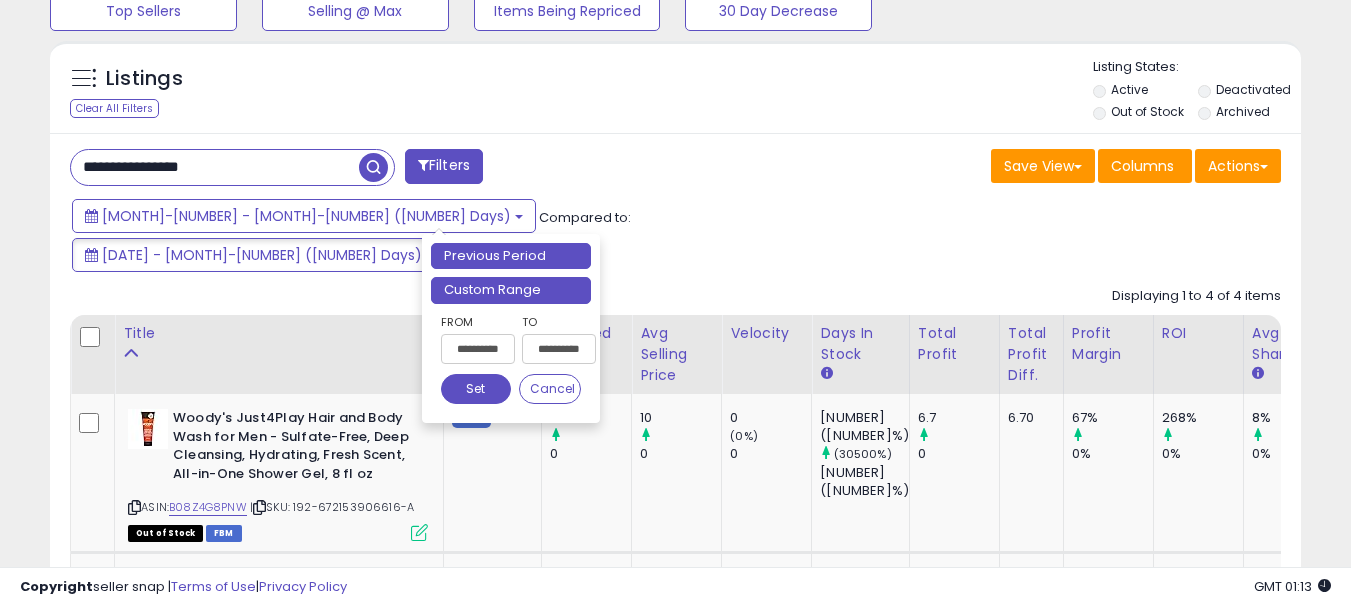 drag, startPoint x: 496, startPoint y: 290, endPoint x: 860, endPoint y: 264, distance: 364.9274 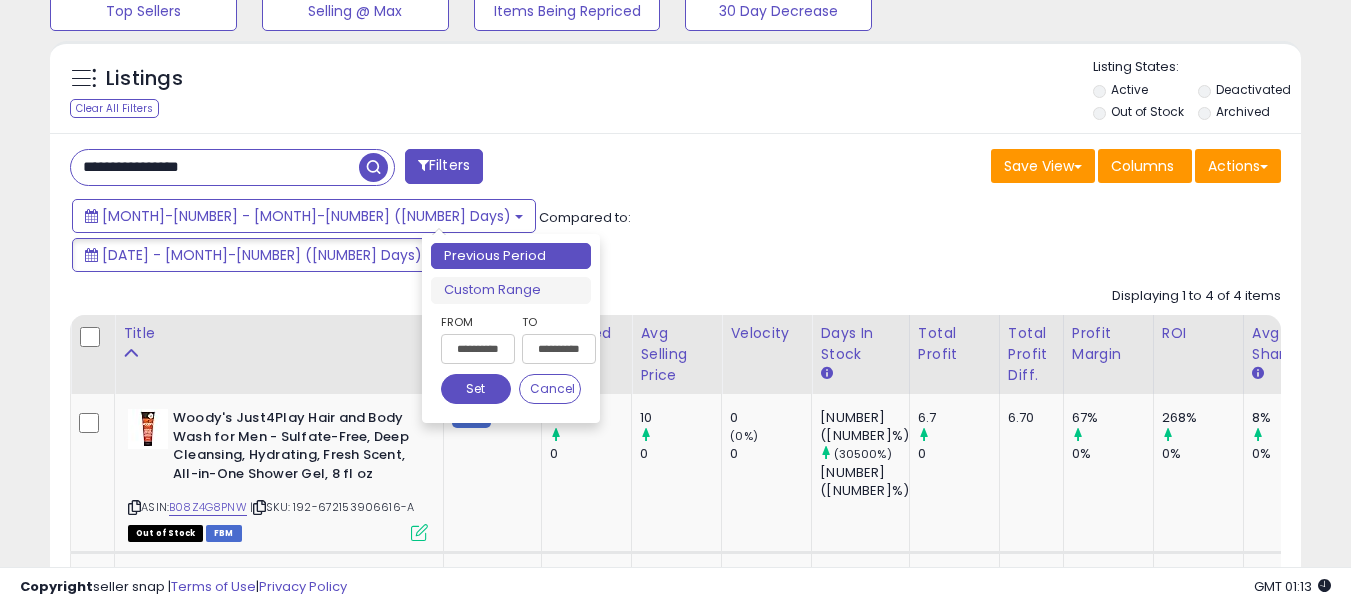 click on "Custom Range" at bounding box center (511, 290) 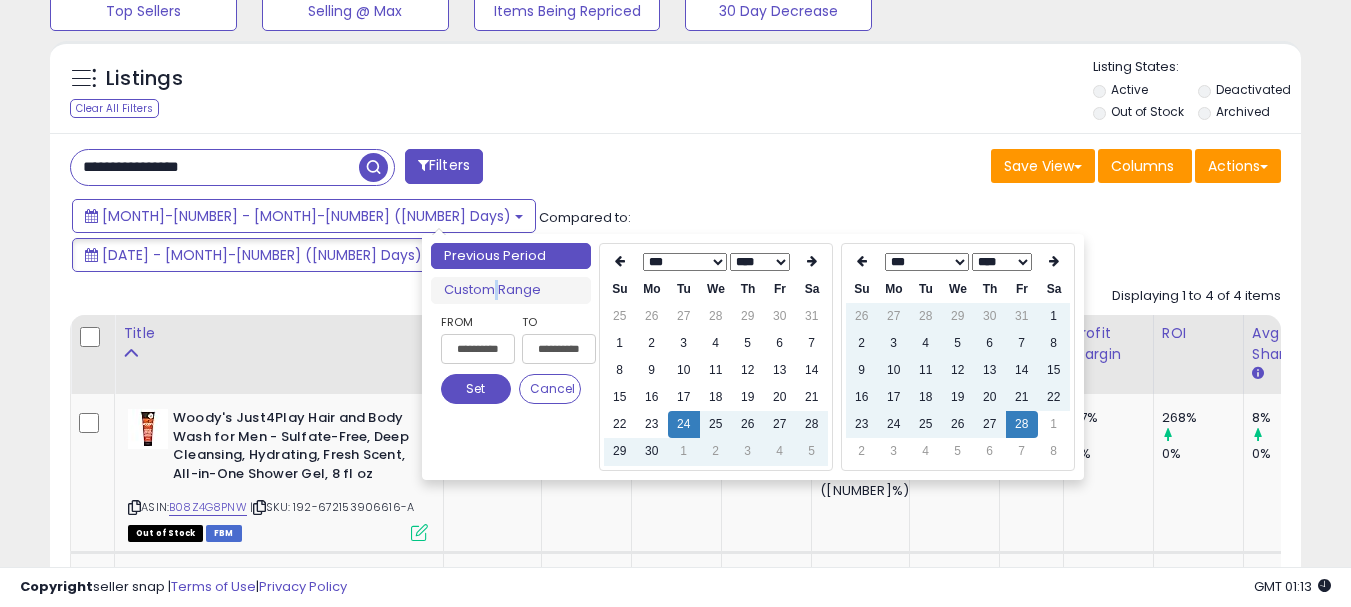 click on "**** ****" at bounding box center (1001, 262) 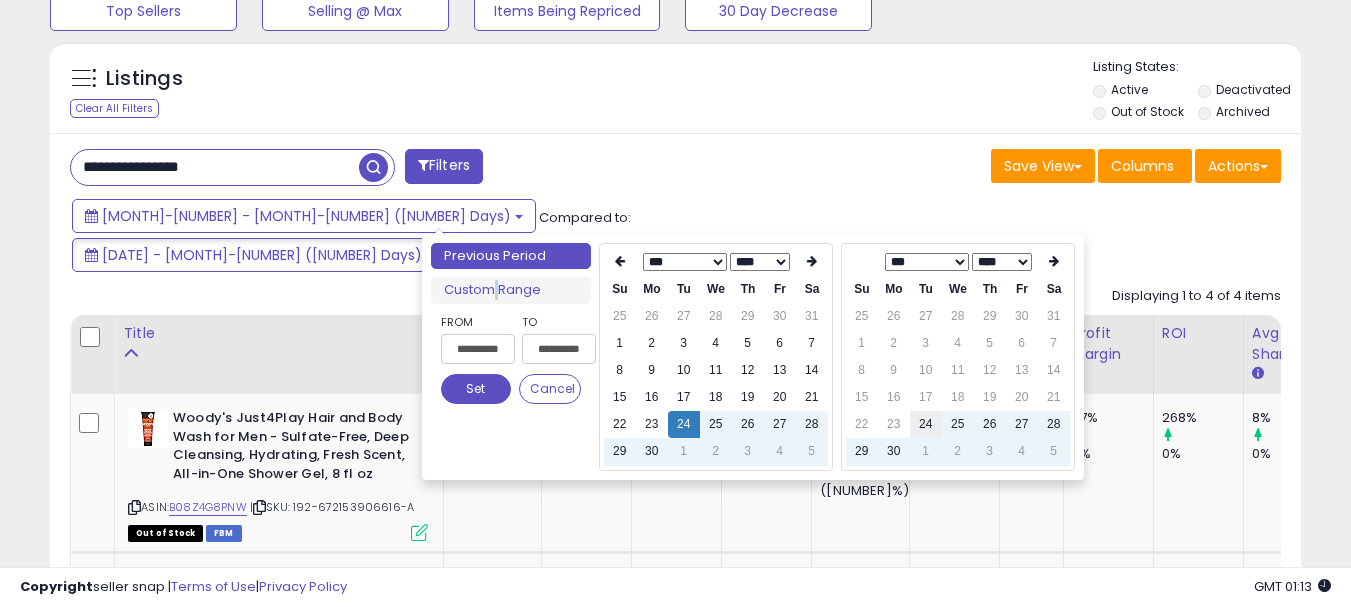 type on "**********" 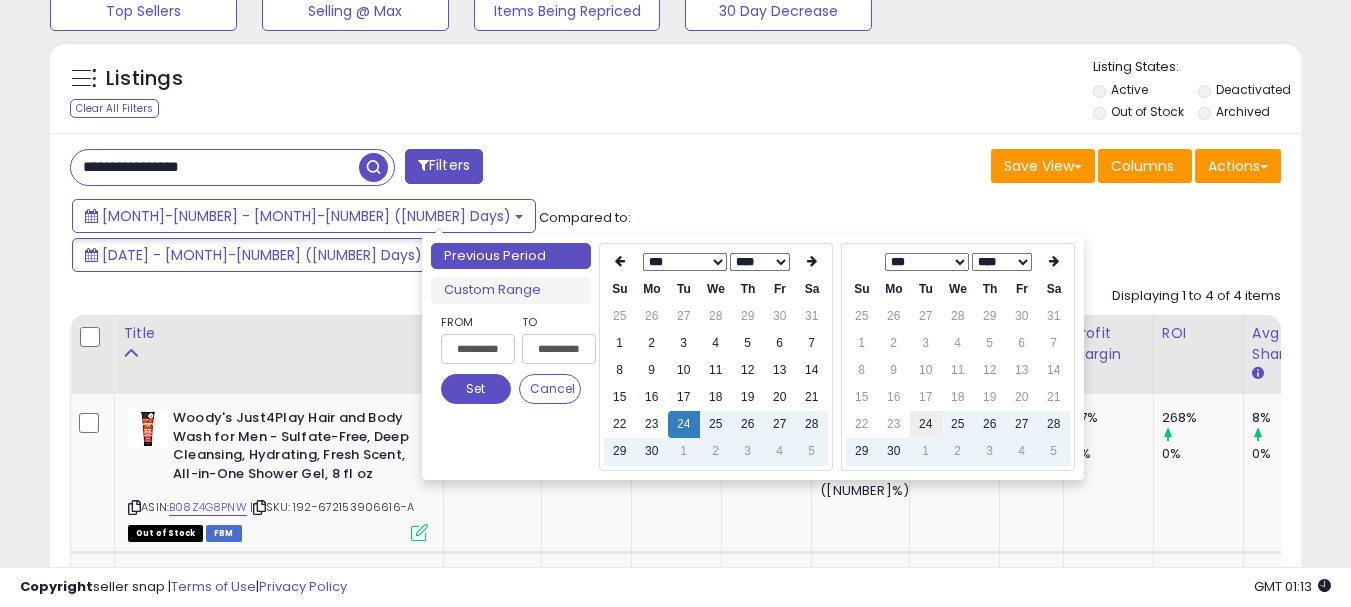 click on "24" at bounding box center [926, 424] 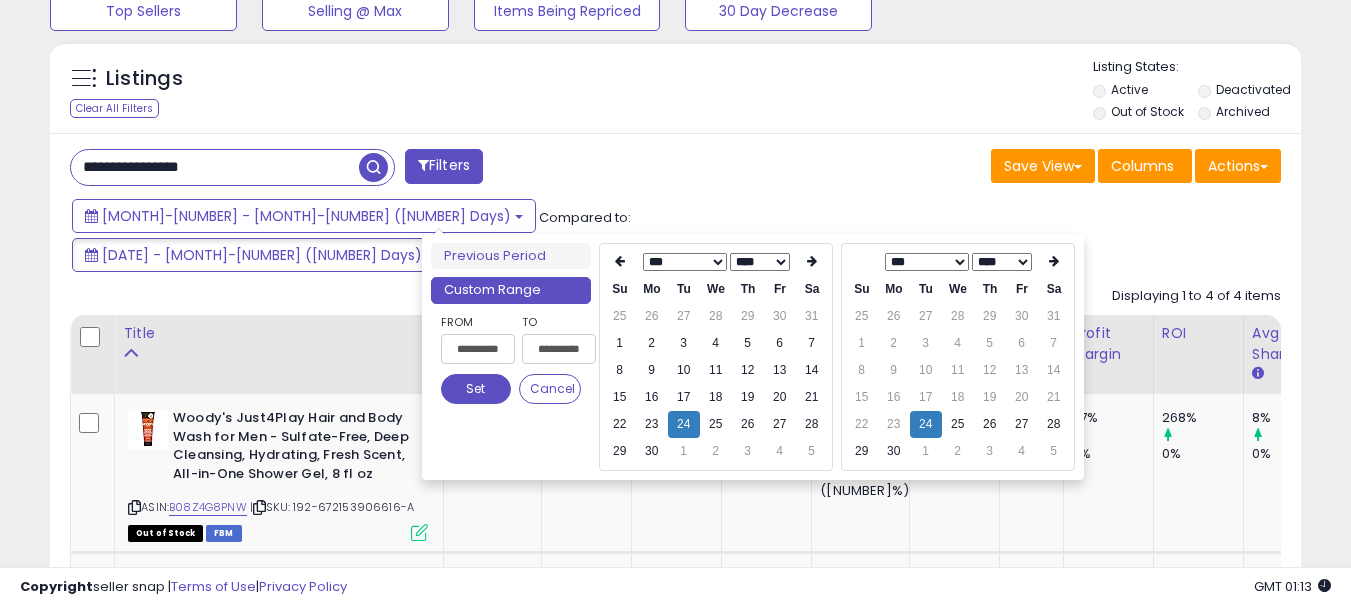 type on "**********" 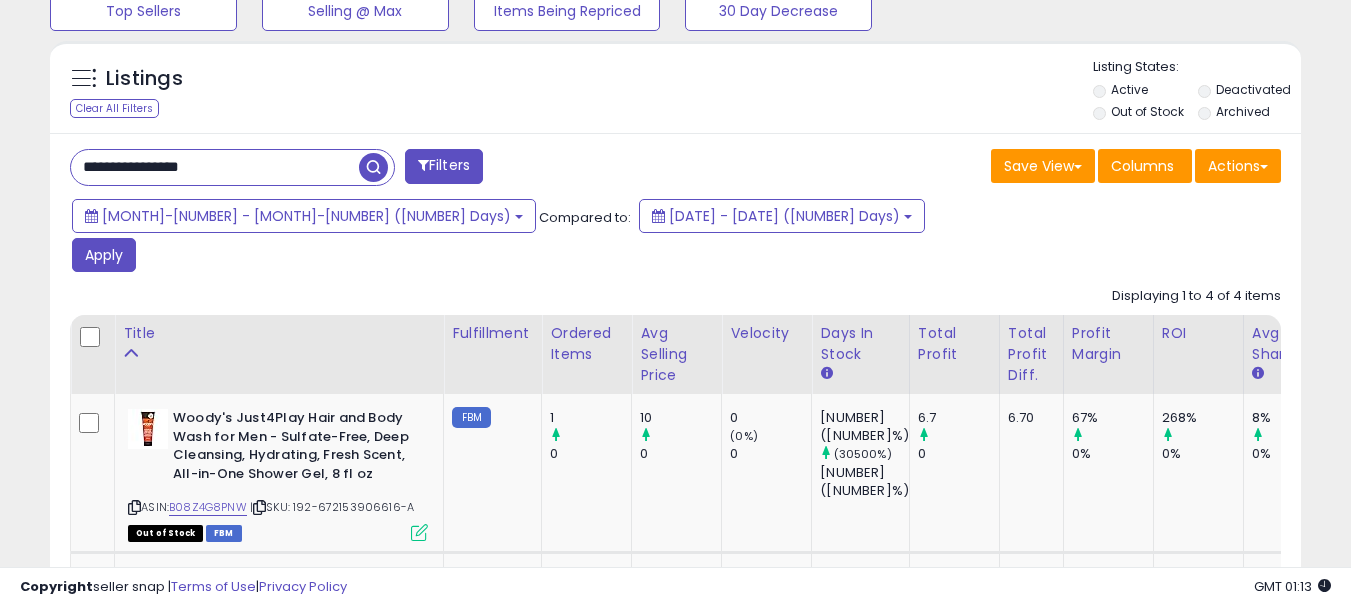 click on "[MONTH]-[NUMBER] - [MONTH]-[NUMBER] ([NUMBER] Days)
Compared to:
[DATE] - [DATE] ([NUMBER] Days)
Apply" at bounding box center (521, 238) 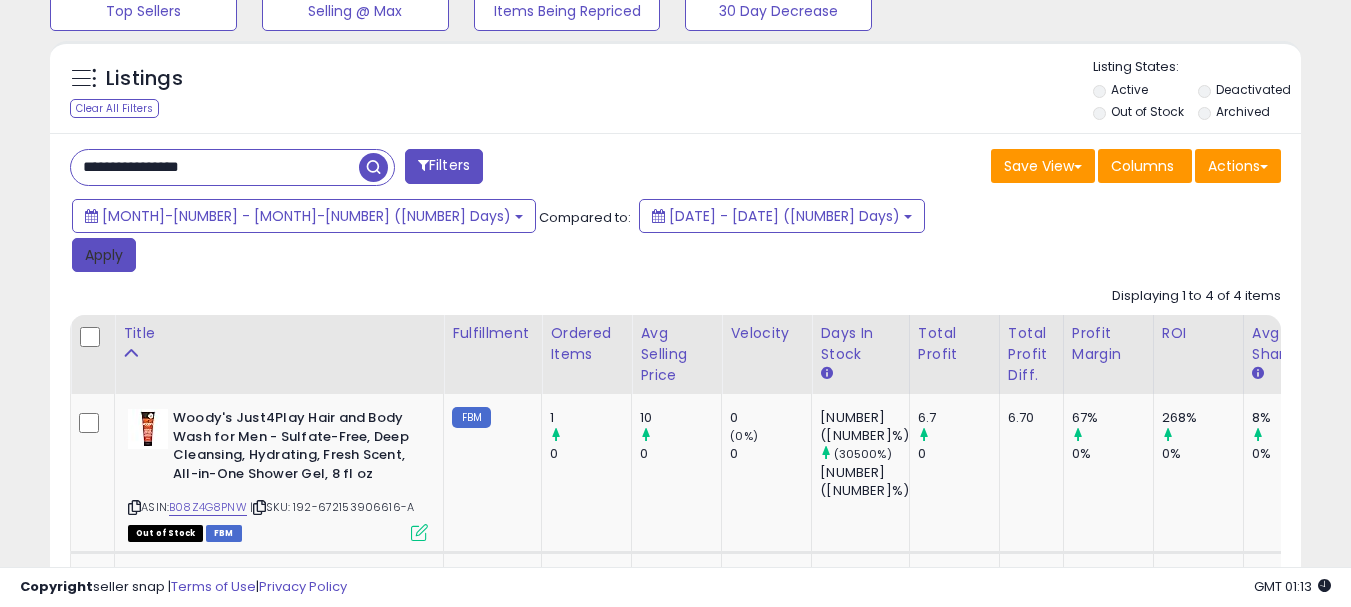 click on "Apply" at bounding box center [104, 255] 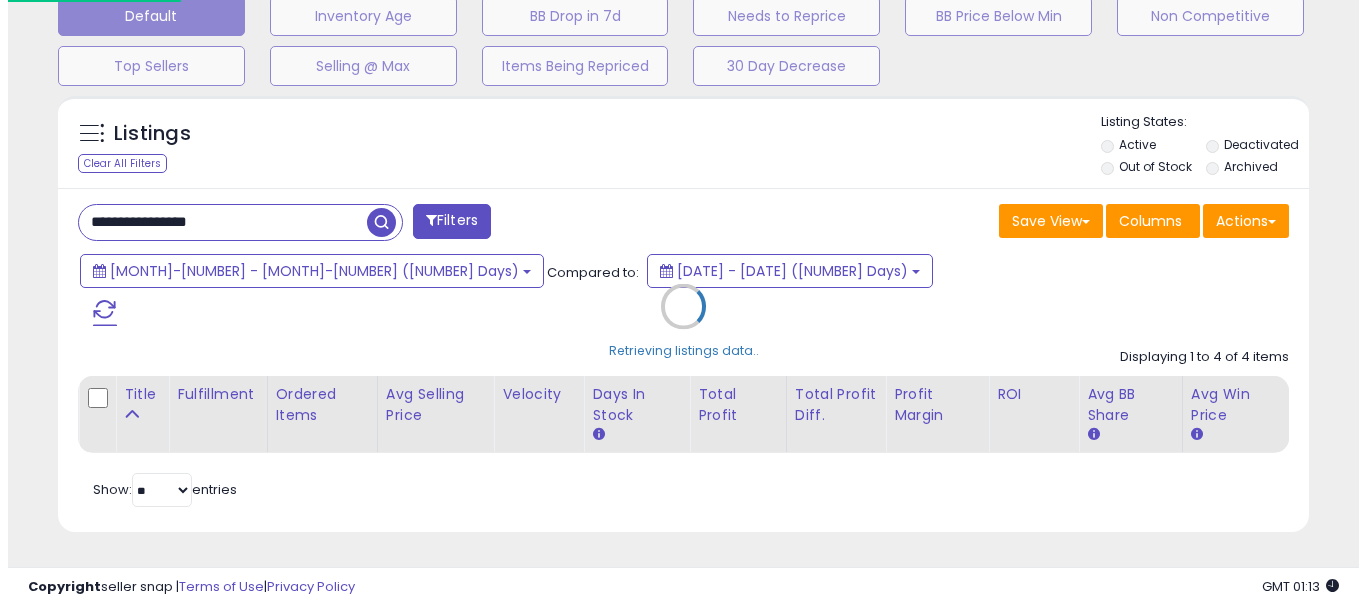 scroll, scrollTop: 595, scrollLeft: 0, axis: vertical 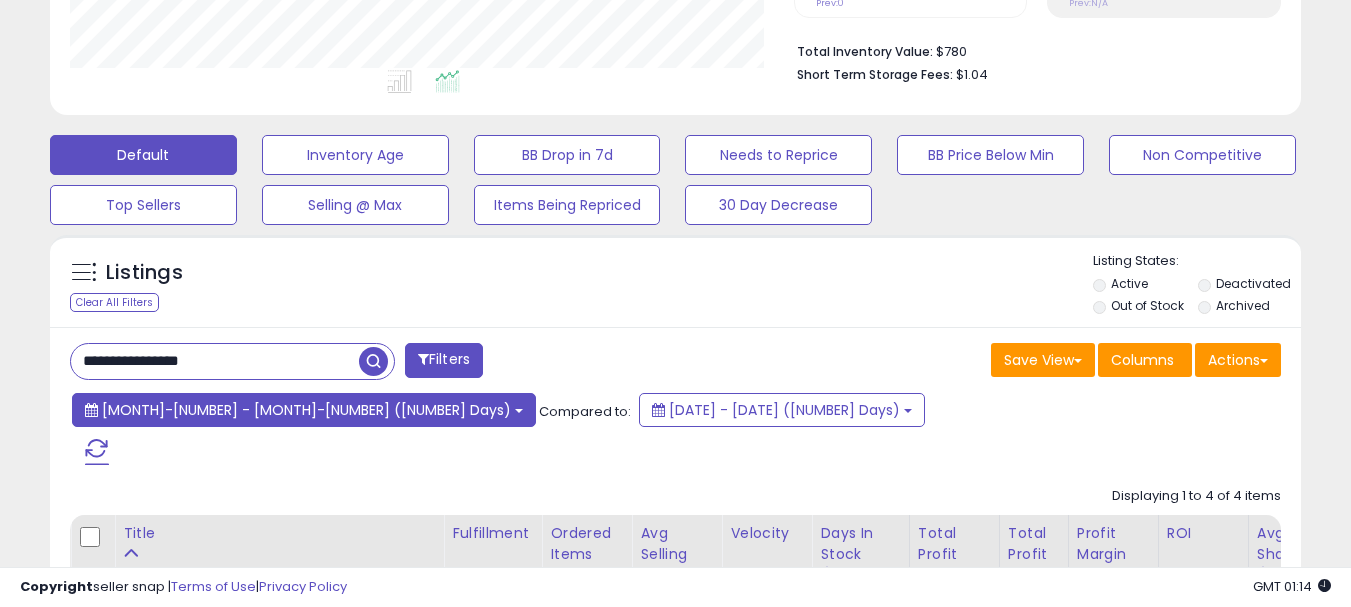 click on "[MONTH]-[NUMBER] - [MONTH]-[NUMBER] ([NUMBER] Days)" at bounding box center (306, 410) 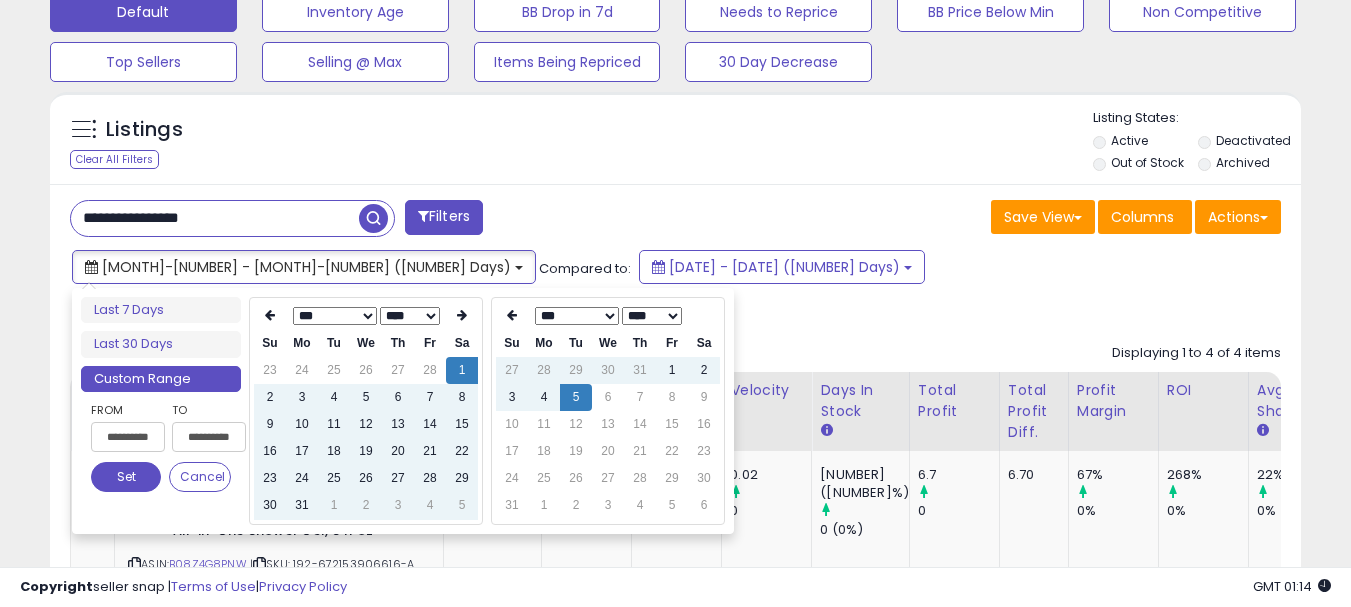 scroll, scrollTop: 695, scrollLeft: 0, axis: vertical 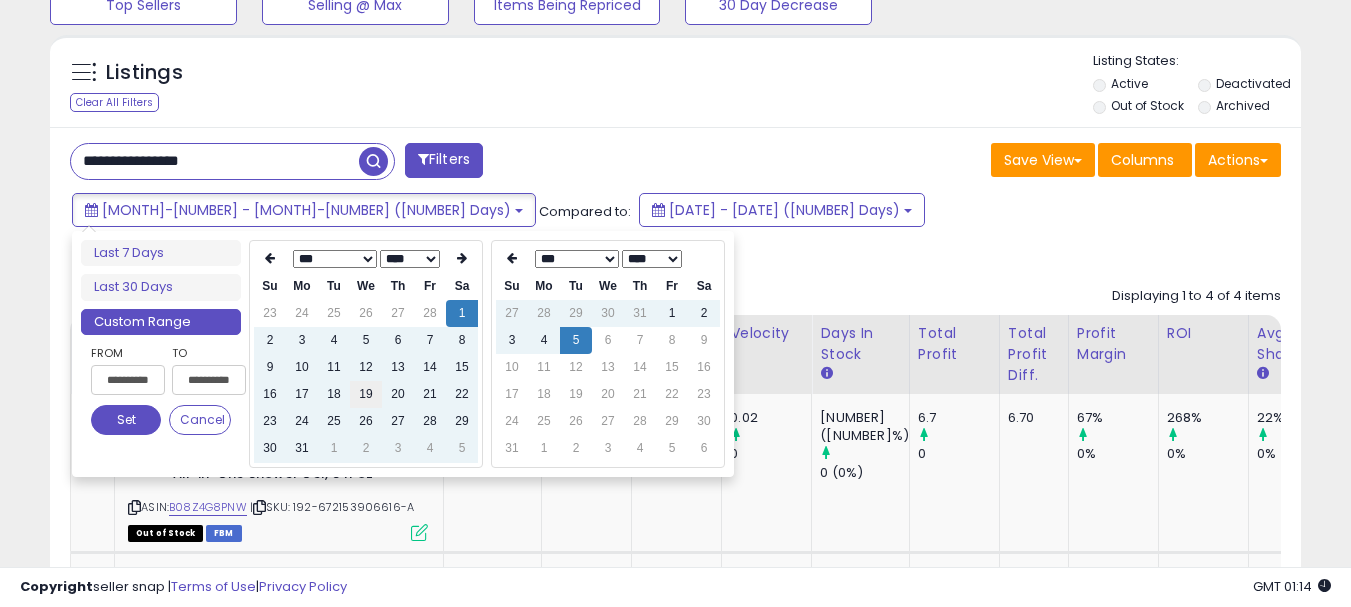click on "19" at bounding box center [366, 394] 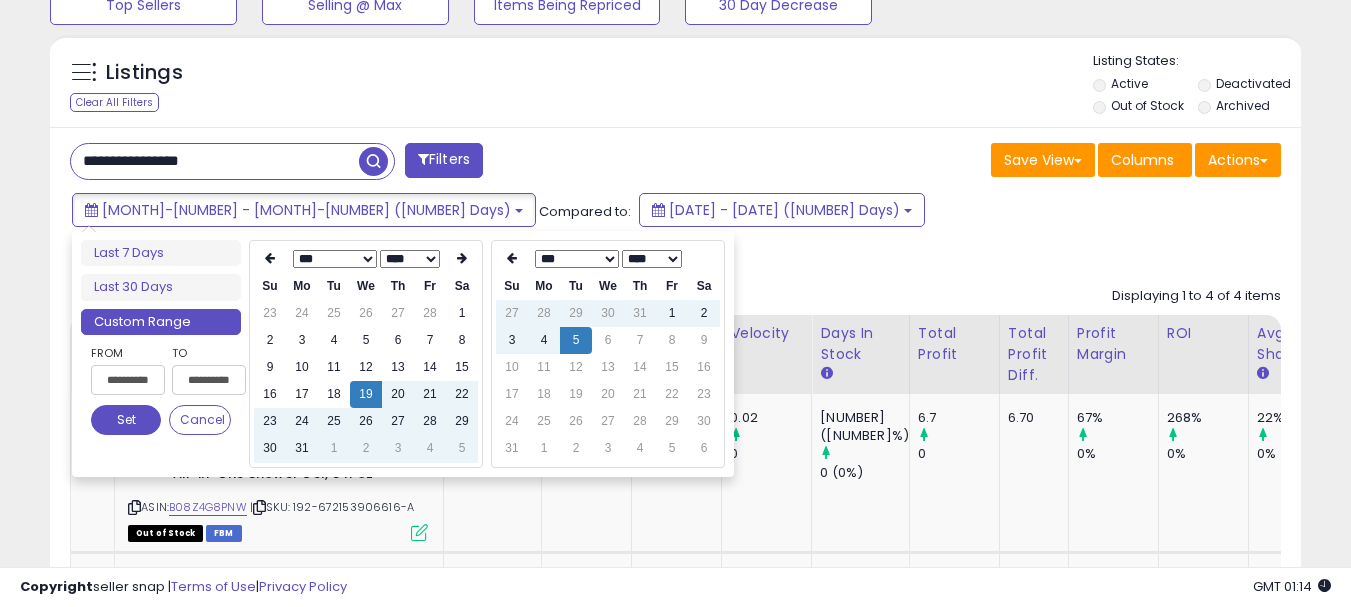 click on "*** *** *** *** *** ***" at bounding box center [577, 259] 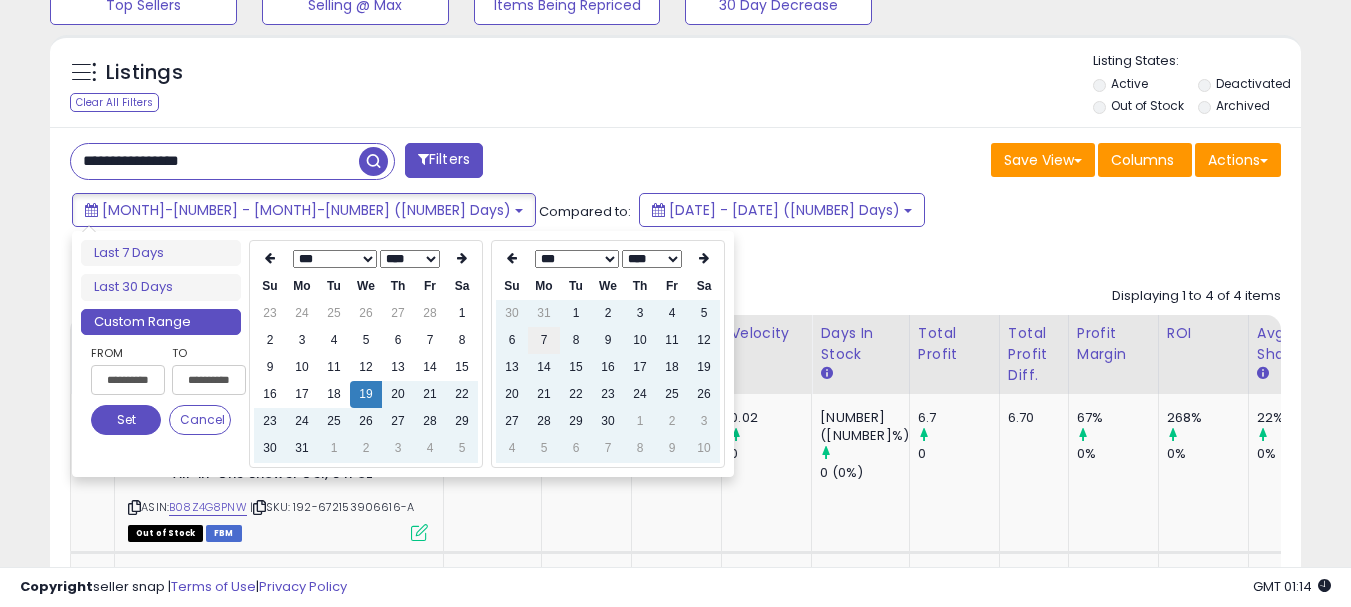click on "7" at bounding box center (544, 340) 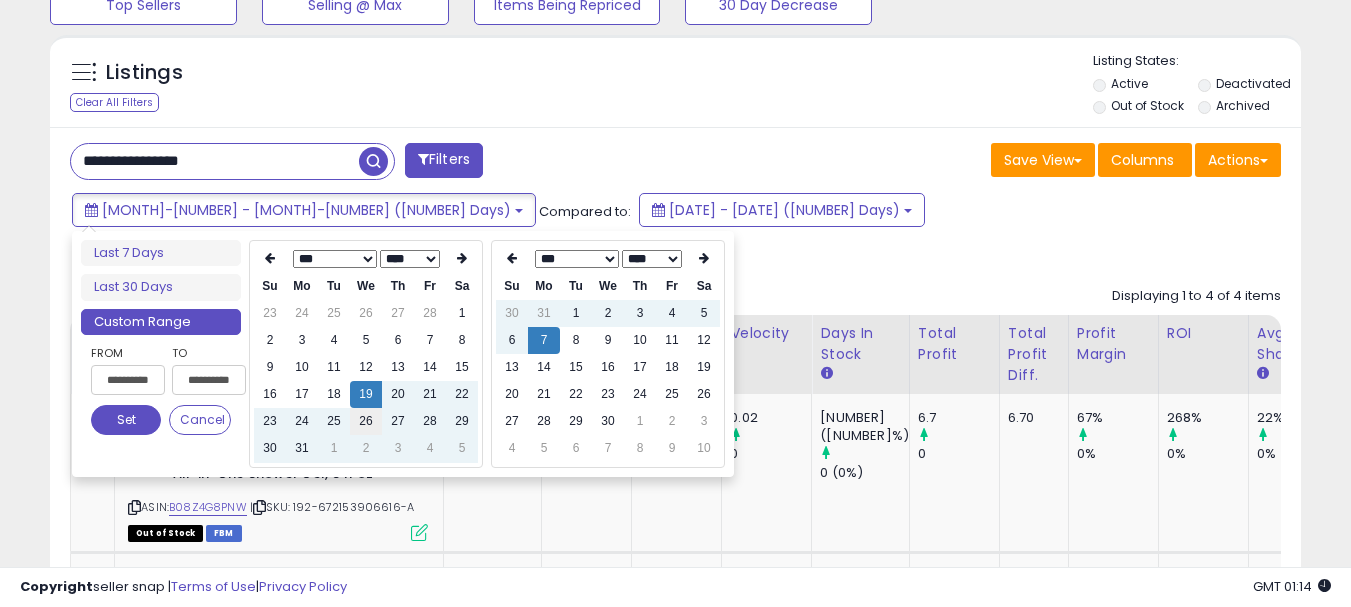 type on "**********" 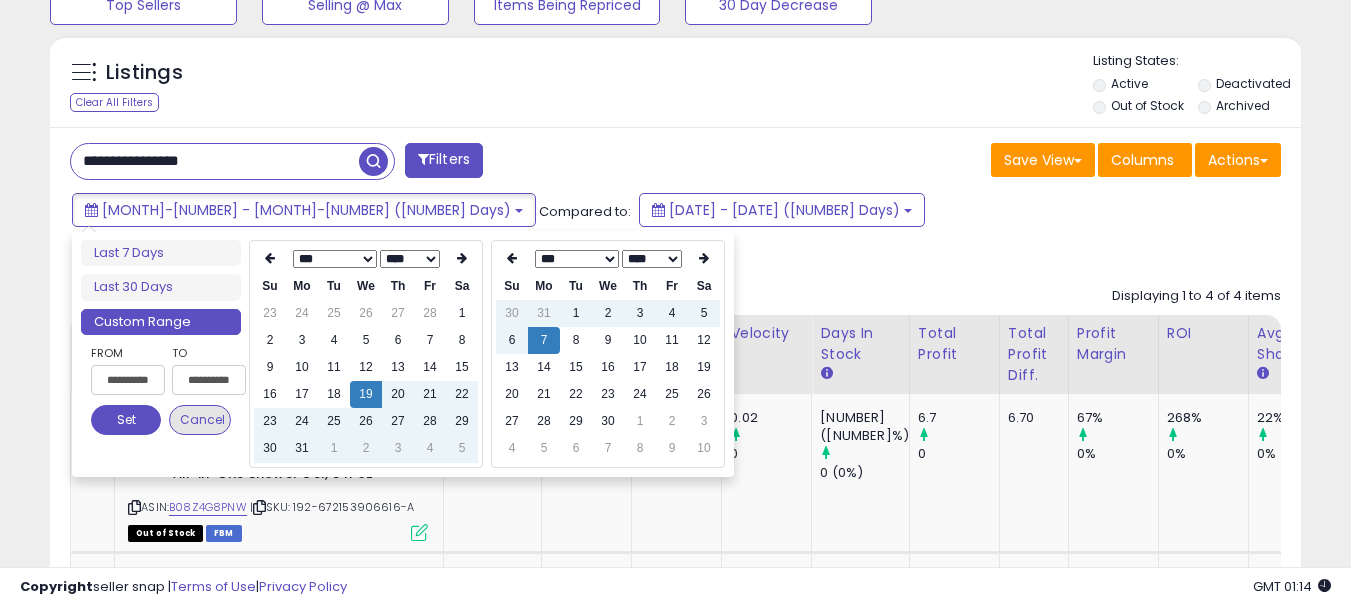 type on "**********" 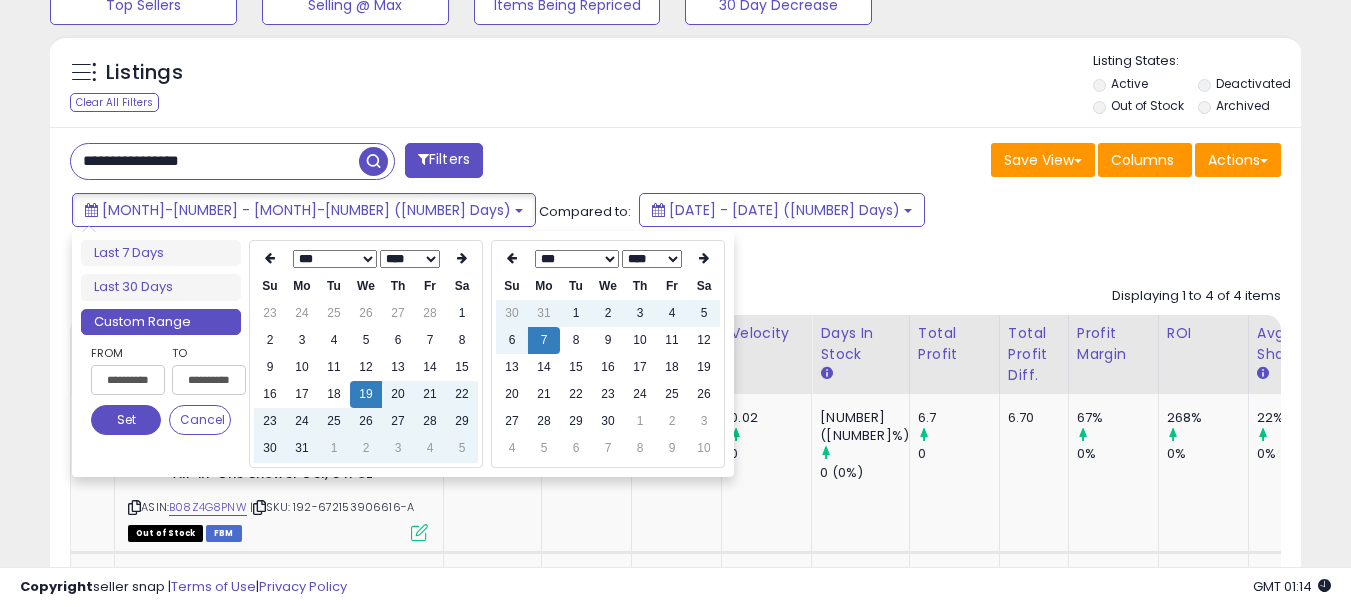 drag, startPoint x: 139, startPoint y: 418, endPoint x: 380, endPoint y: 340, distance: 253.3081 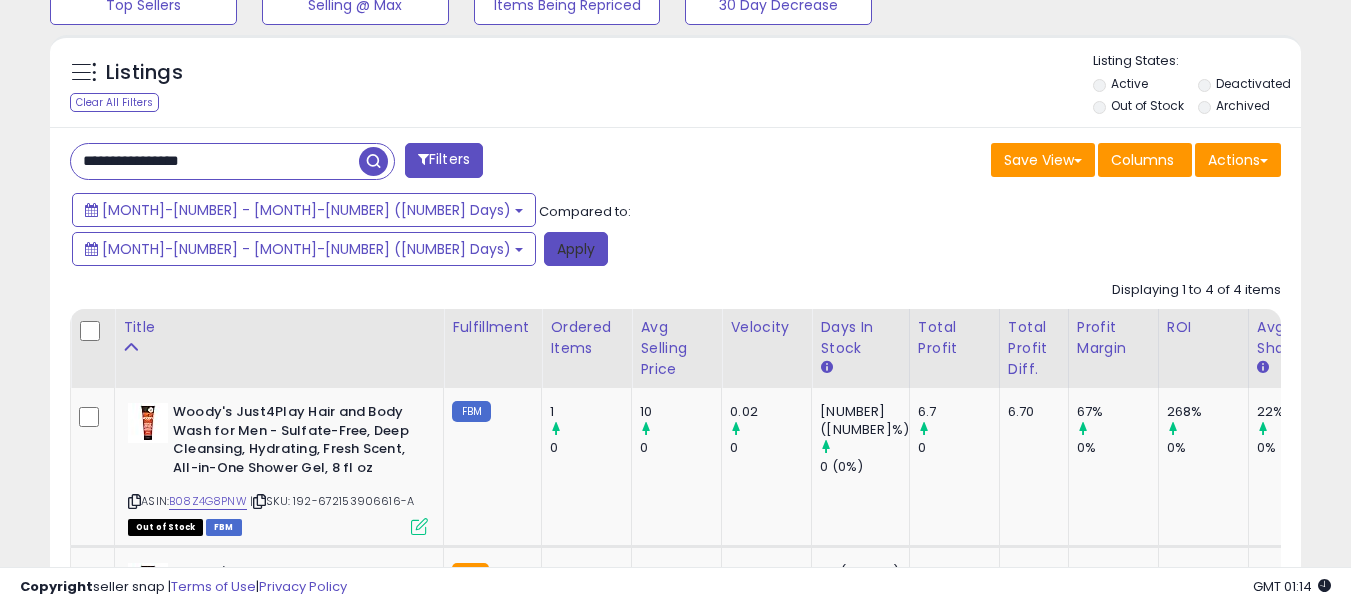 click on "Apply" at bounding box center [576, 249] 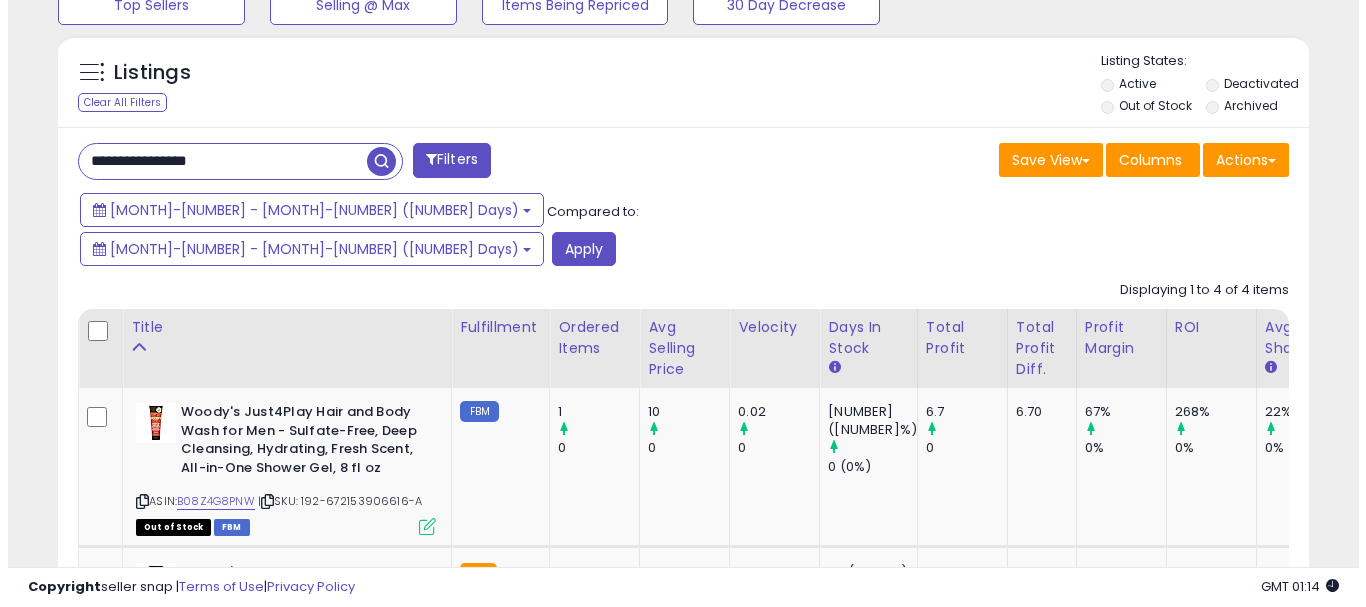 scroll, scrollTop: 595, scrollLeft: 0, axis: vertical 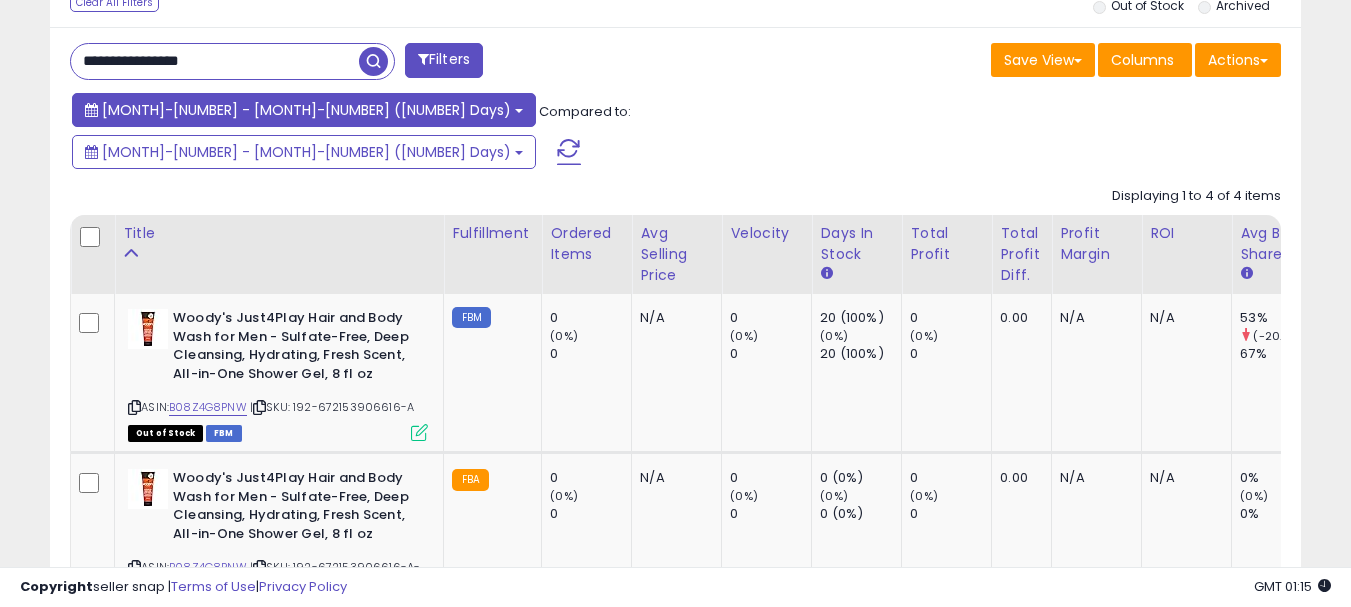 click on "[MONTH]-[NUMBER] - [MONTH]-[NUMBER] ([NUMBER] Days)" at bounding box center (306, 110) 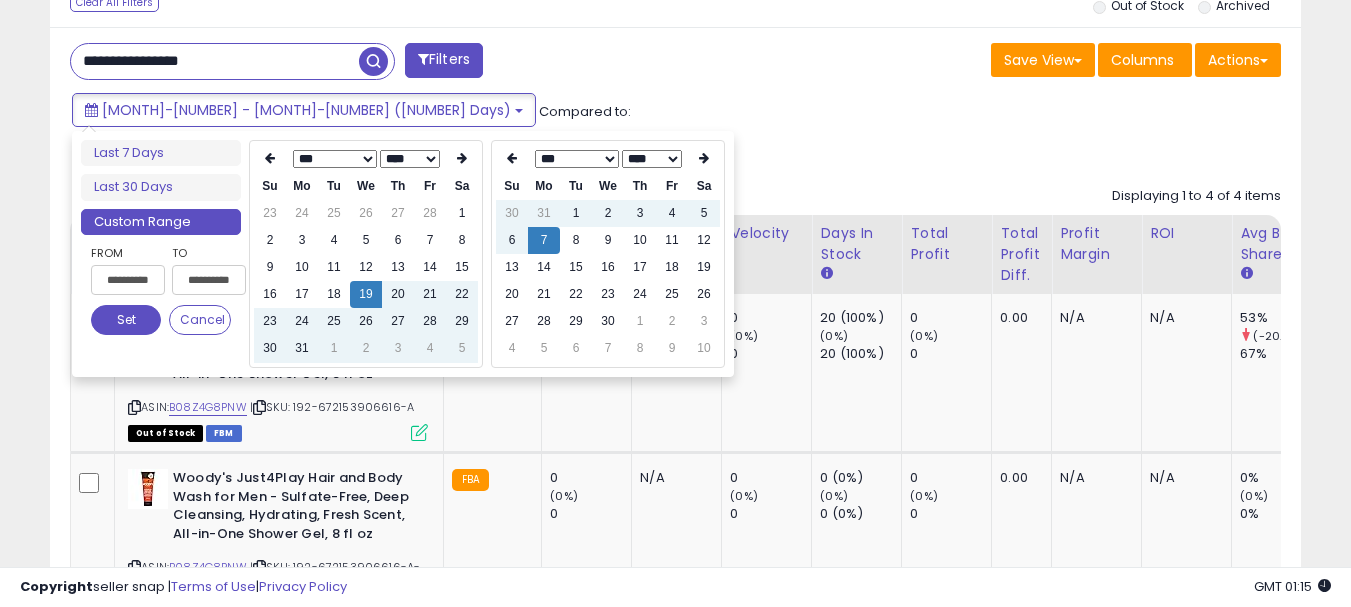 click on "*** *** *** *** *** *** *** ***" at bounding box center [335, 159] 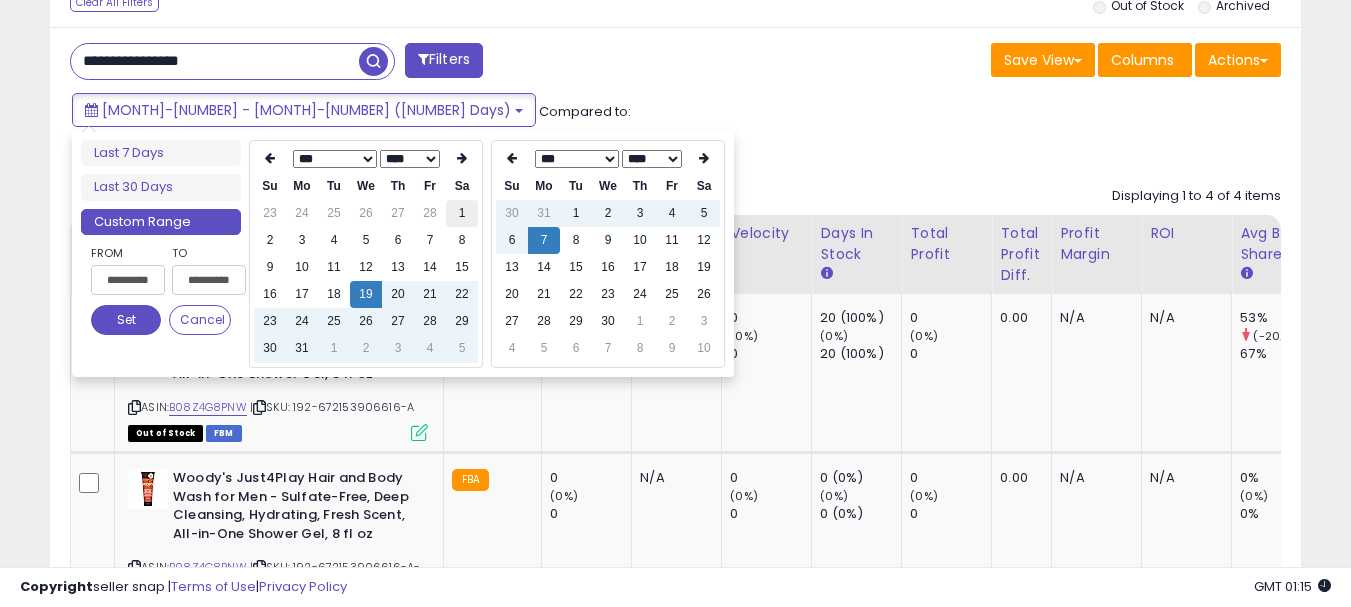 type on "**********" 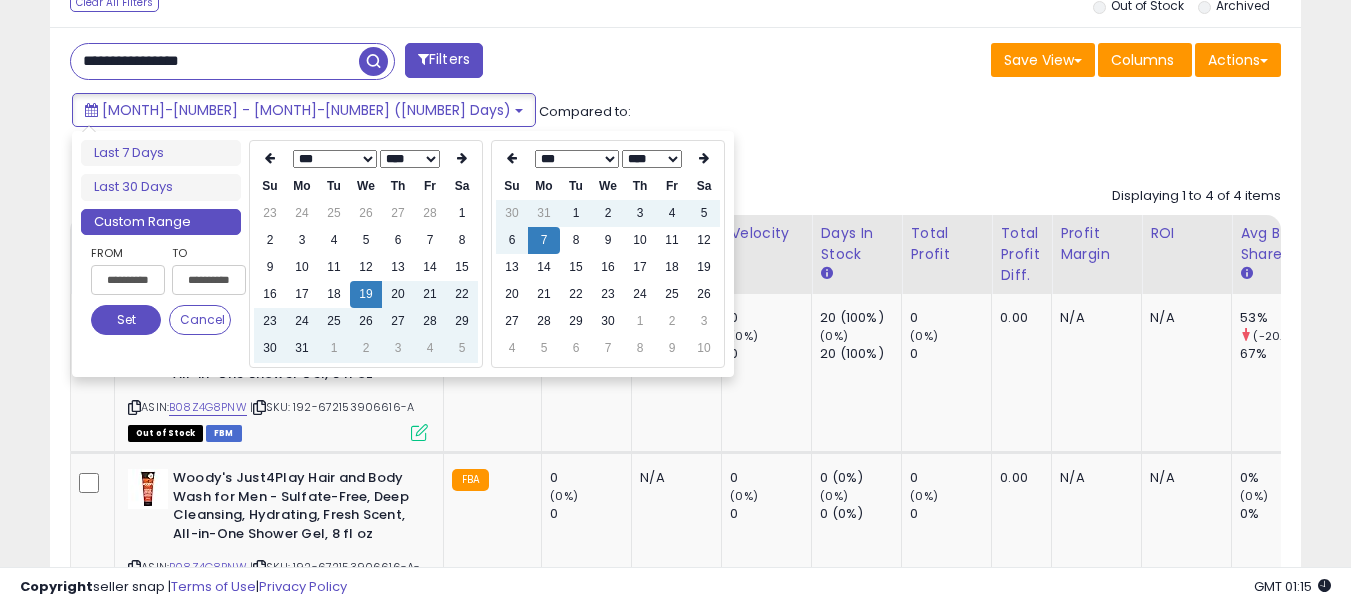 drag, startPoint x: 459, startPoint y: 222, endPoint x: 484, endPoint y: 214, distance: 26.24881 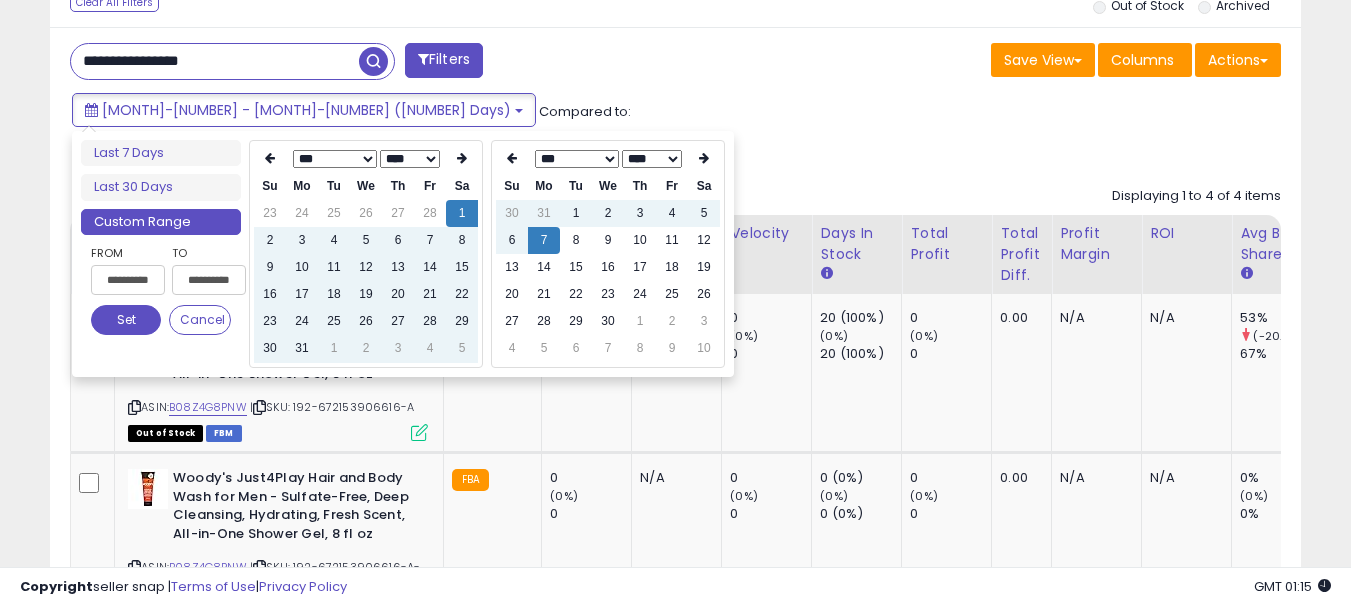 click on "*** *** *** *** *** ***" at bounding box center [577, 159] 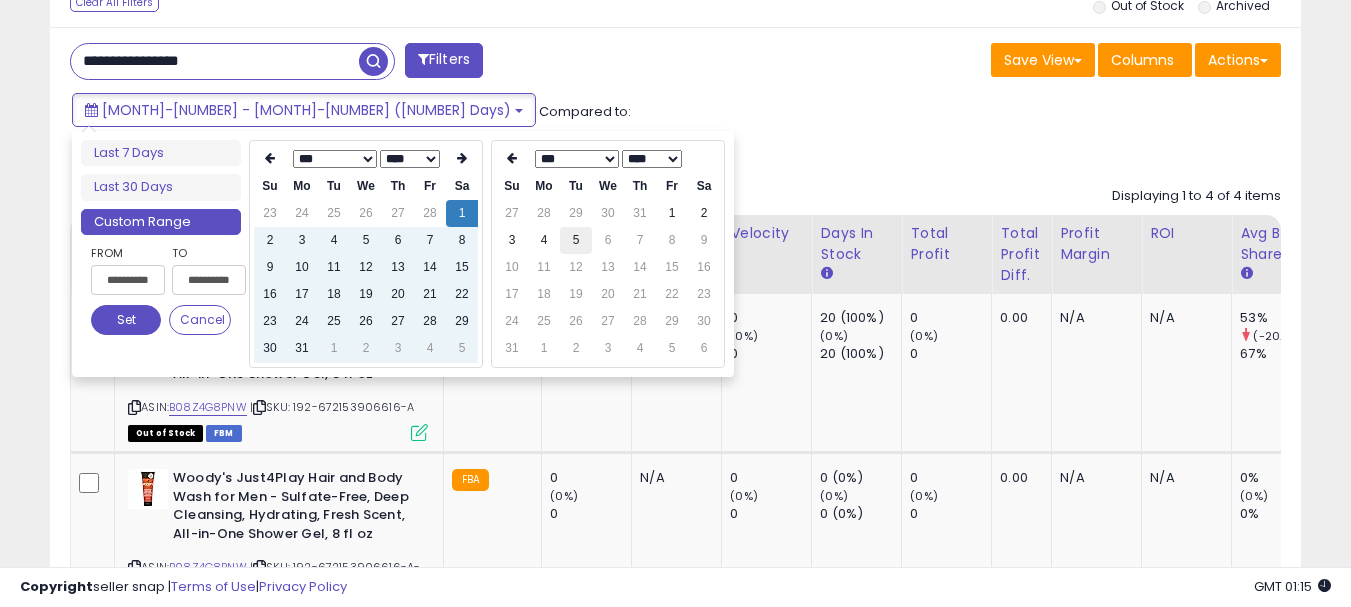 click on "5" at bounding box center (576, 240) 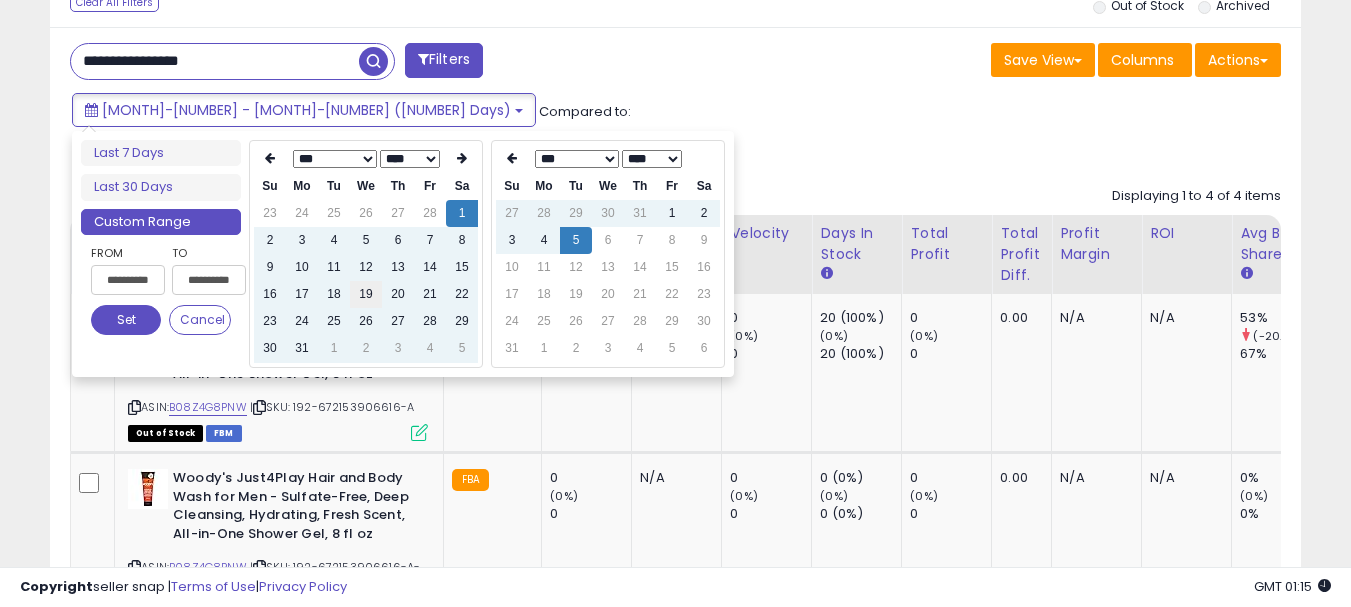 type on "**********" 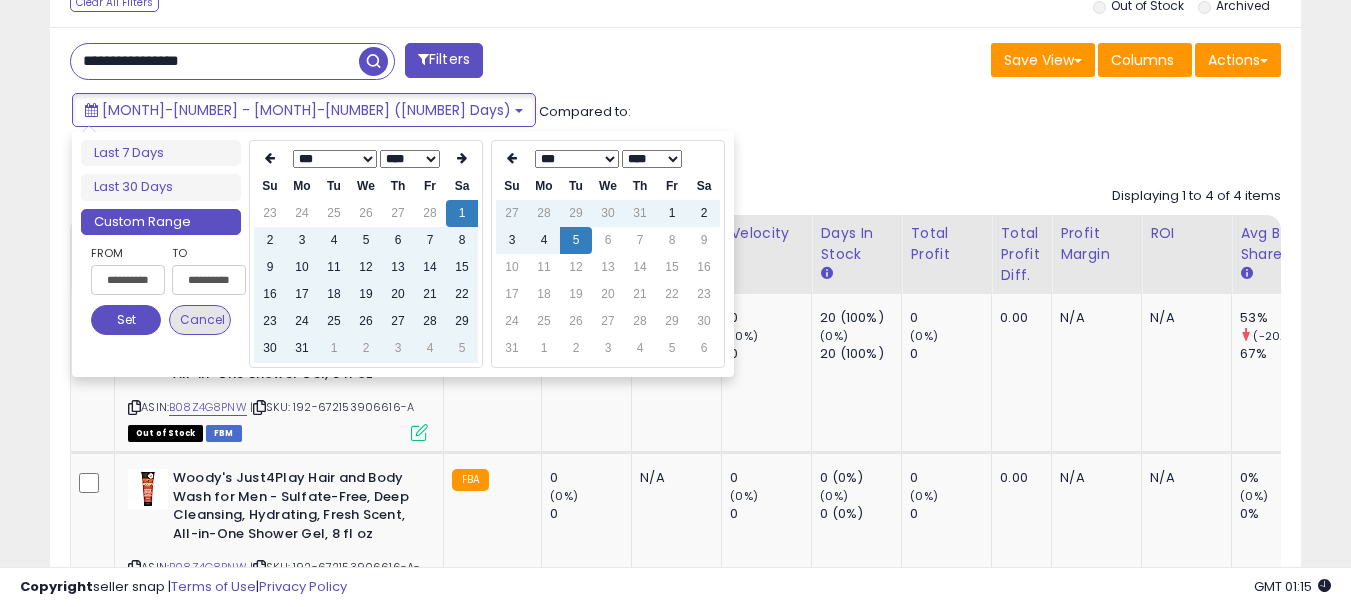 type on "**********" 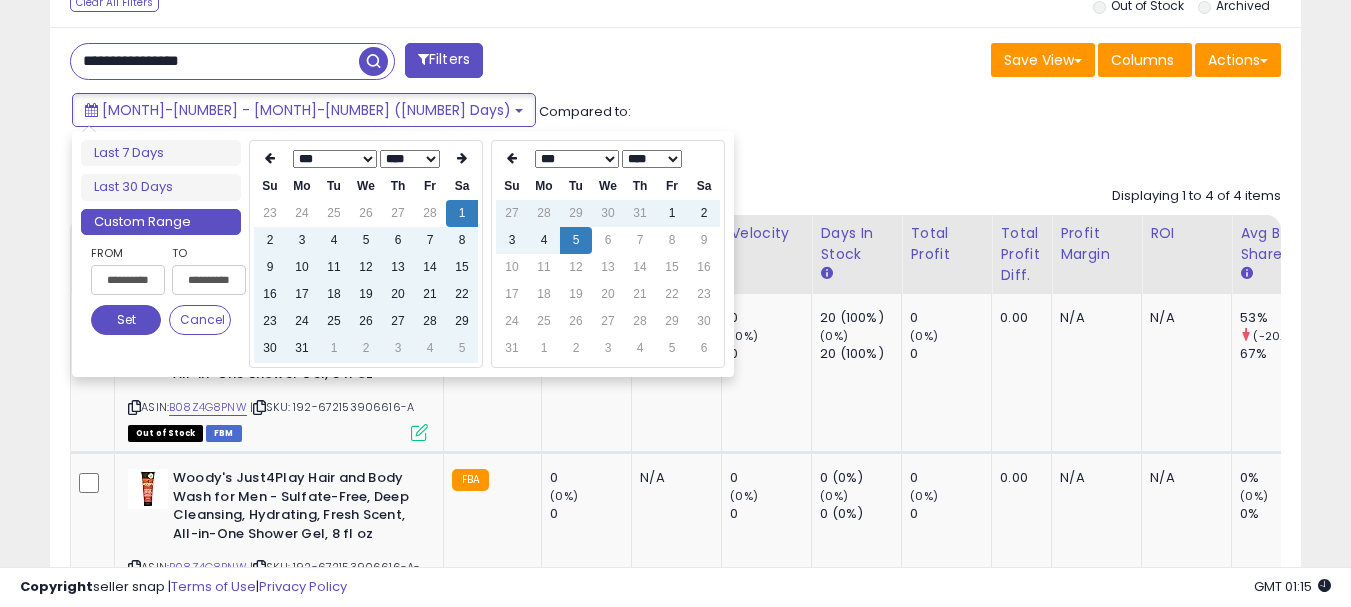 click on "Set" at bounding box center [126, 320] 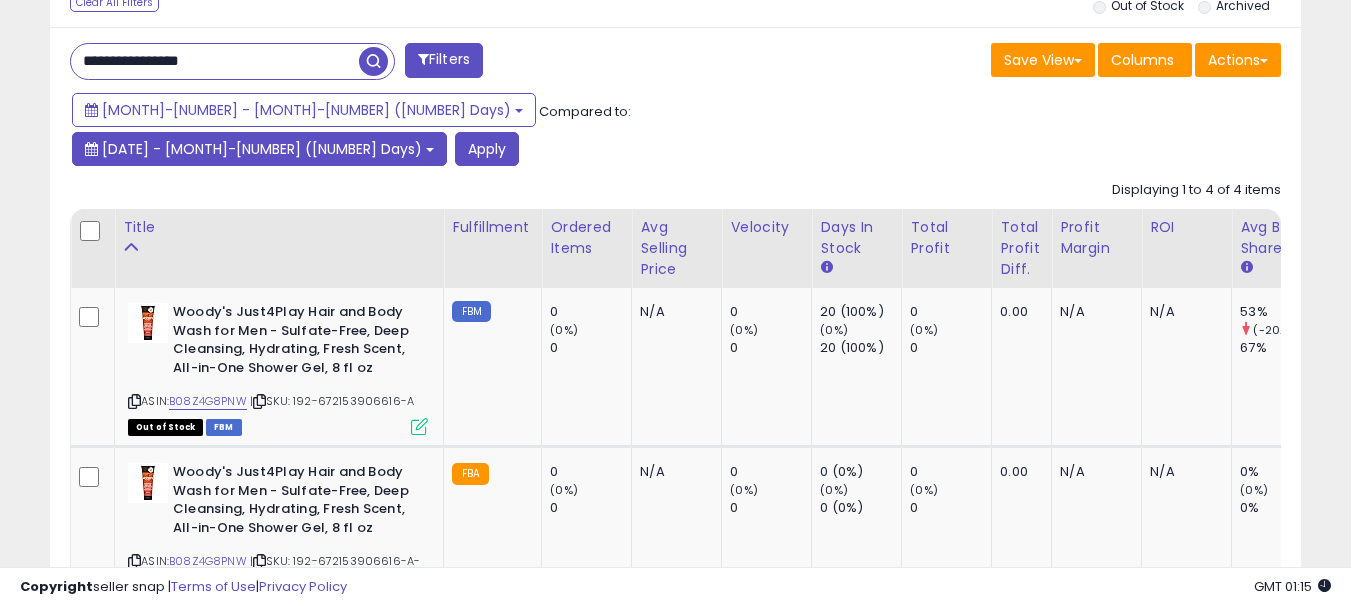 click on "[DATE] - [MONTH]-[NUMBER] ([NUMBER] Days)" at bounding box center [262, 149] 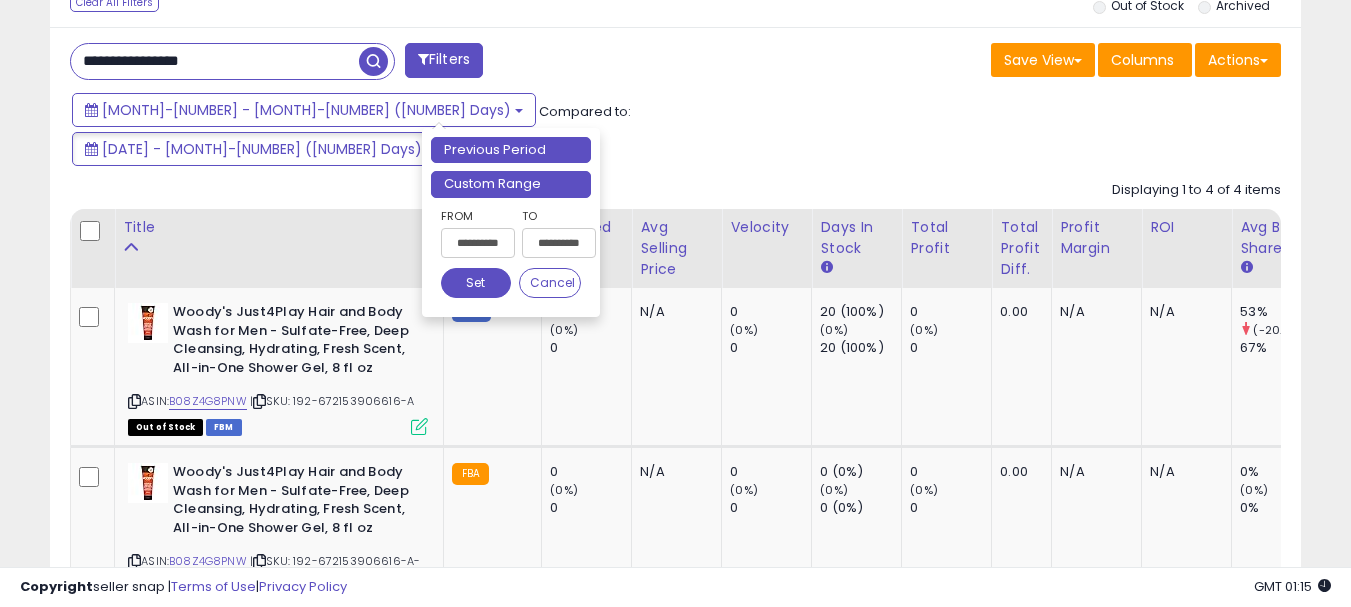 click on "Custom Range" at bounding box center (511, 184) 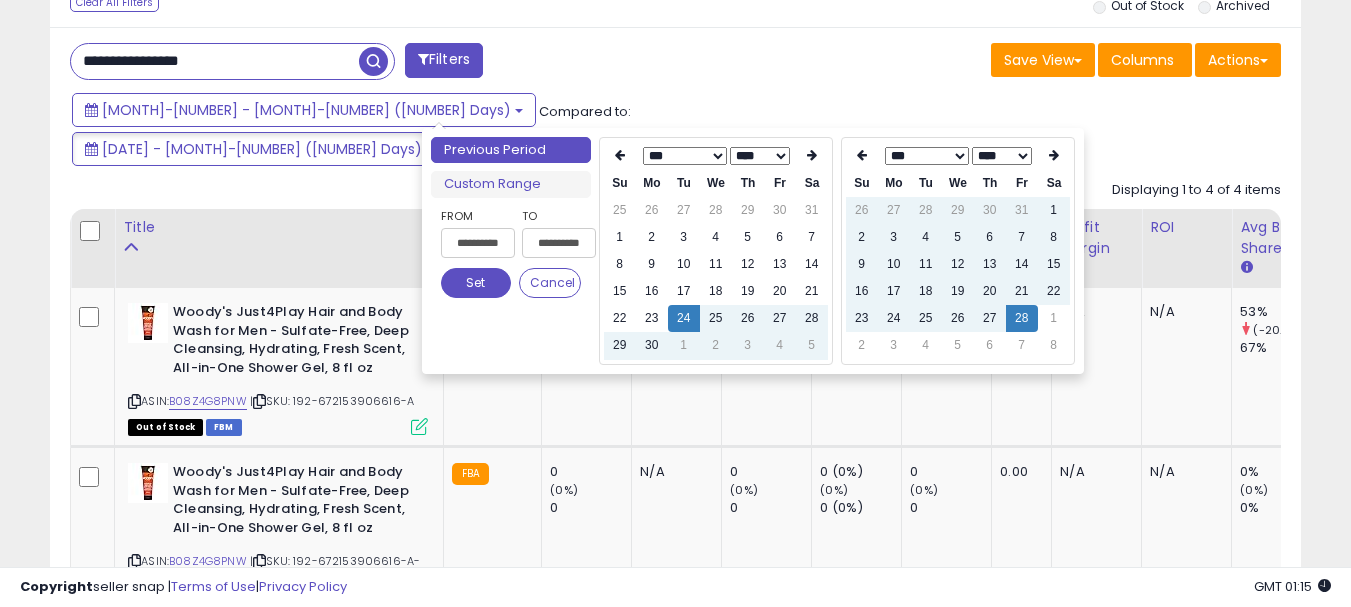 click on "**** ****" at bounding box center (1001, 156) 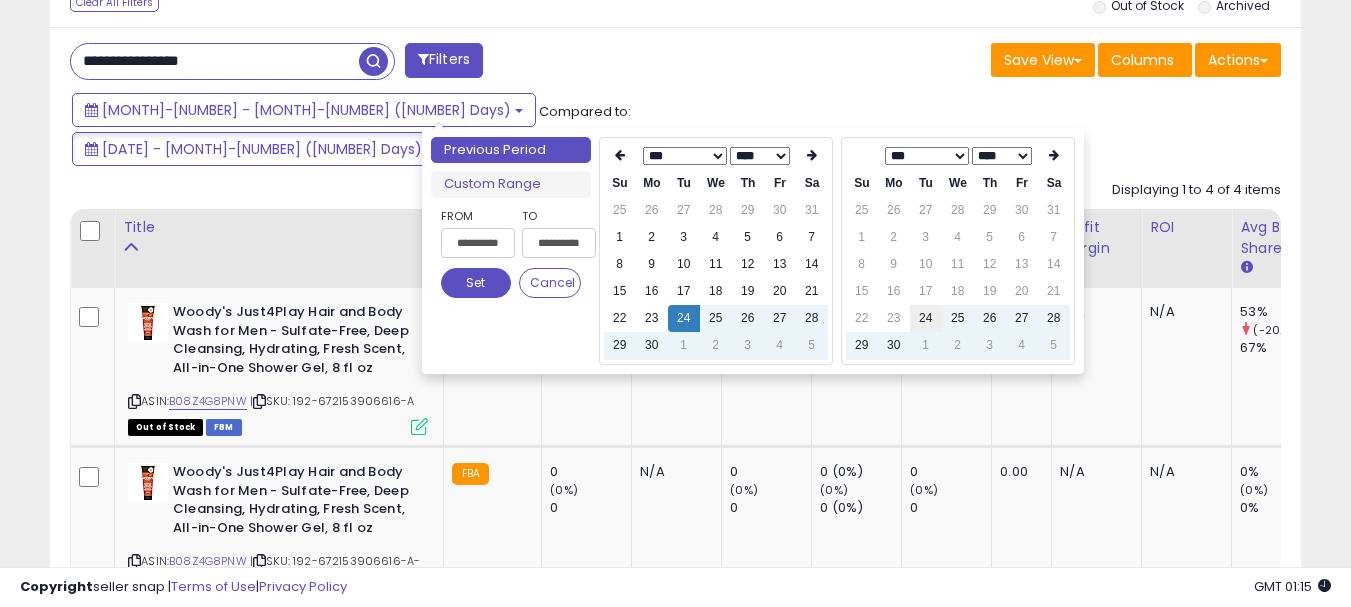 type on "**********" 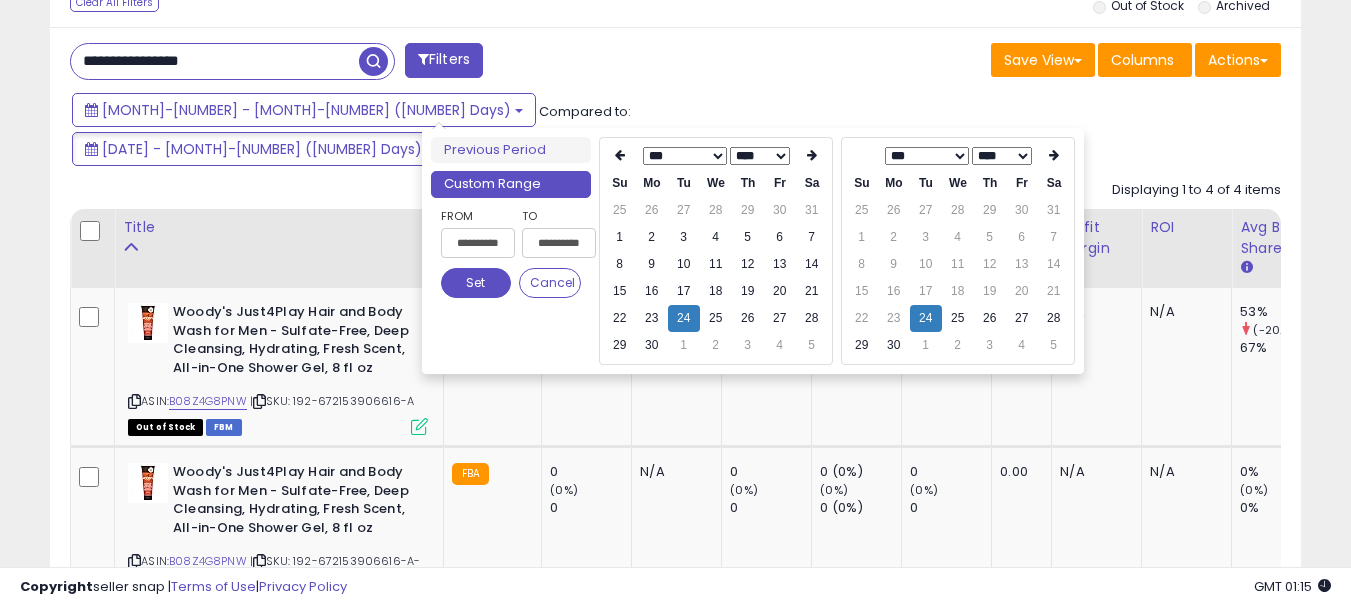 type on "**********" 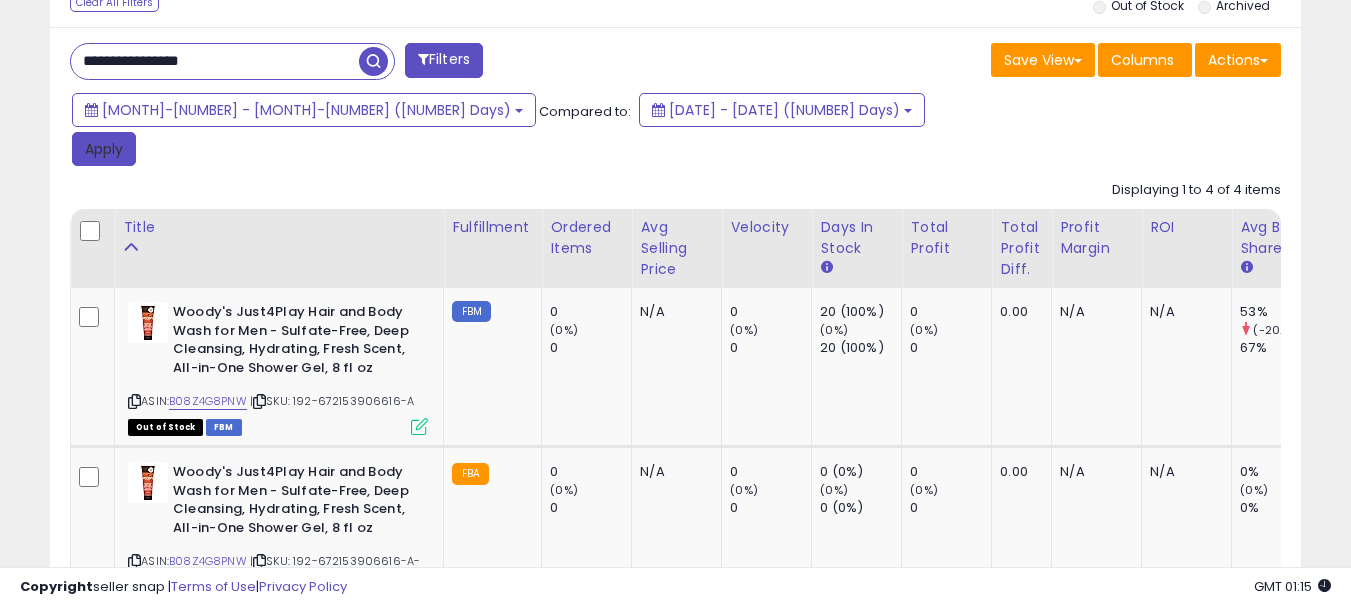 click on "Apply" at bounding box center [104, 149] 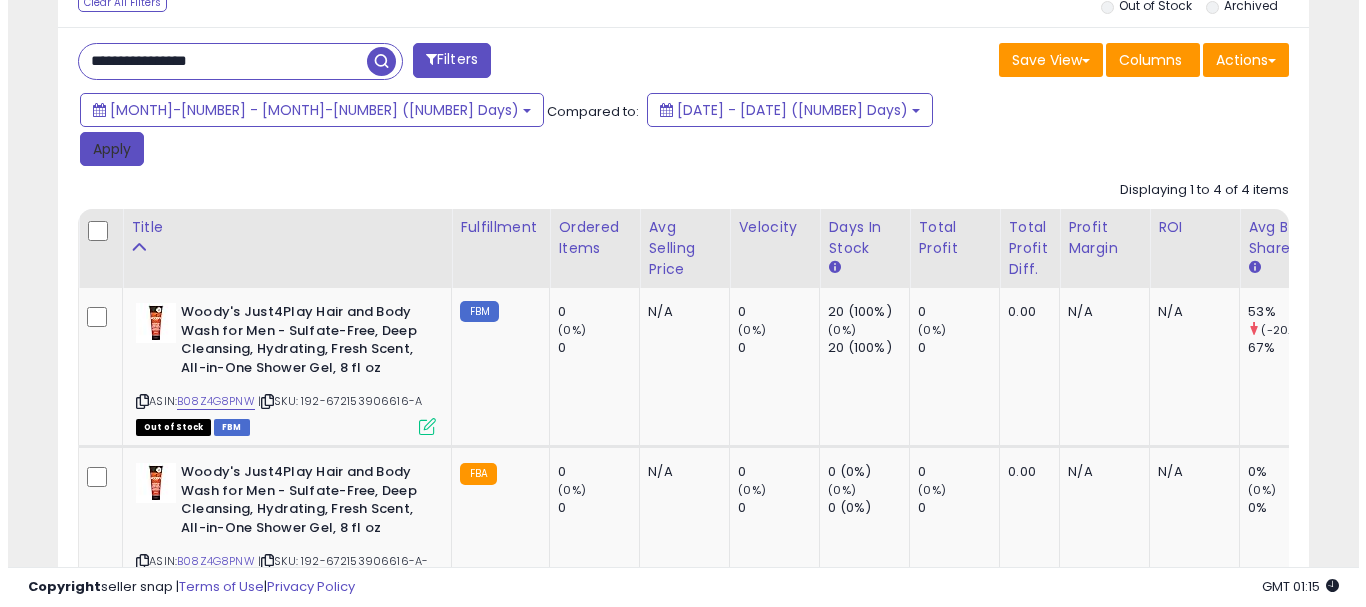 scroll, scrollTop: 595, scrollLeft: 0, axis: vertical 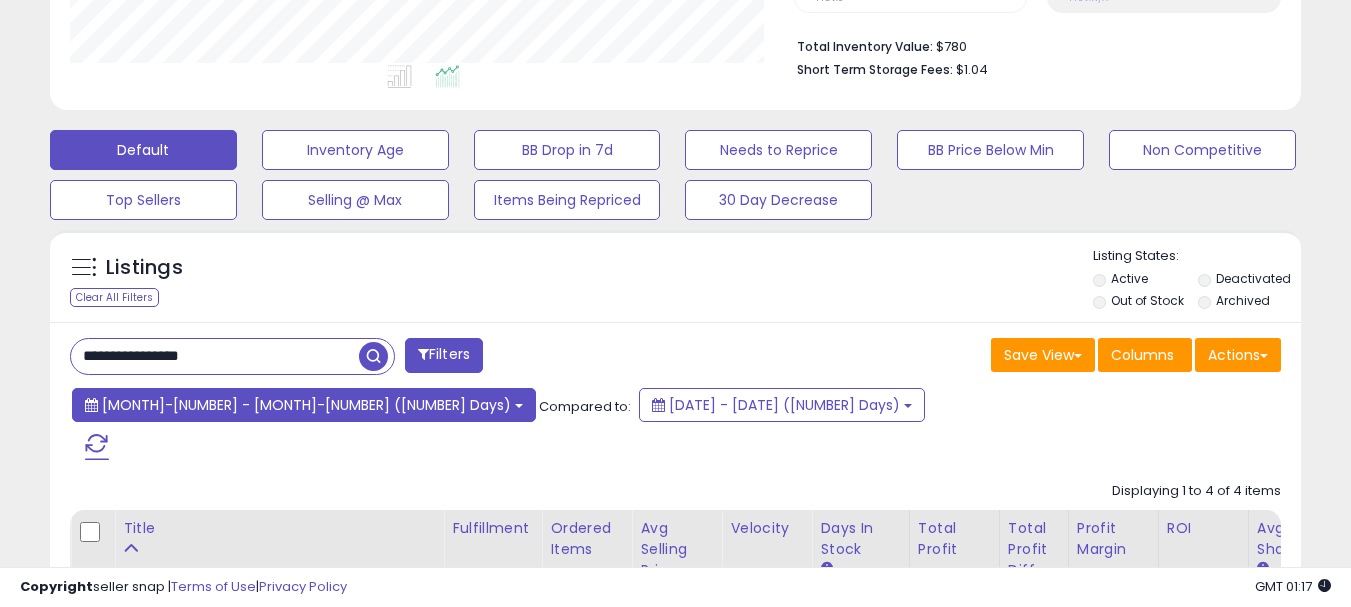 click on "[MONTH]-[NUMBER] - [MONTH]-[NUMBER] ([NUMBER] Days)" at bounding box center [306, 405] 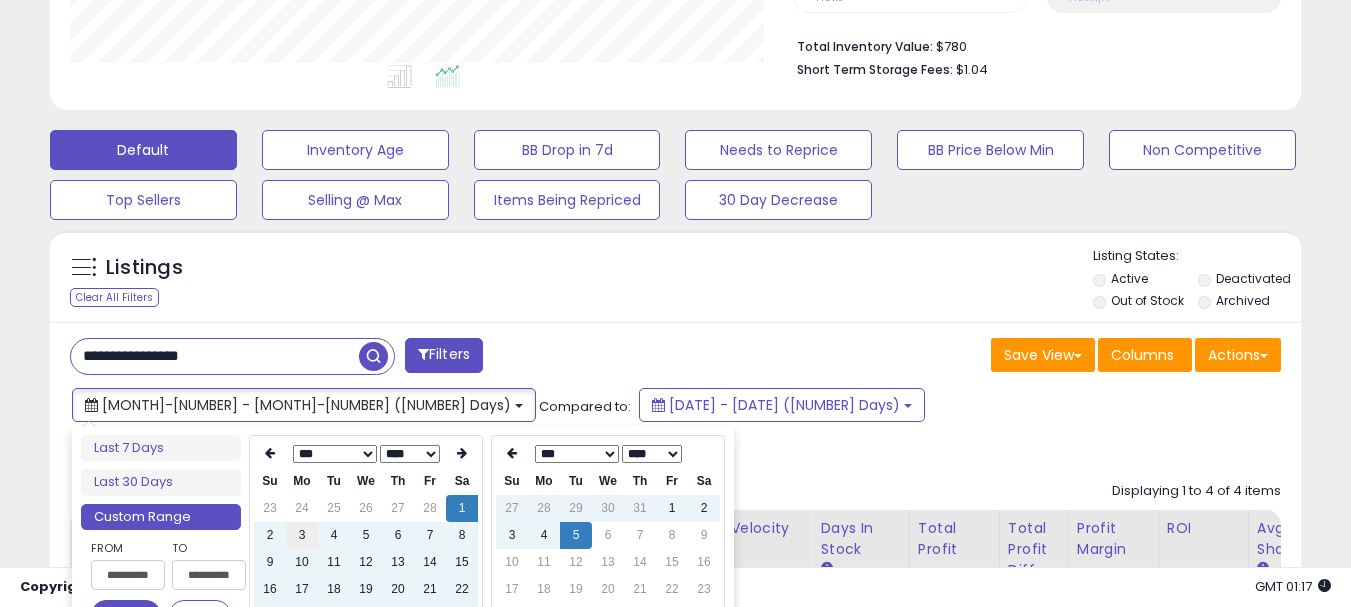 type on "**********" 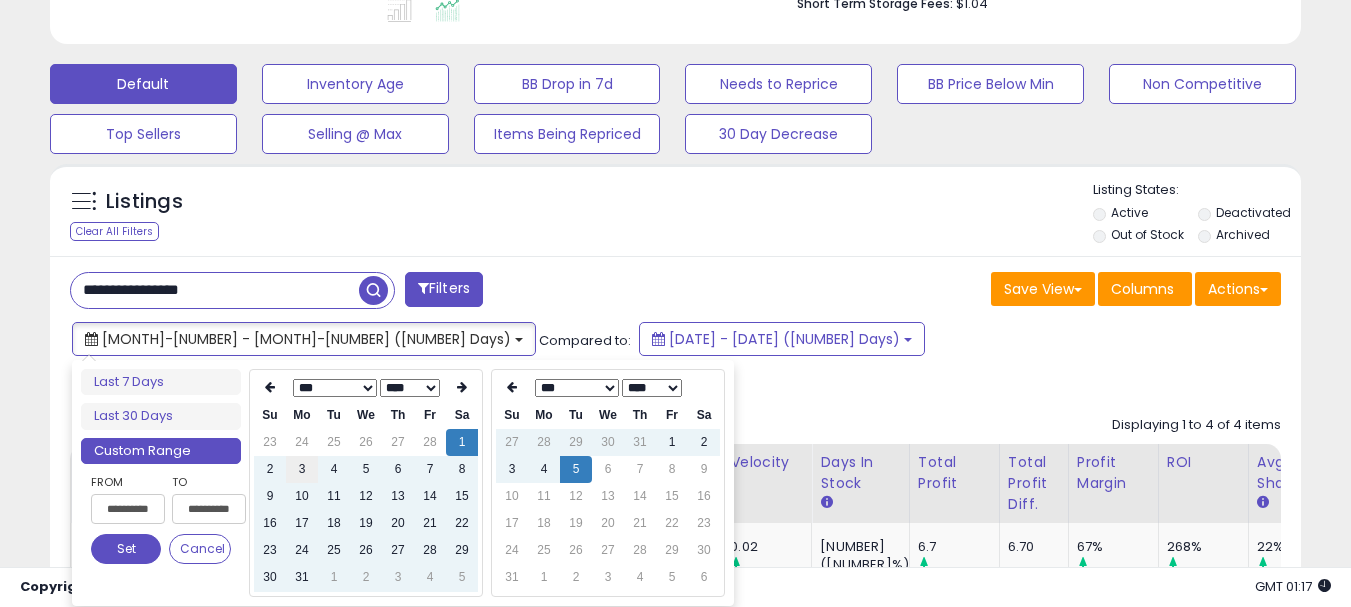 scroll, scrollTop: 700, scrollLeft: 0, axis: vertical 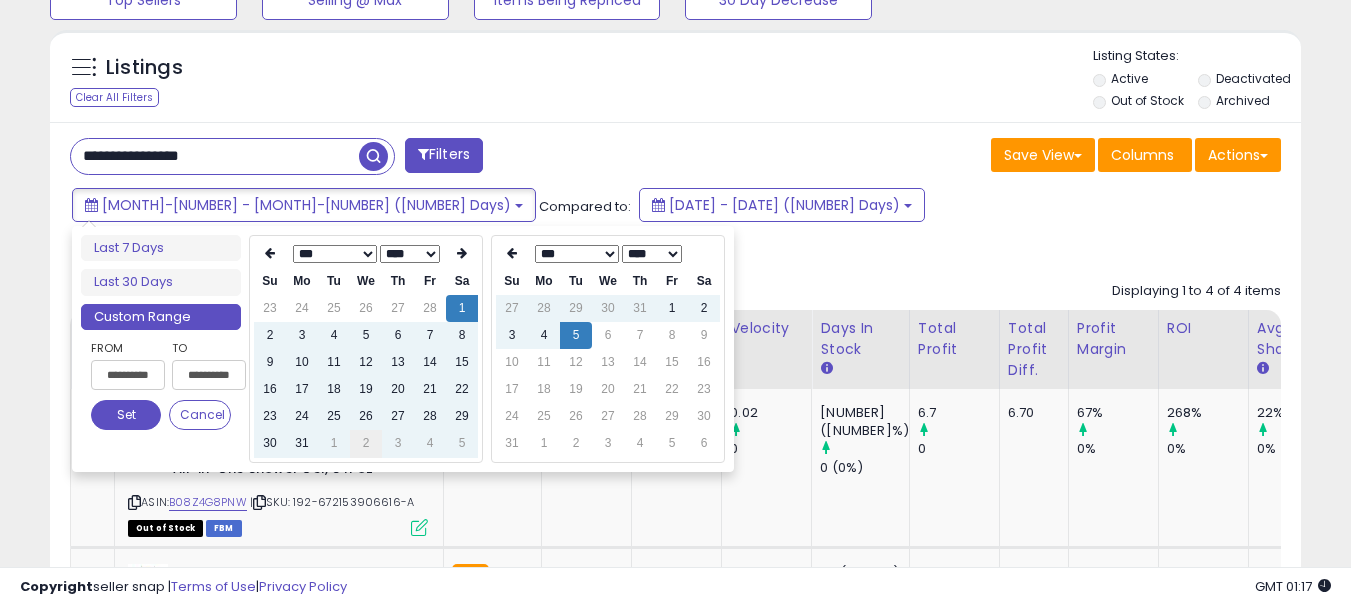 click on "2" at bounding box center [366, 443] 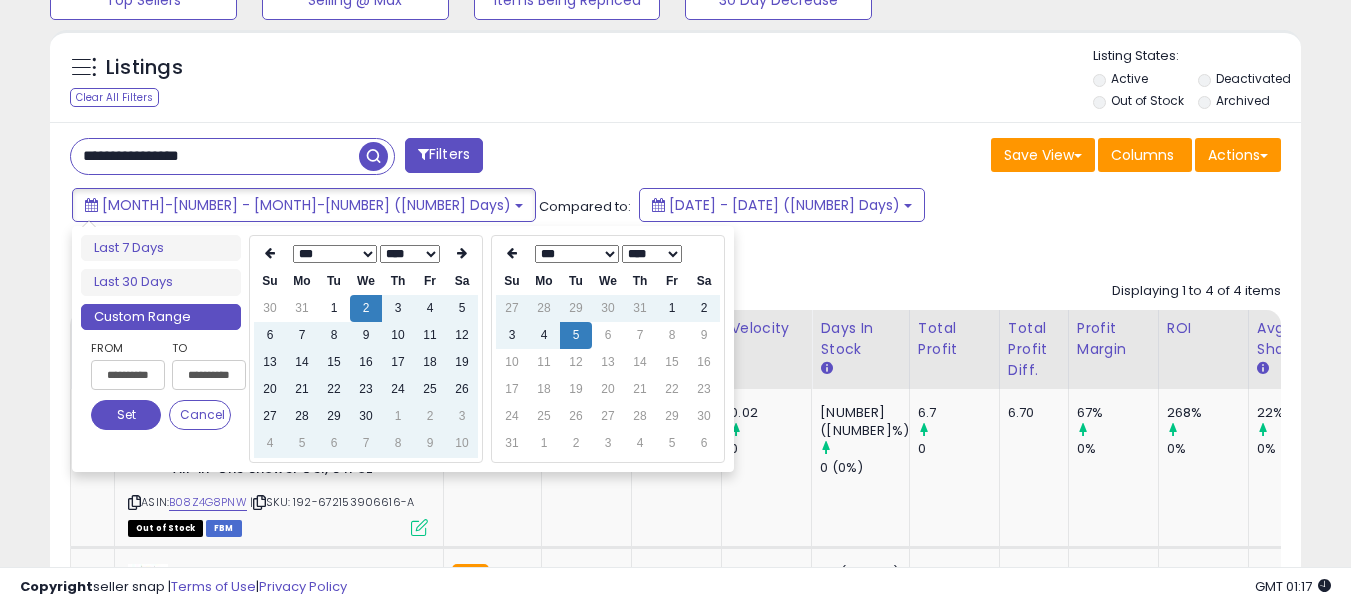 click on "7" at bounding box center [366, 443] 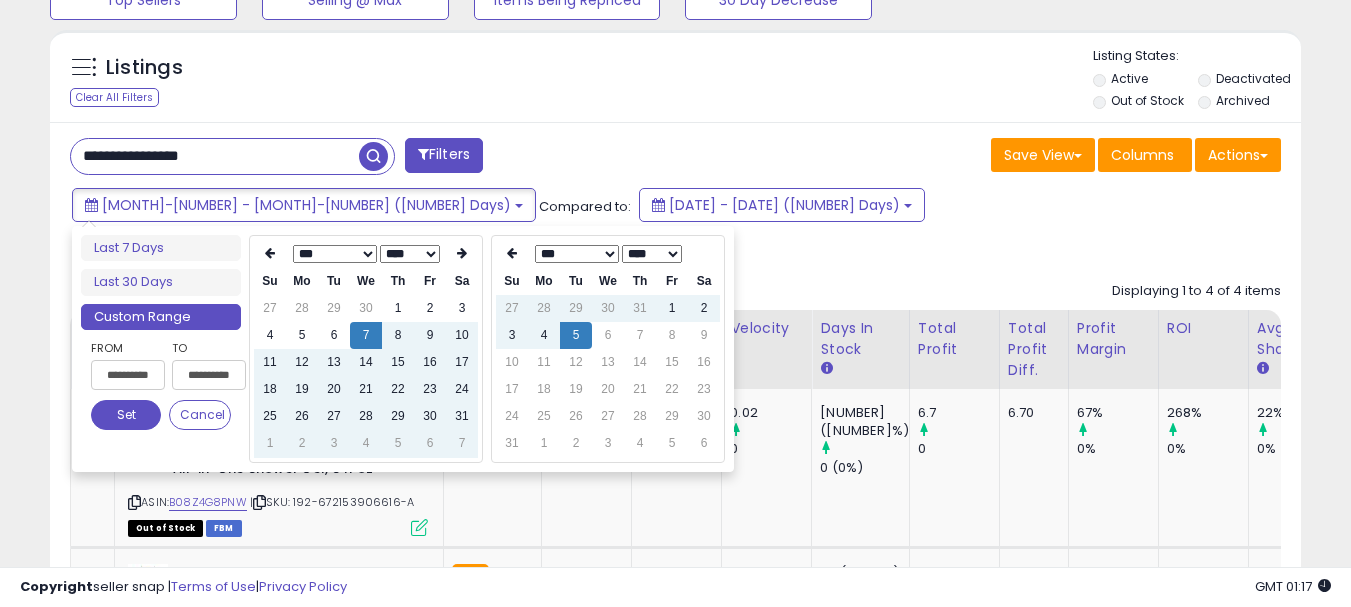 click on "4" at bounding box center (366, 443) 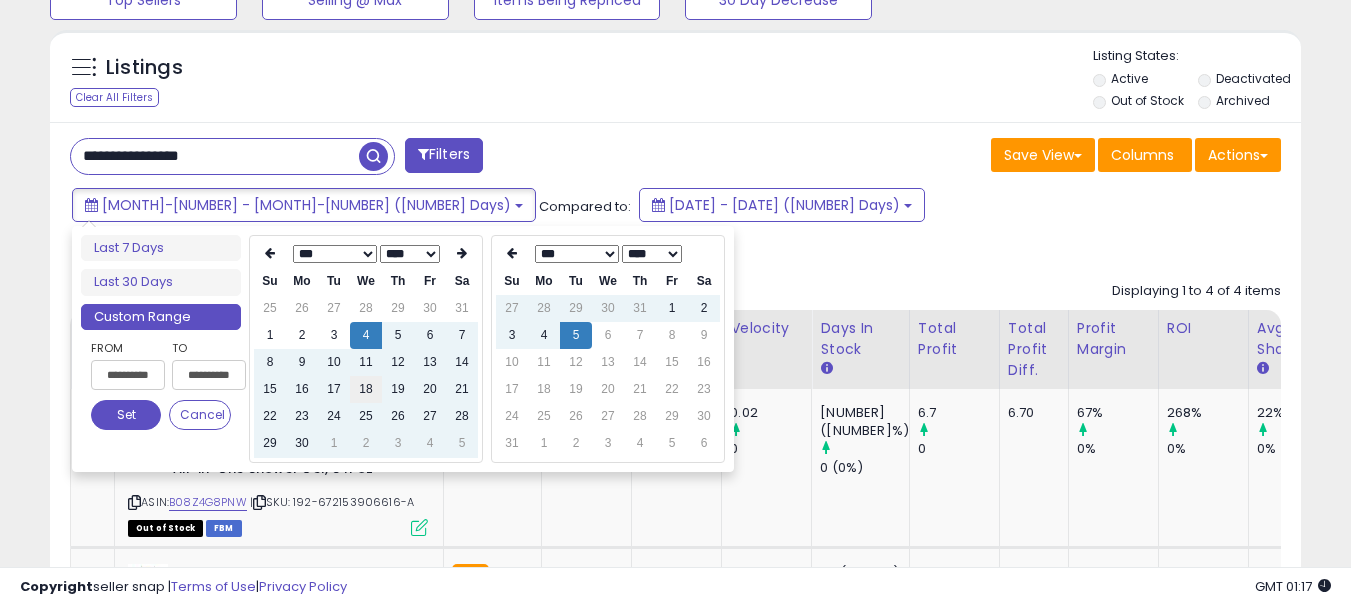 click on "18" at bounding box center [366, 389] 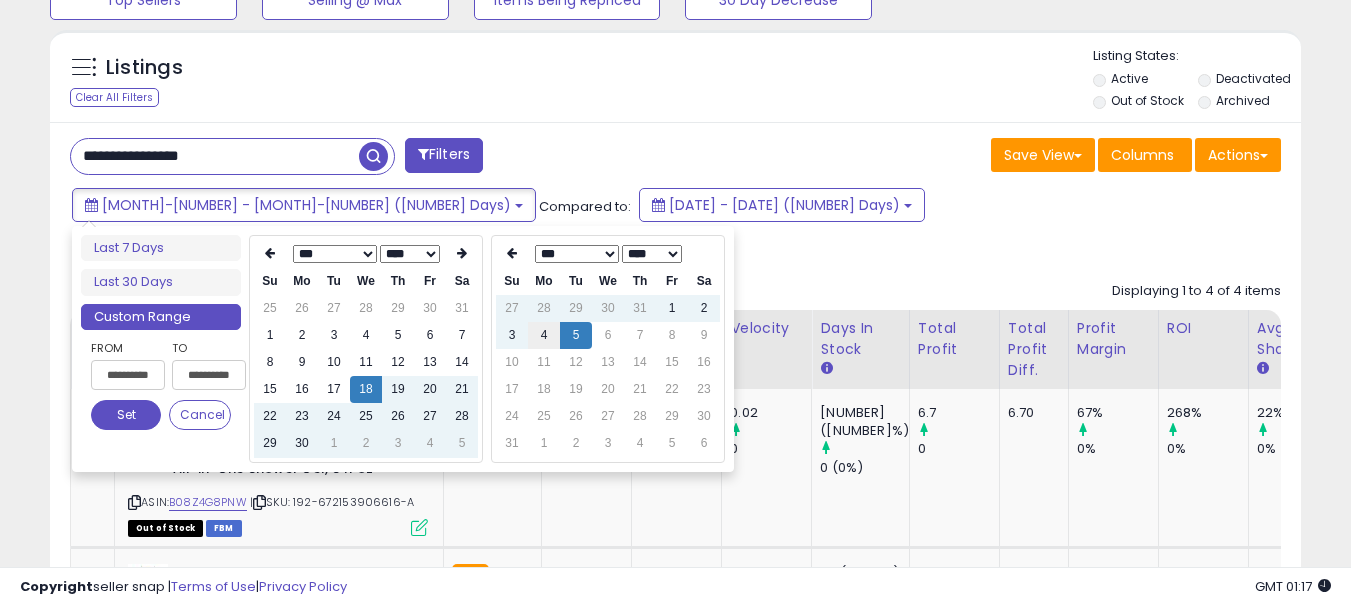 type on "**********" 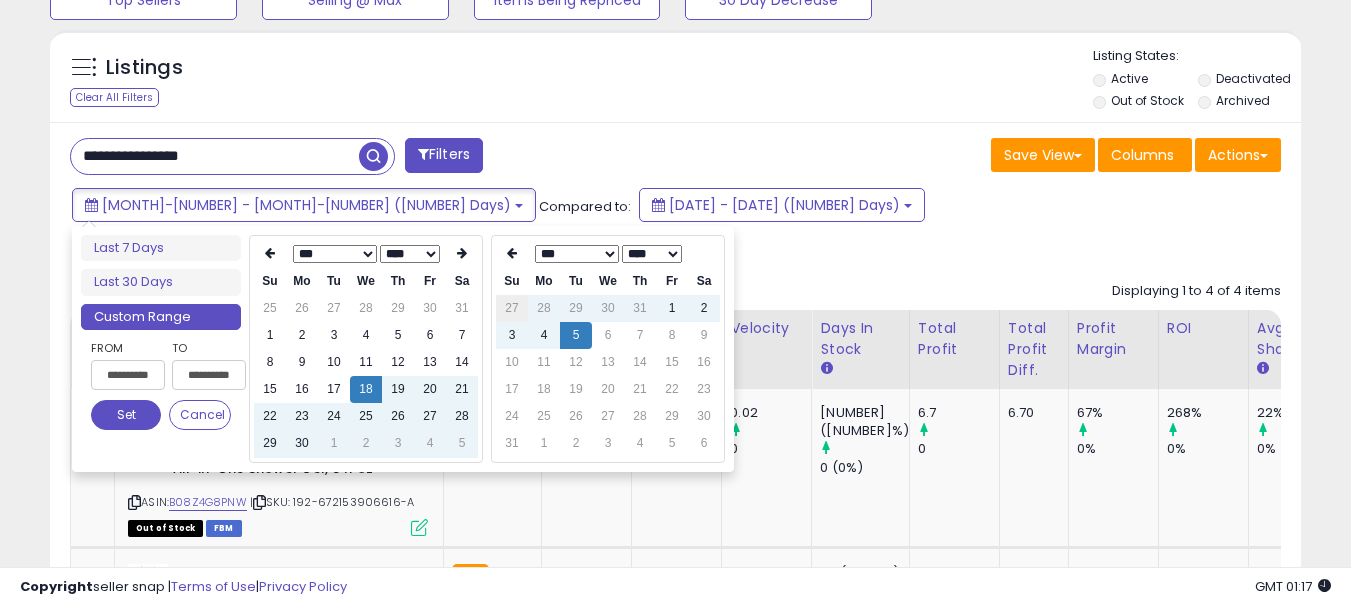 click on "27" at bounding box center (512, 308) 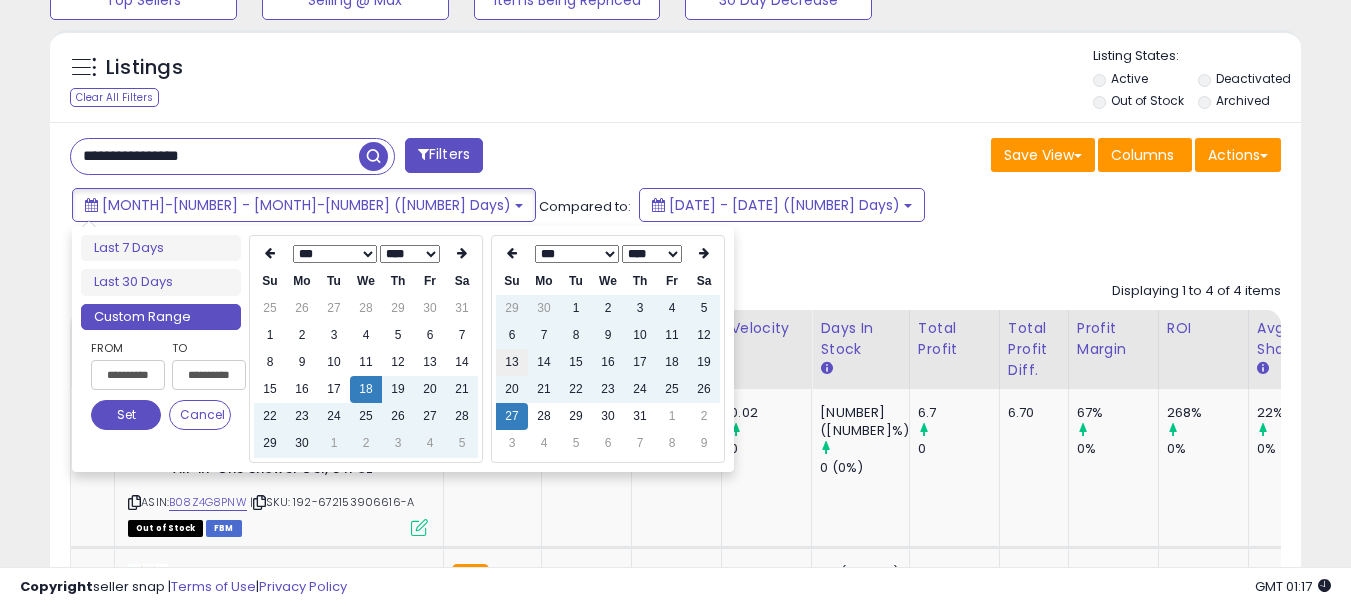 type on "**********" 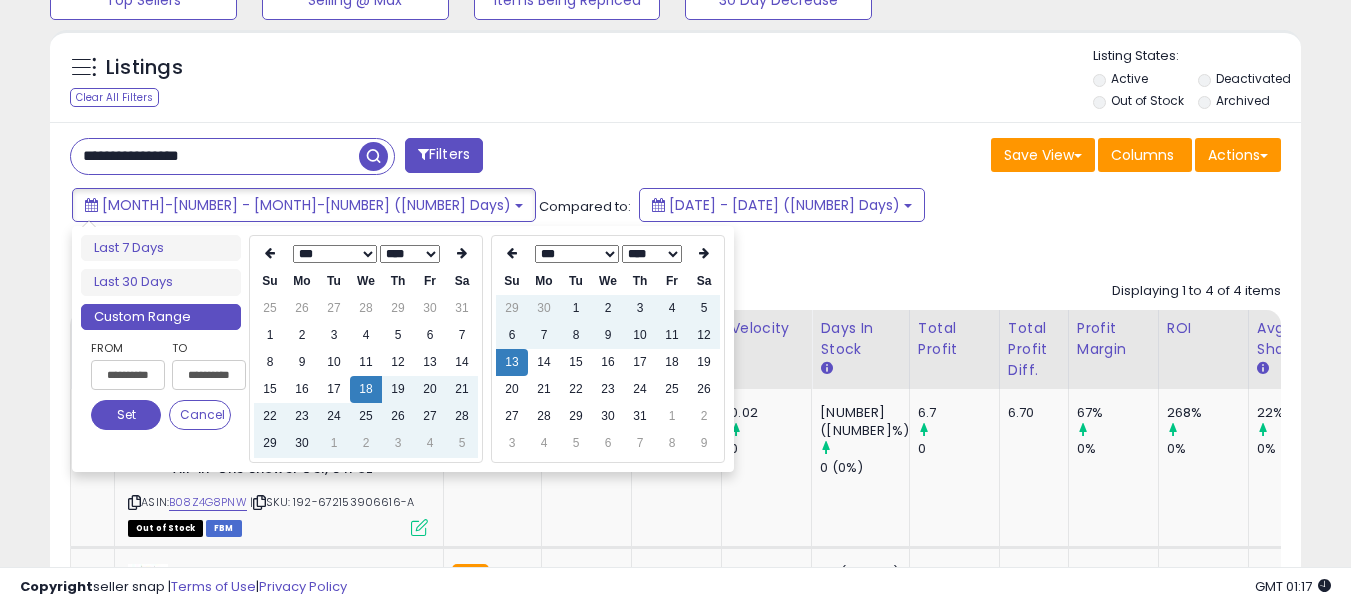 type on "**********" 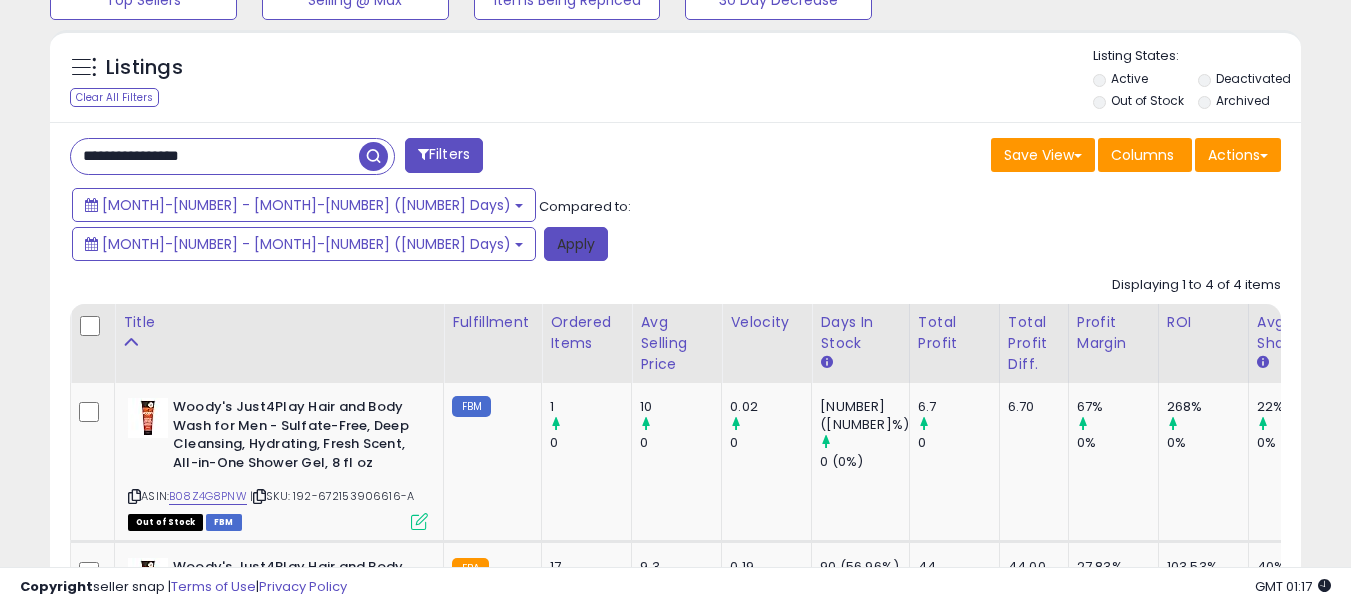 click on "Apply" at bounding box center [576, 244] 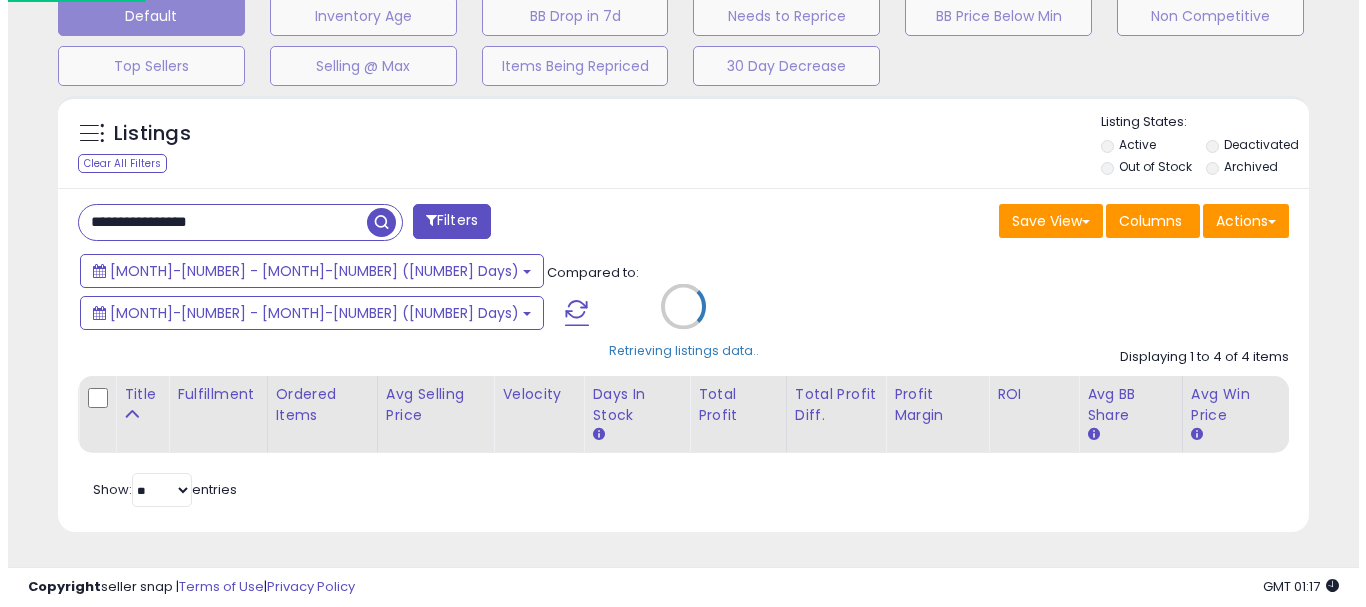 scroll, scrollTop: 595, scrollLeft: 0, axis: vertical 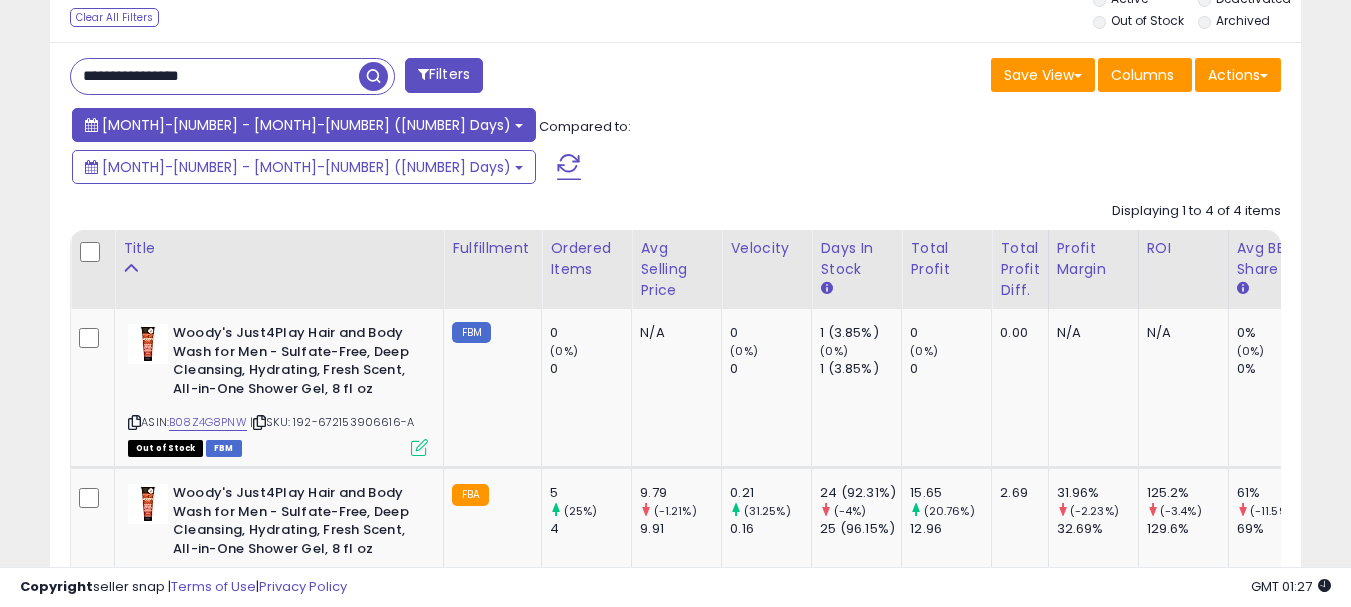 click on "[MONTH]-[NUMBER] - [MONTH]-[NUMBER] ([NUMBER] Days)" at bounding box center (306, 125) 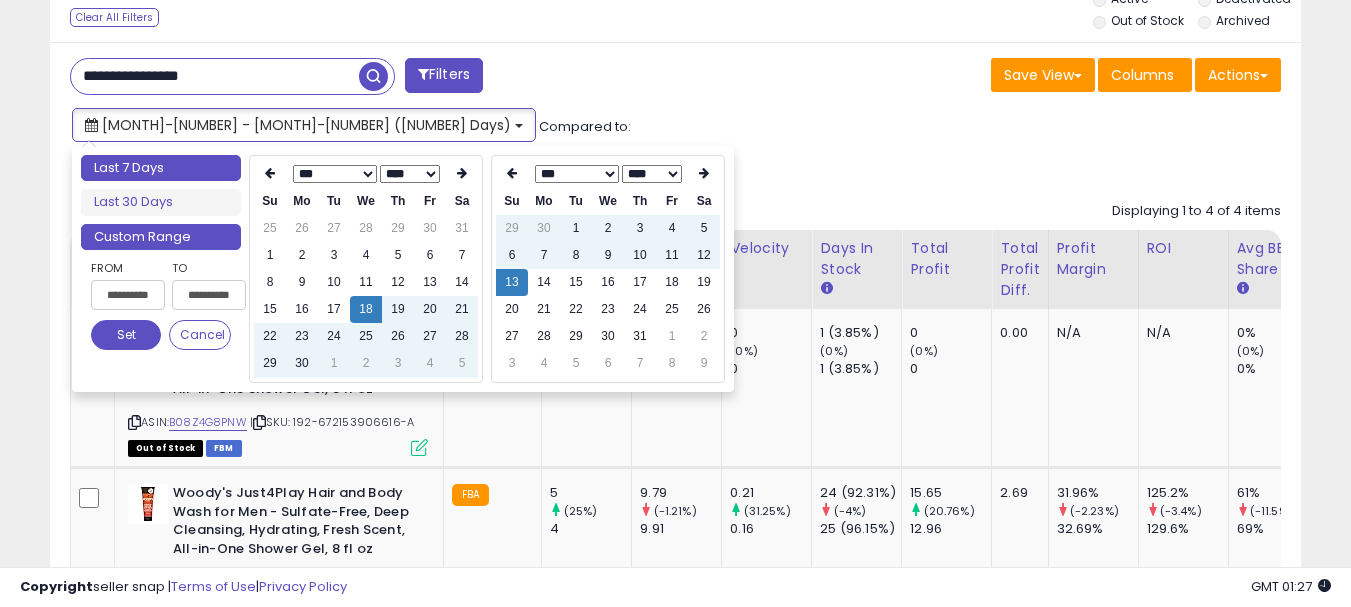 type on "**********" 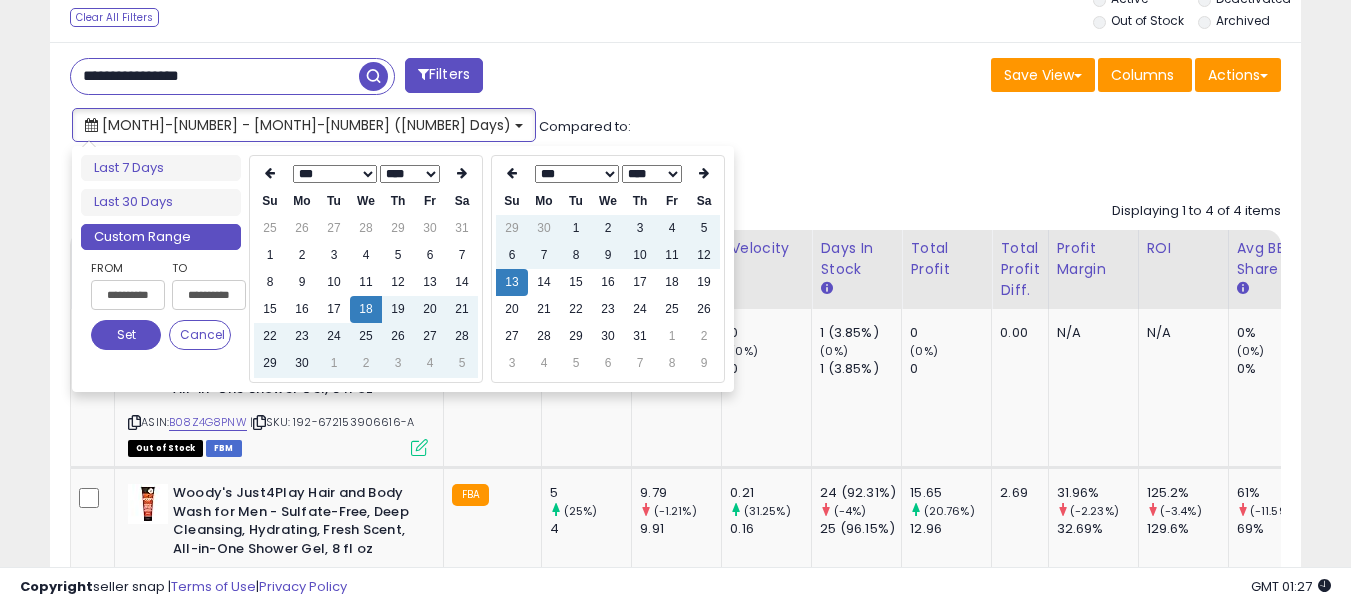 type on "**********" 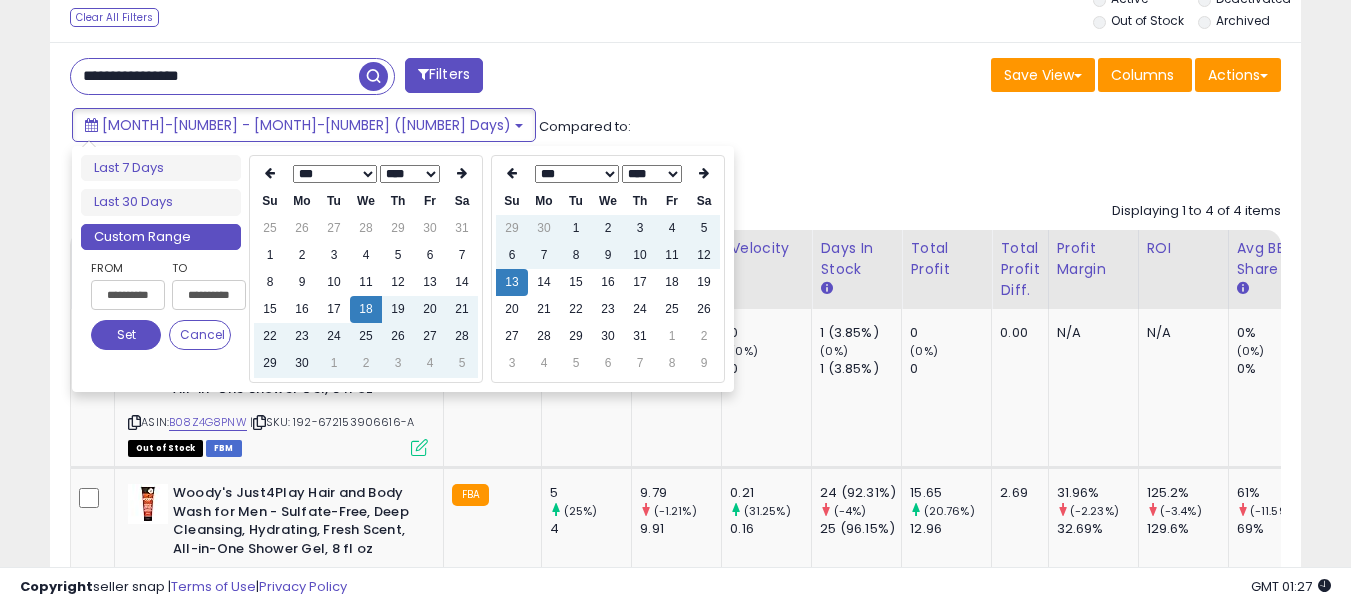 click on "*** *** *** *** *** *** *** ***" at bounding box center [335, 174] 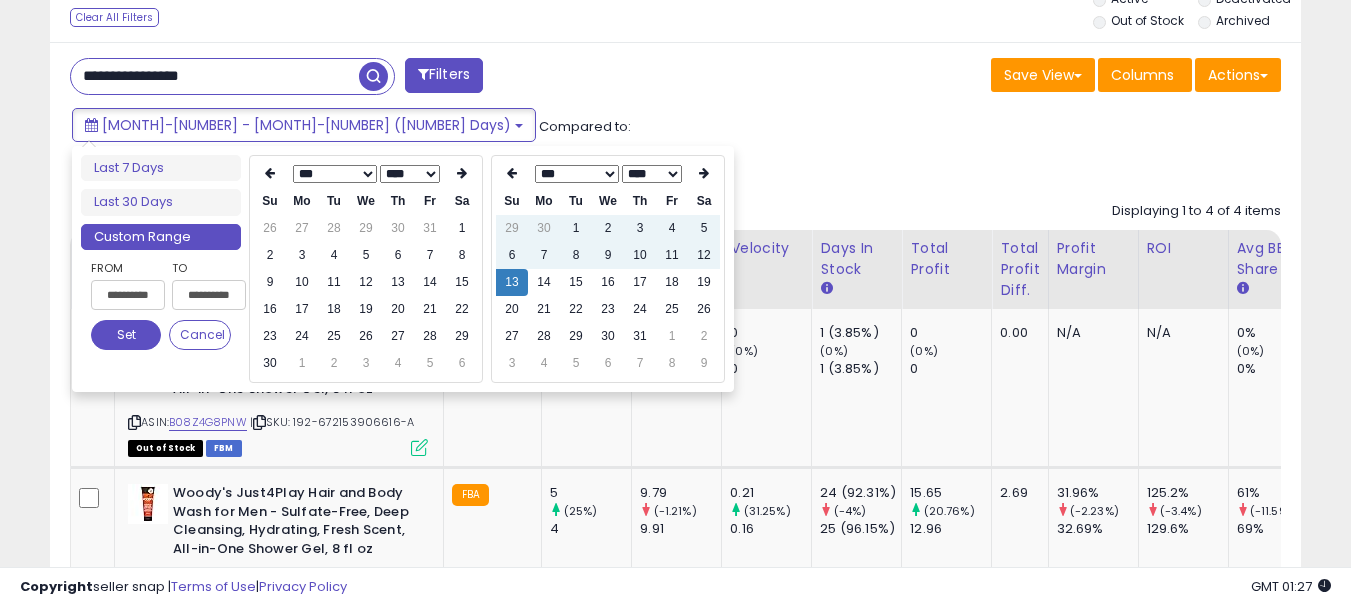 click on "*** *** *** *** *** *** *** *** *** *** *** ***" at bounding box center [335, 174] 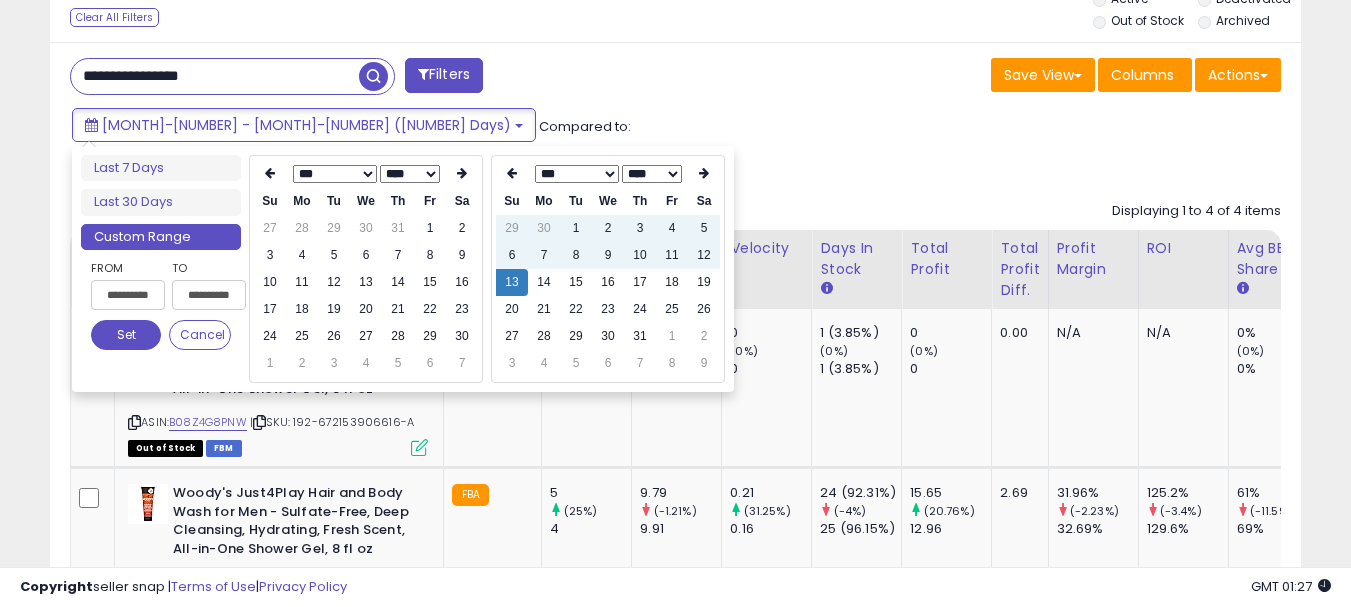 drag, startPoint x: 435, startPoint y: 236, endPoint x: 490, endPoint y: 255, distance: 58.189346 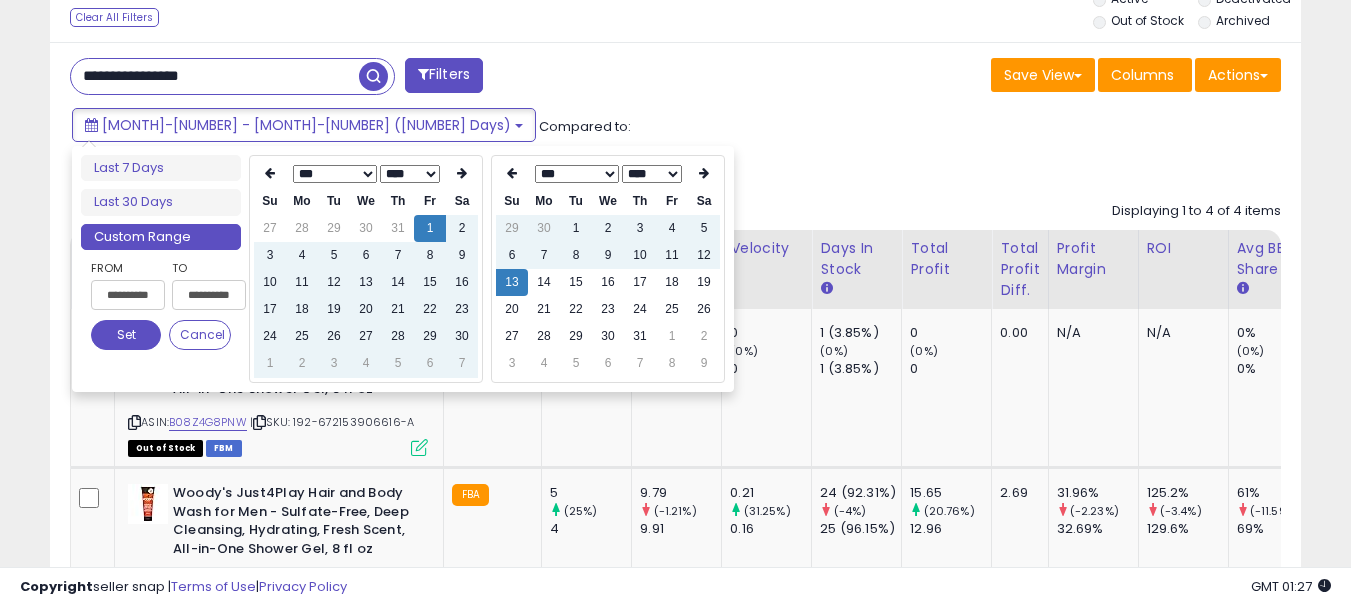 click on "6" at bounding box center [608, 363] 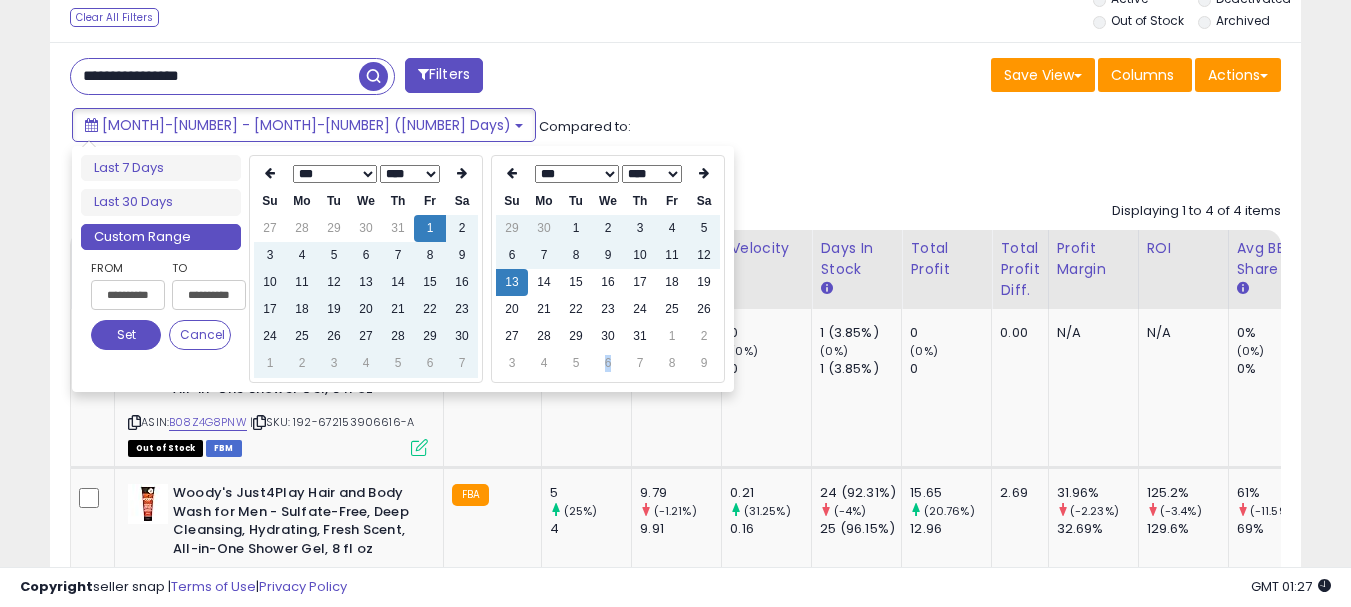 click on "6" at bounding box center [608, 363] 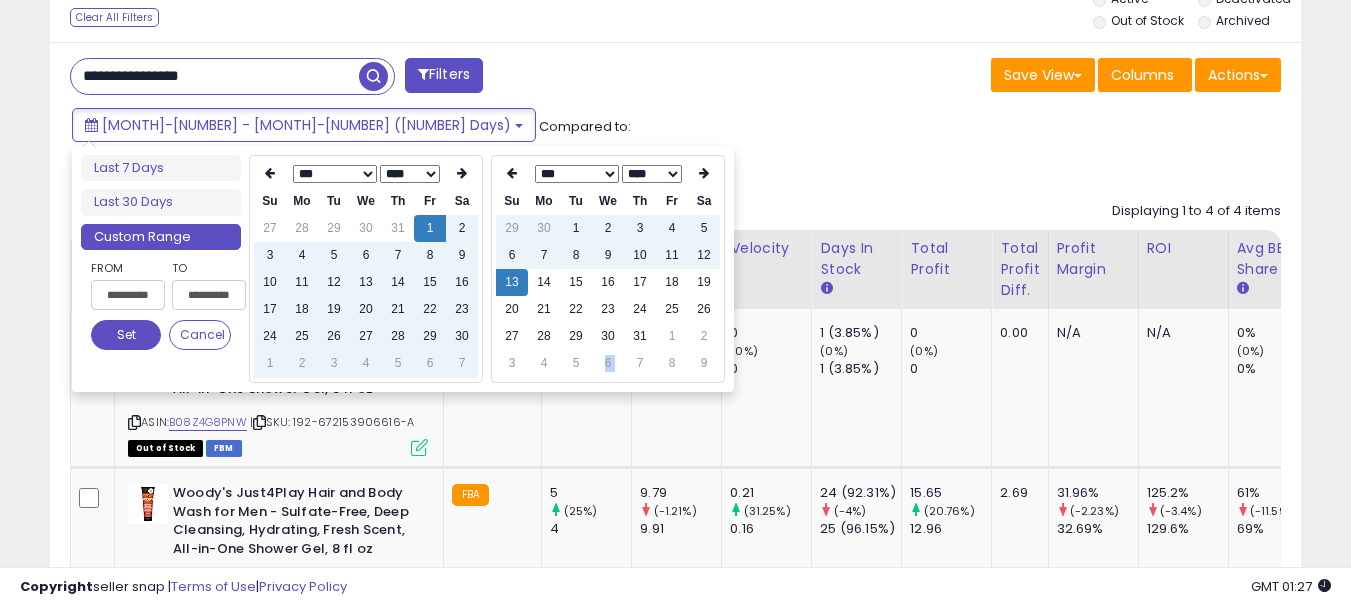 click on "6" at bounding box center [608, 363] 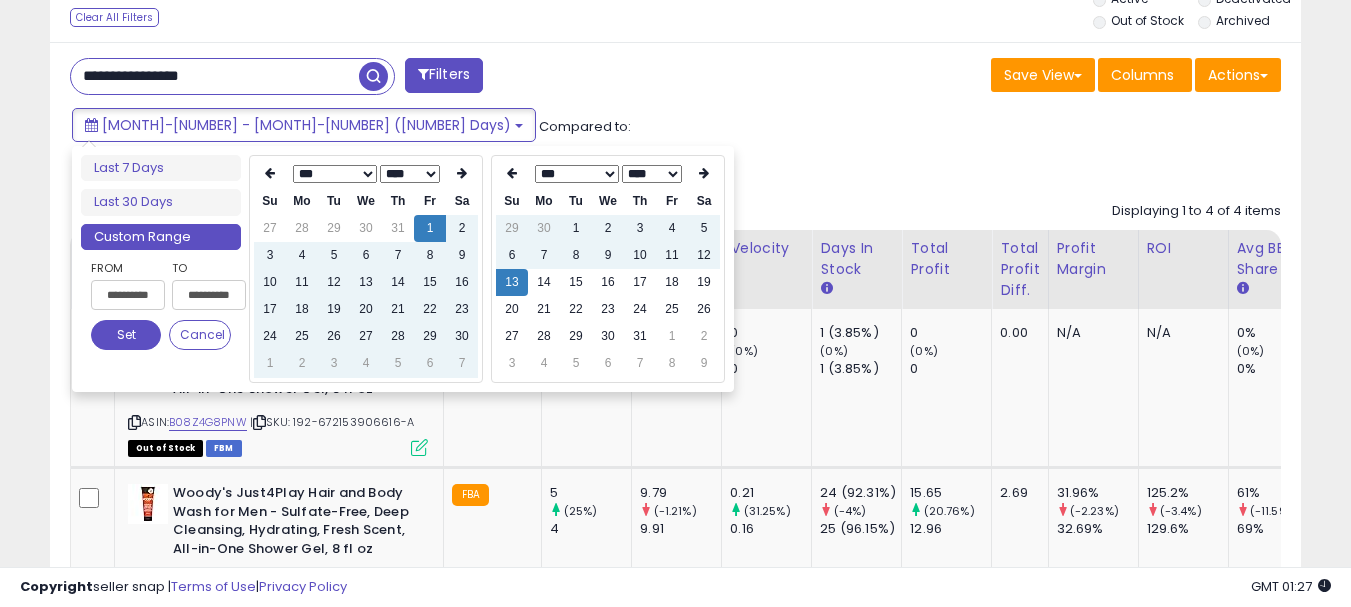 click on "7" at bounding box center [640, 363] 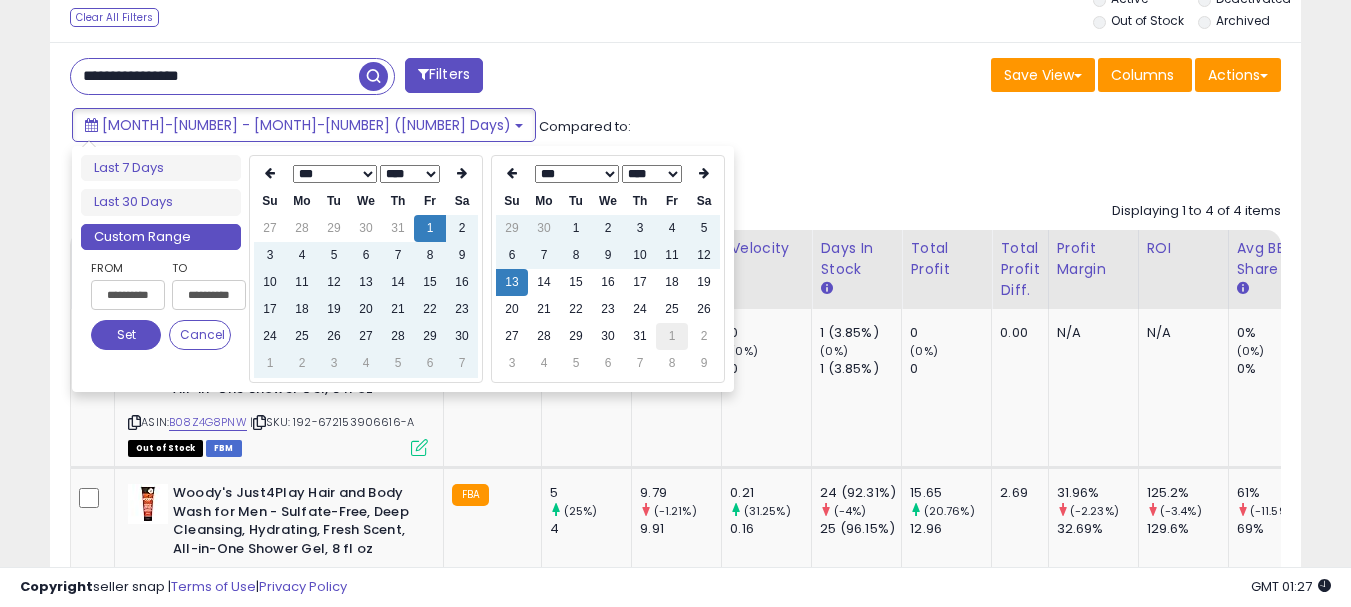 click on "1" at bounding box center (672, 336) 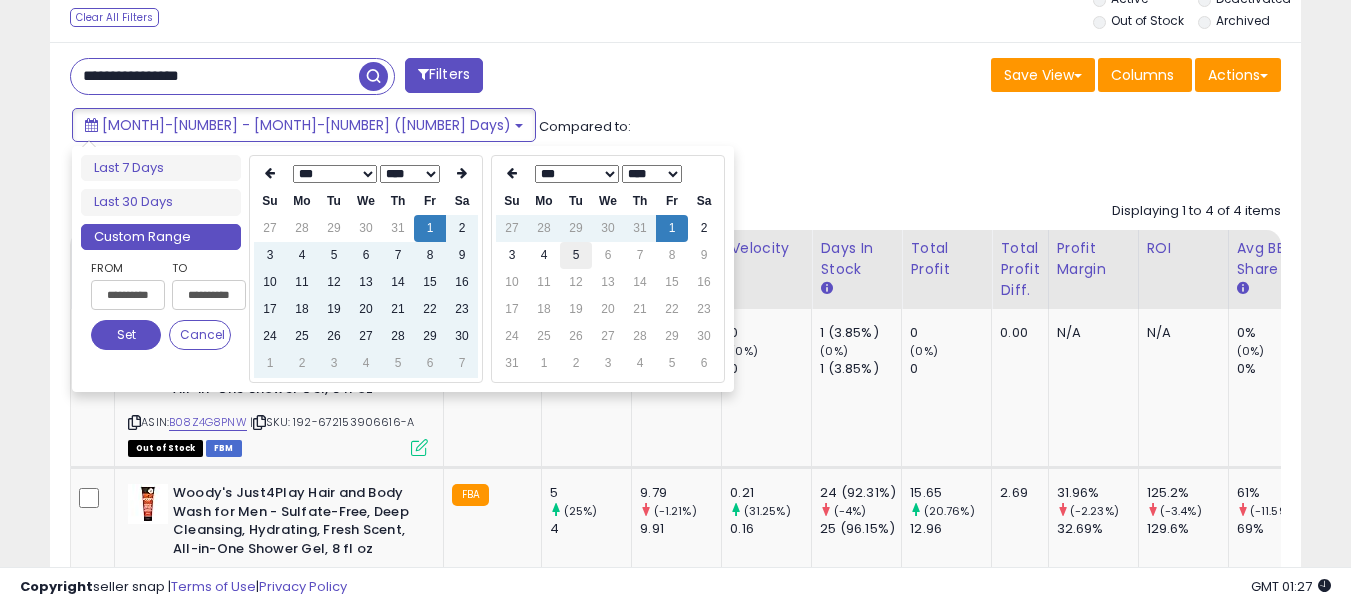 type on "**********" 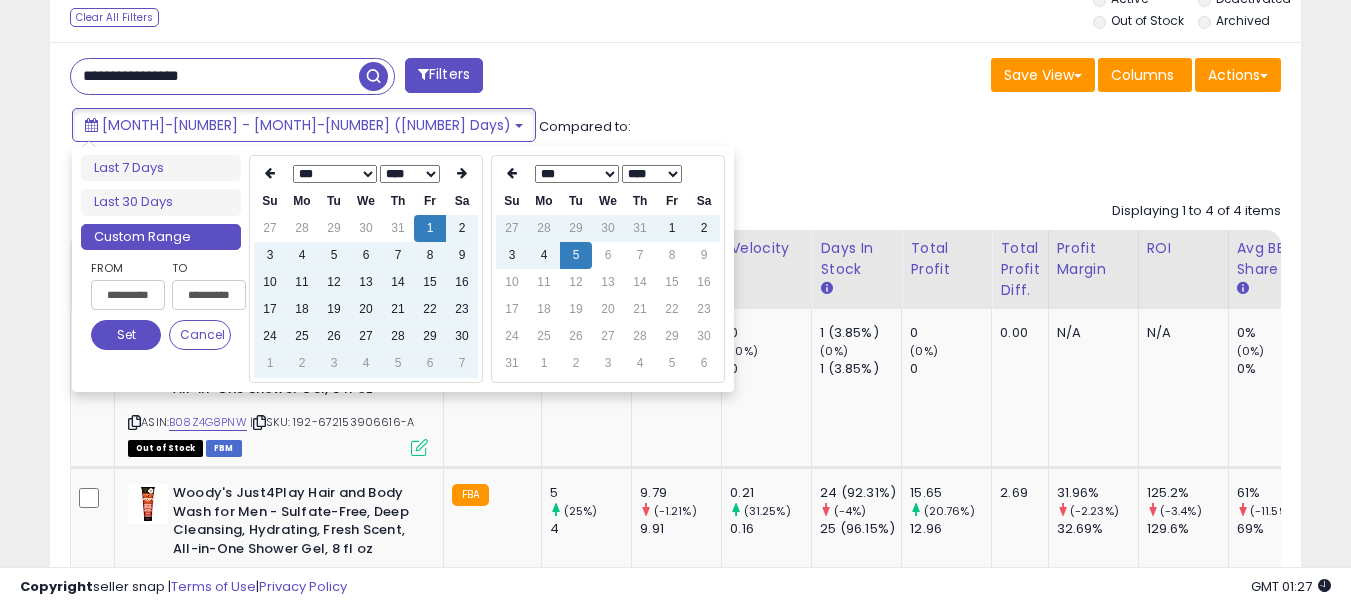 type on "**********" 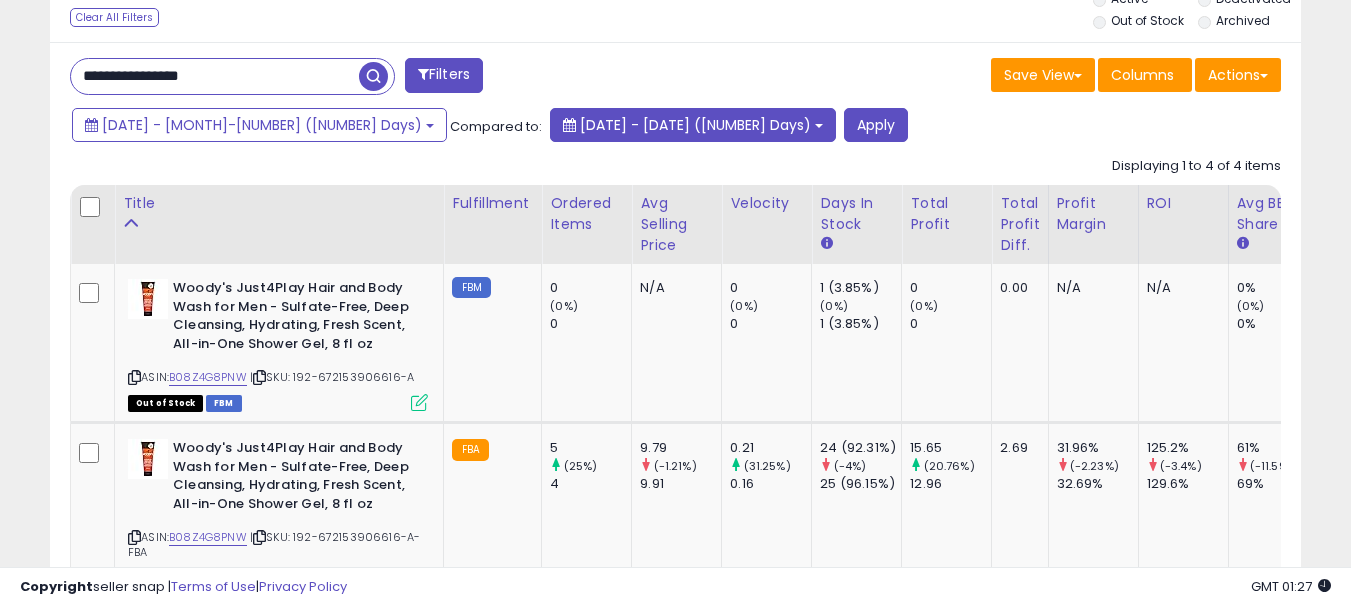 click on "[DATE] - [DATE] ([NUMBER] Days)" at bounding box center (695, 125) 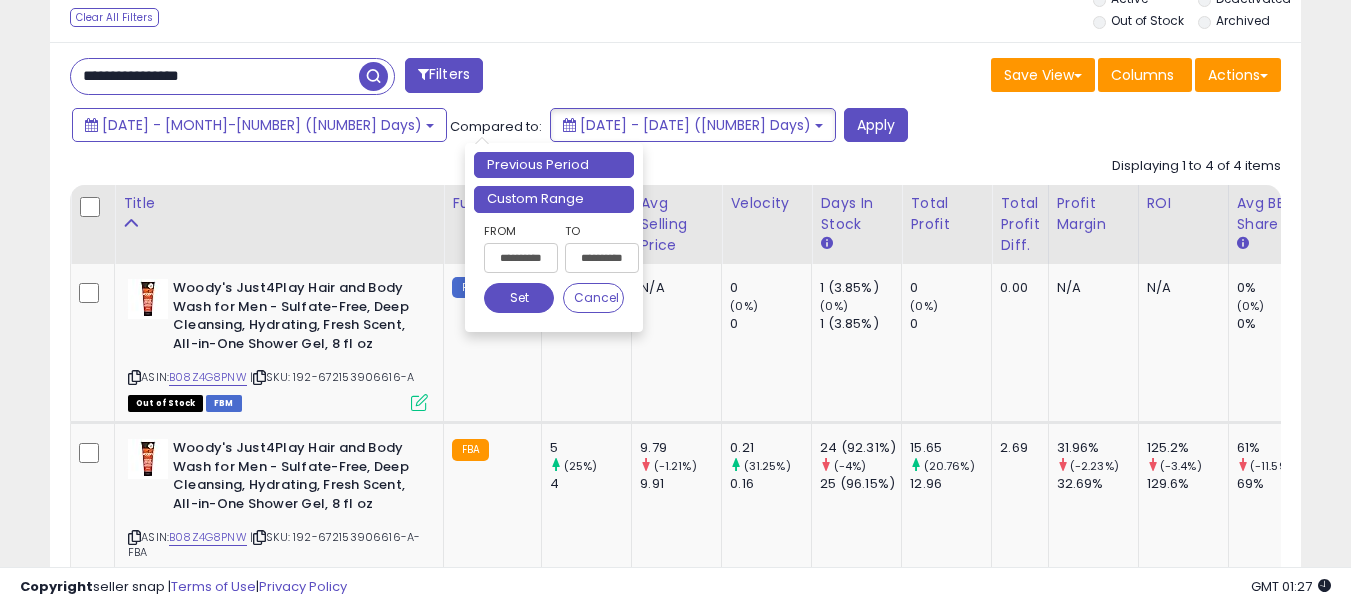 click on "Custom Range" at bounding box center (554, 199) 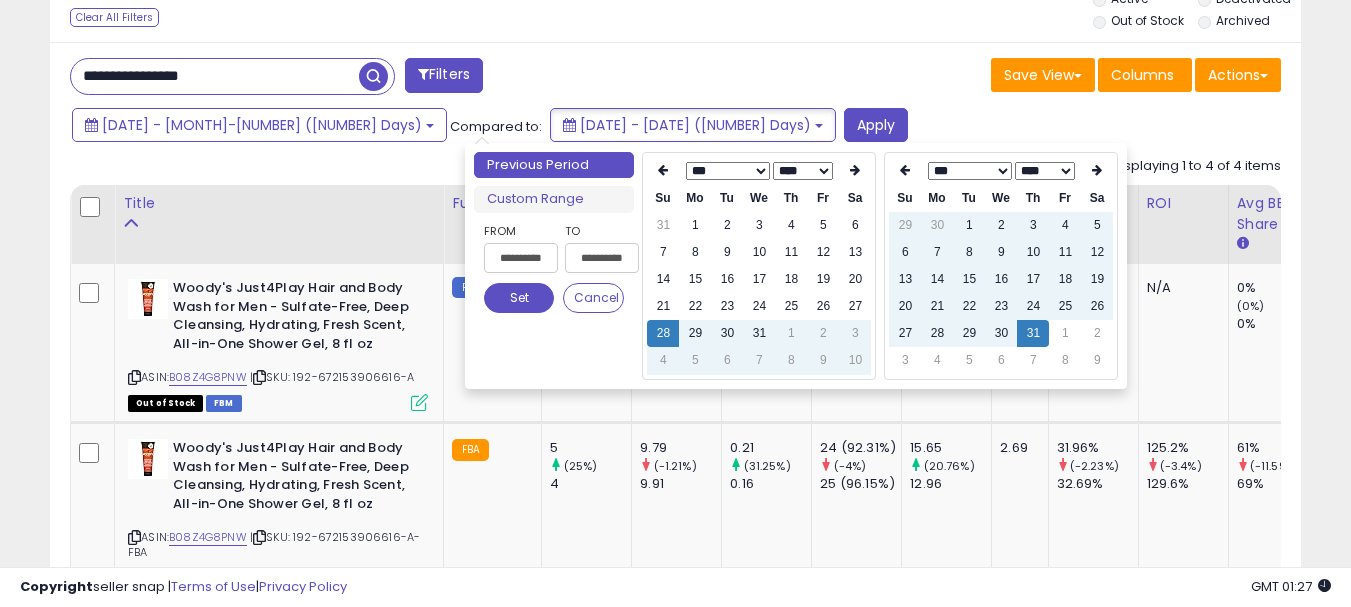 click on "*** *** *** *** *** *** *** *** *** *** *** ***" at bounding box center (970, 171) 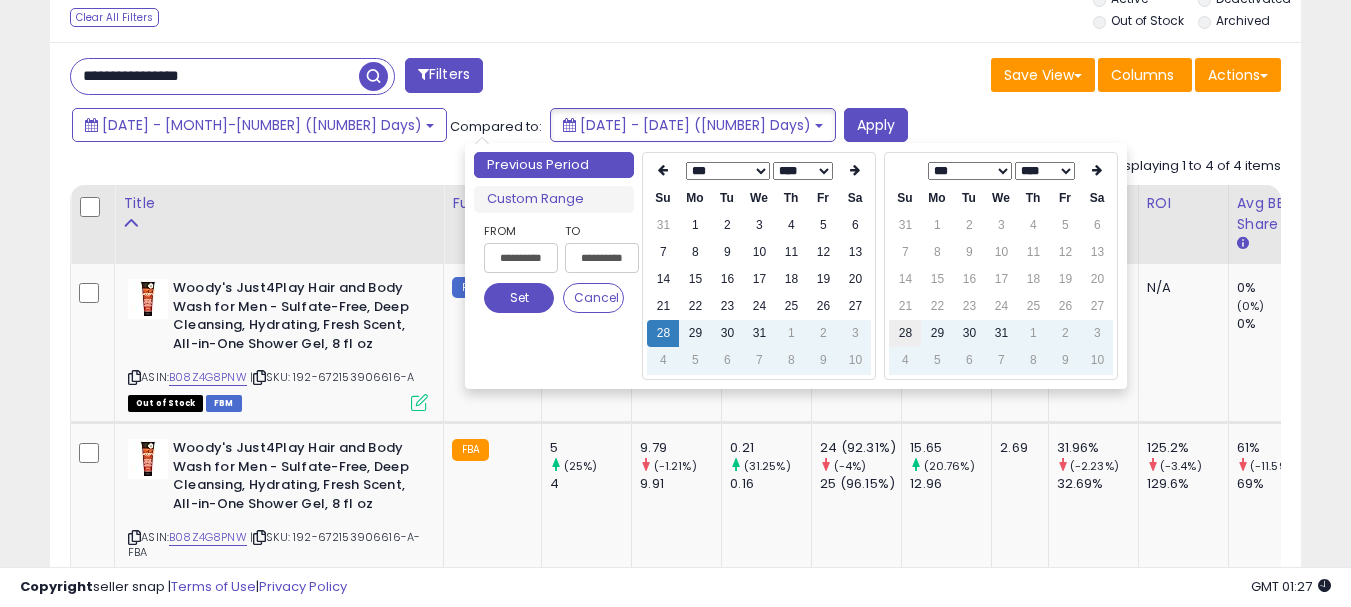 type on "**********" 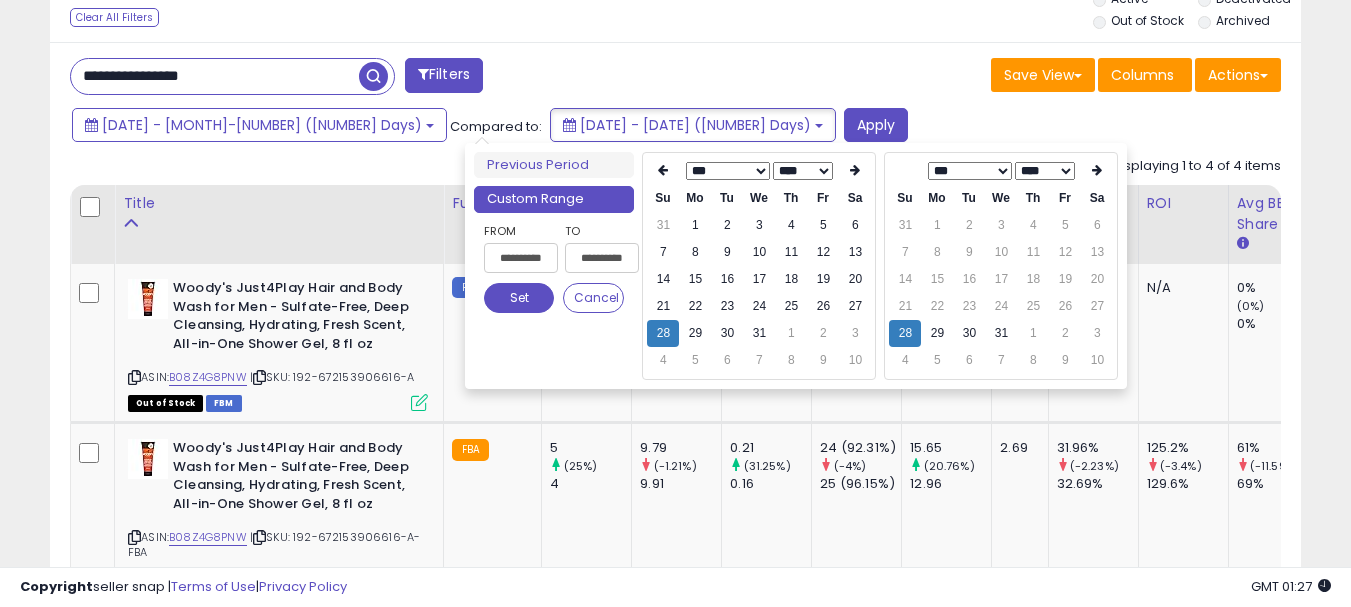 type on "**********" 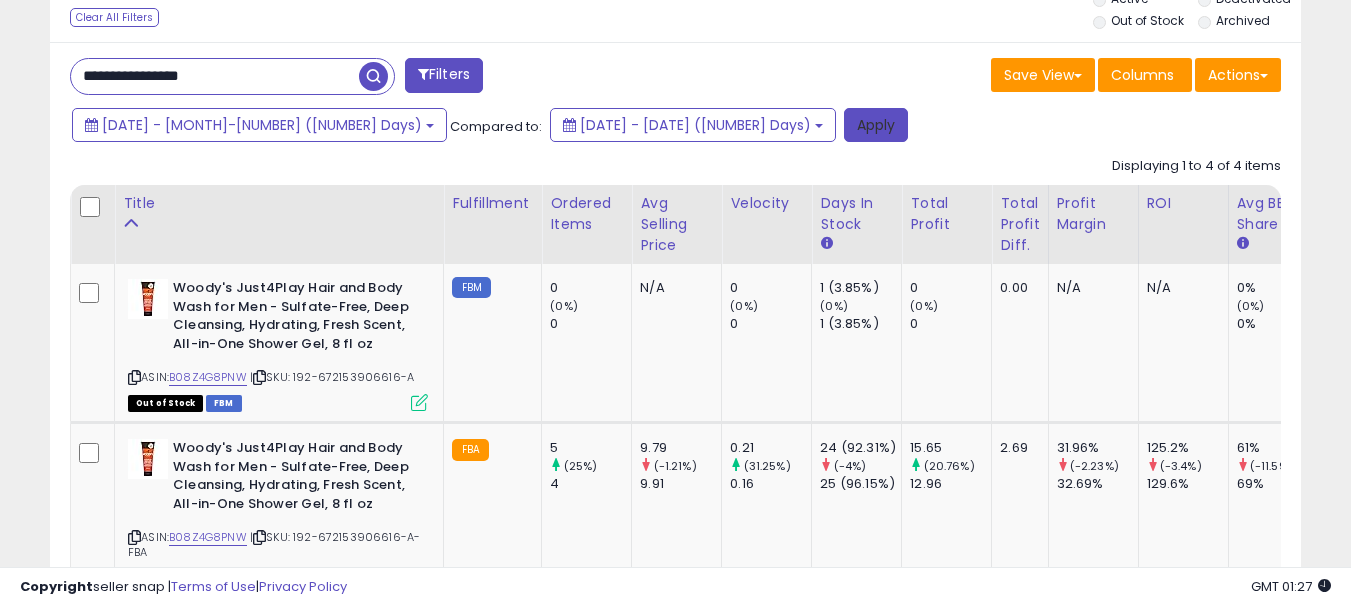 click on "Apply" at bounding box center (876, 125) 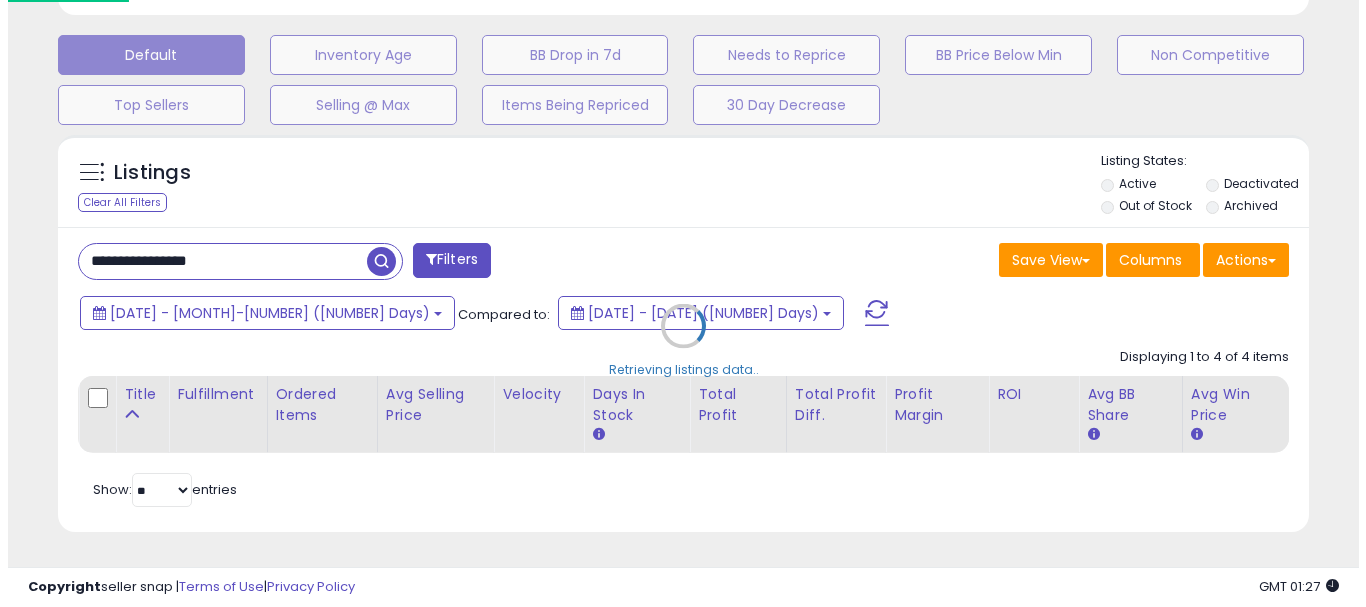 scroll, scrollTop: 595, scrollLeft: 0, axis: vertical 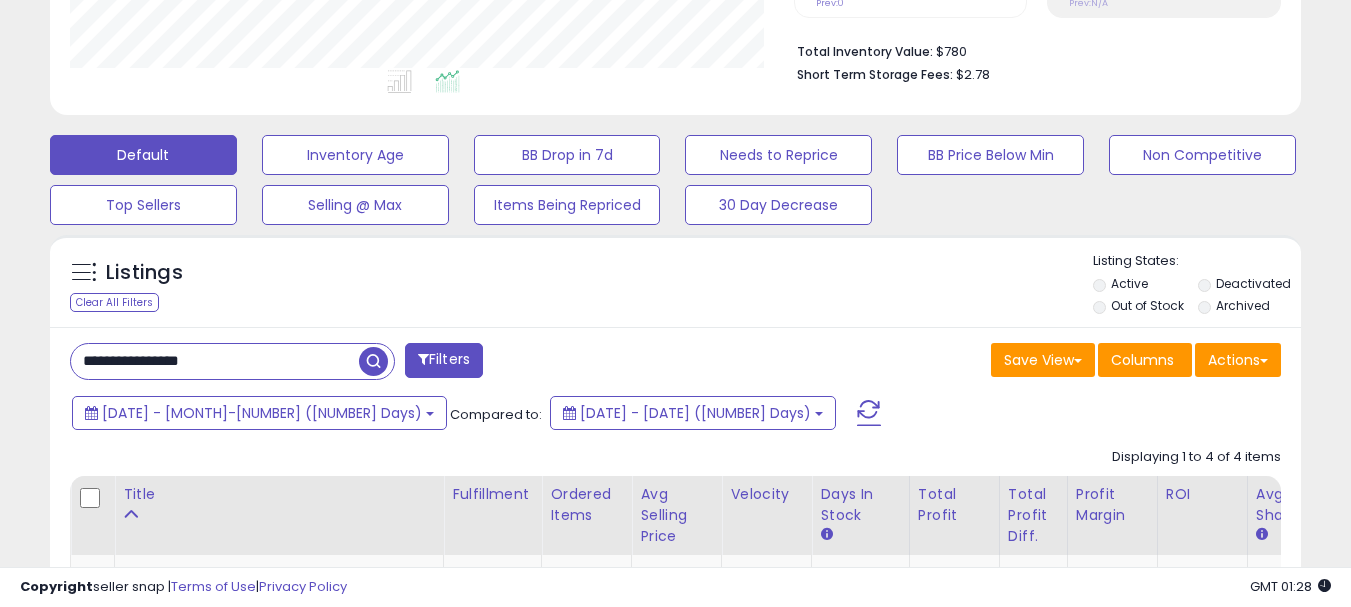 drag, startPoint x: 224, startPoint y: 362, endPoint x: 62, endPoint y: 374, distance: 162.44383 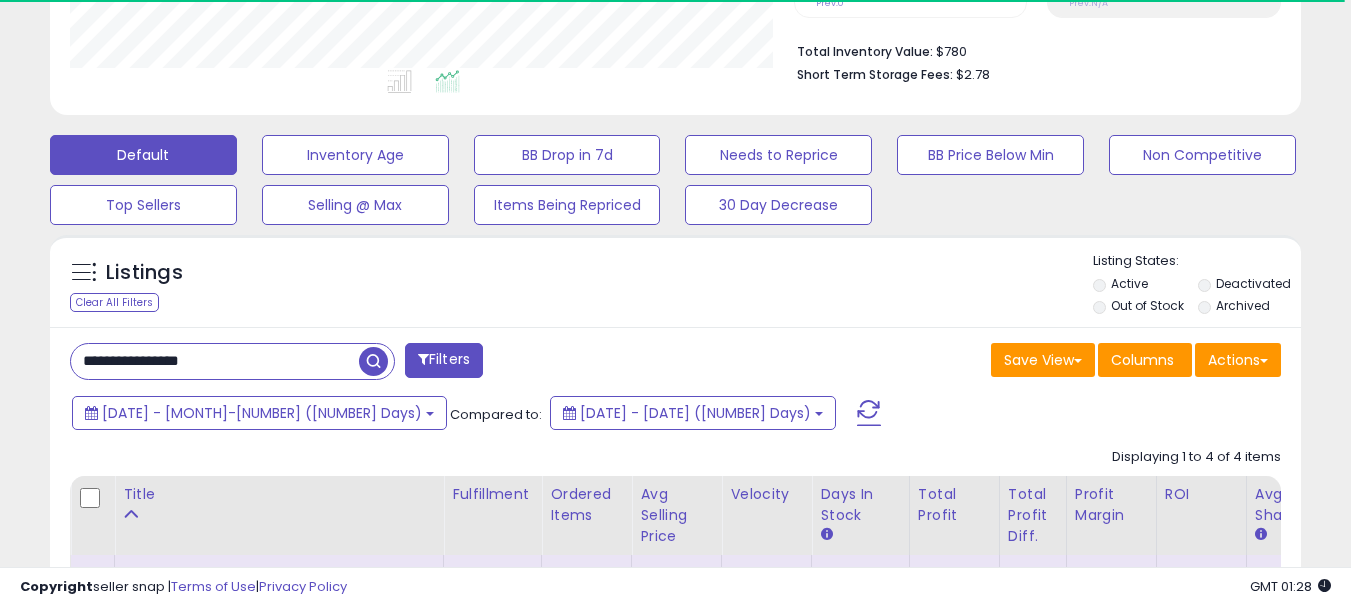 scroll, scrollTop: 410, scrollLeft: 724, axis: both 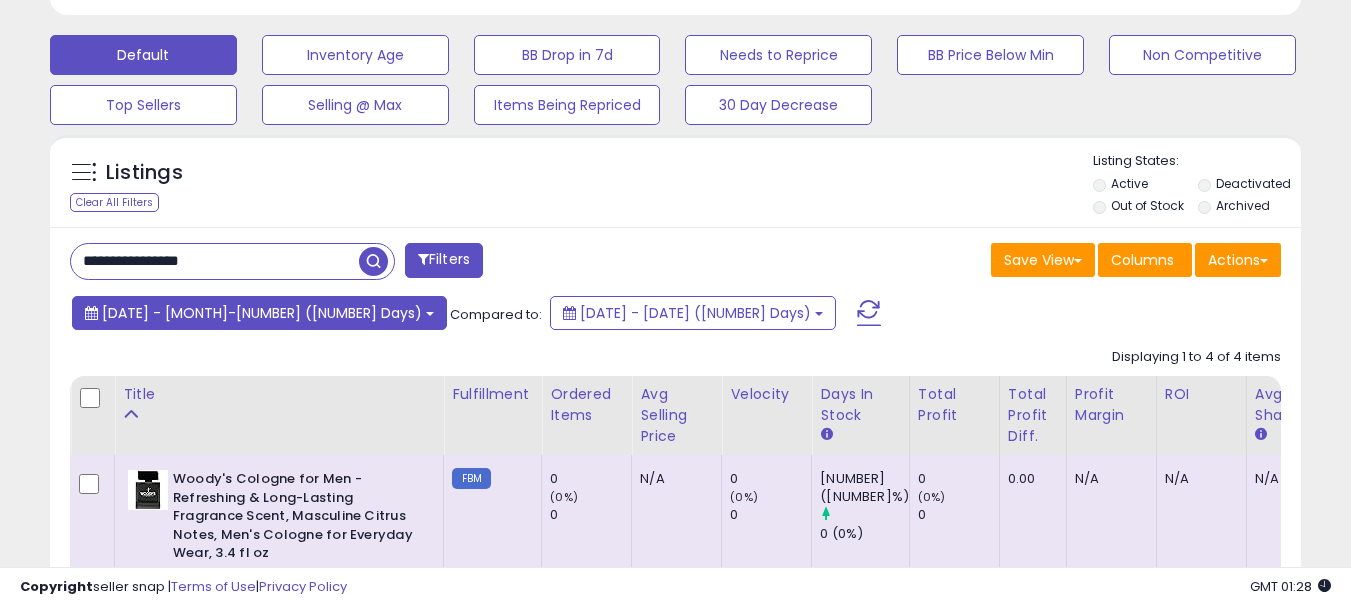click on "[DATE] - [MONTH]-[NUMBER] ([NUMBER] Days)" at bounding box center [262, 313] 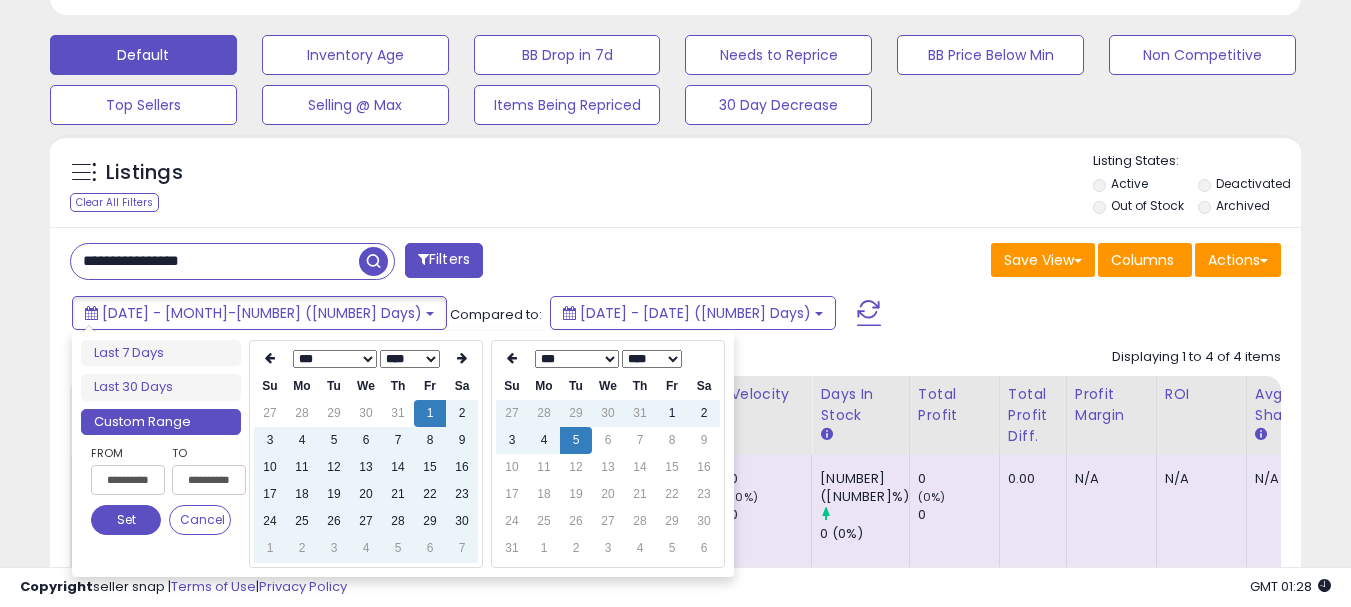 click on "**** **** **** **** **** **** **** **** **** **** **** **** **** **** **** **** **** **** **** **** **** **** **** **** **** **** **** **** **** **** **** **** **** **** **** **** **** **** **** **** **** **** **** **** **** **** **** **** **** **** **** ****" at bounding box center [410, 359] 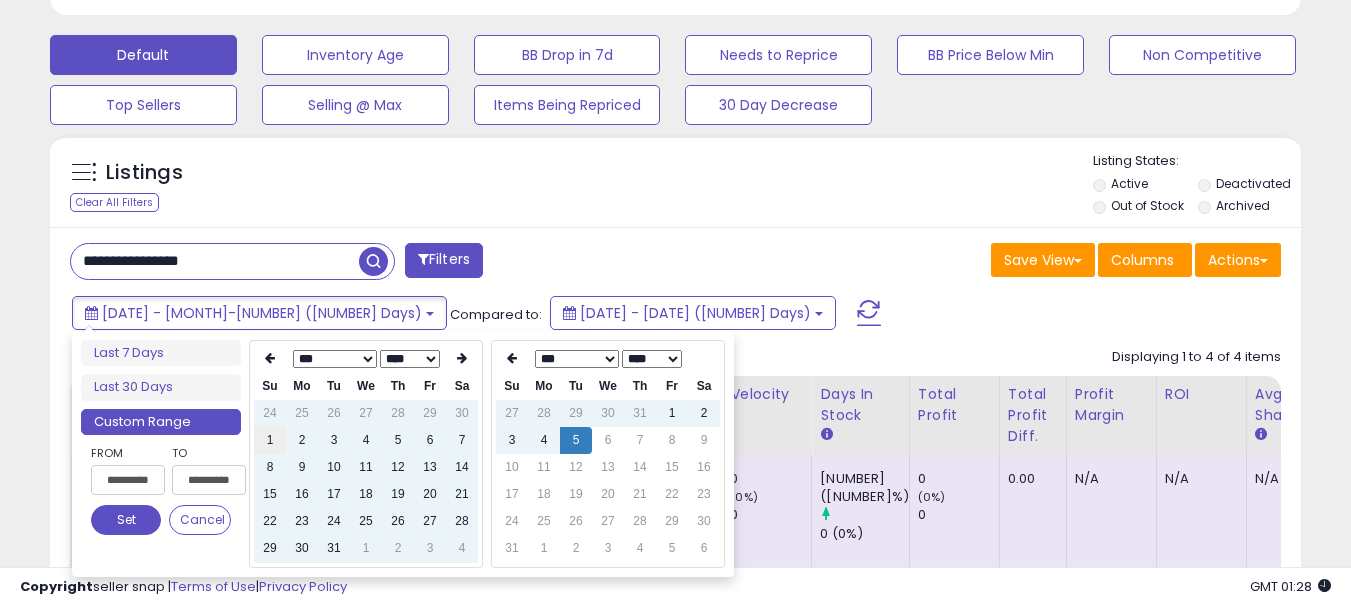 click on "1" at bounding box center (270, 440) 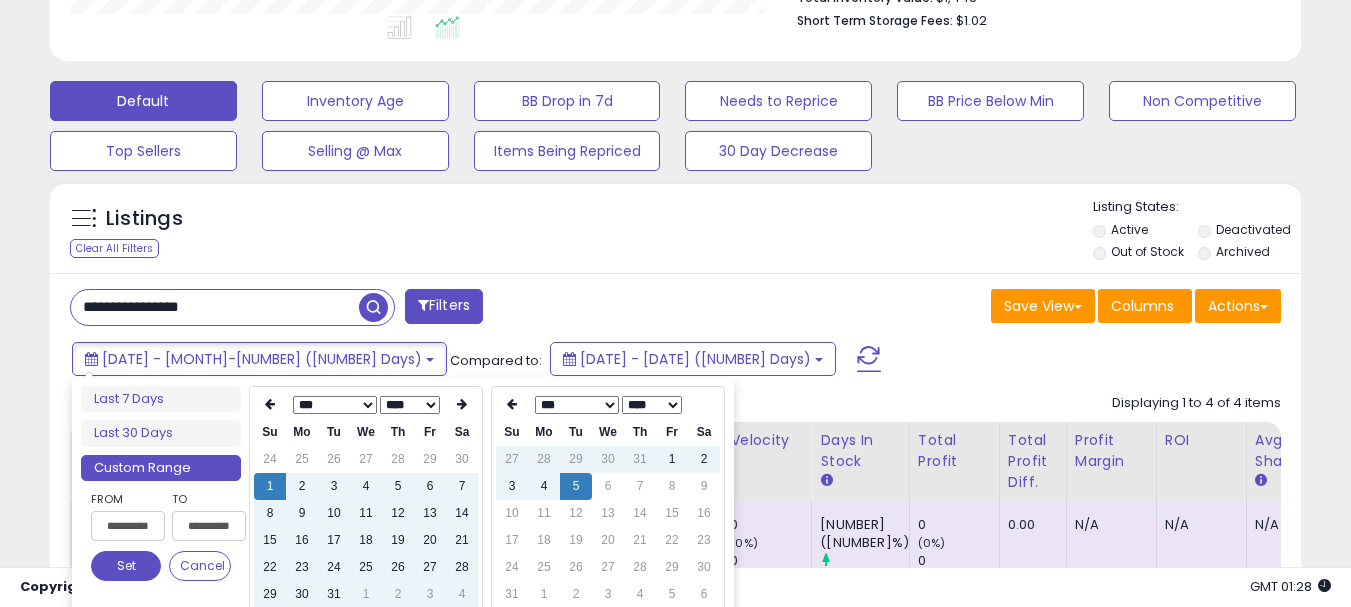 type on "**********" 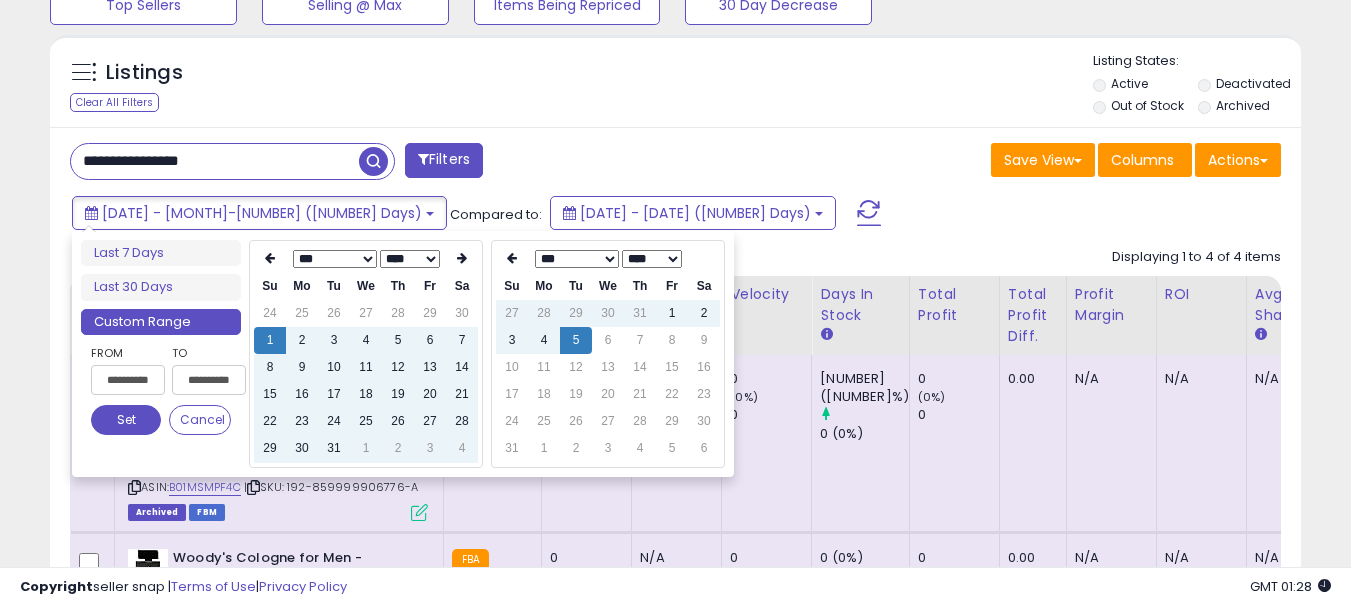 click on "*** *** *** *** *** *** *** ***" at bounding box center (577, 259) 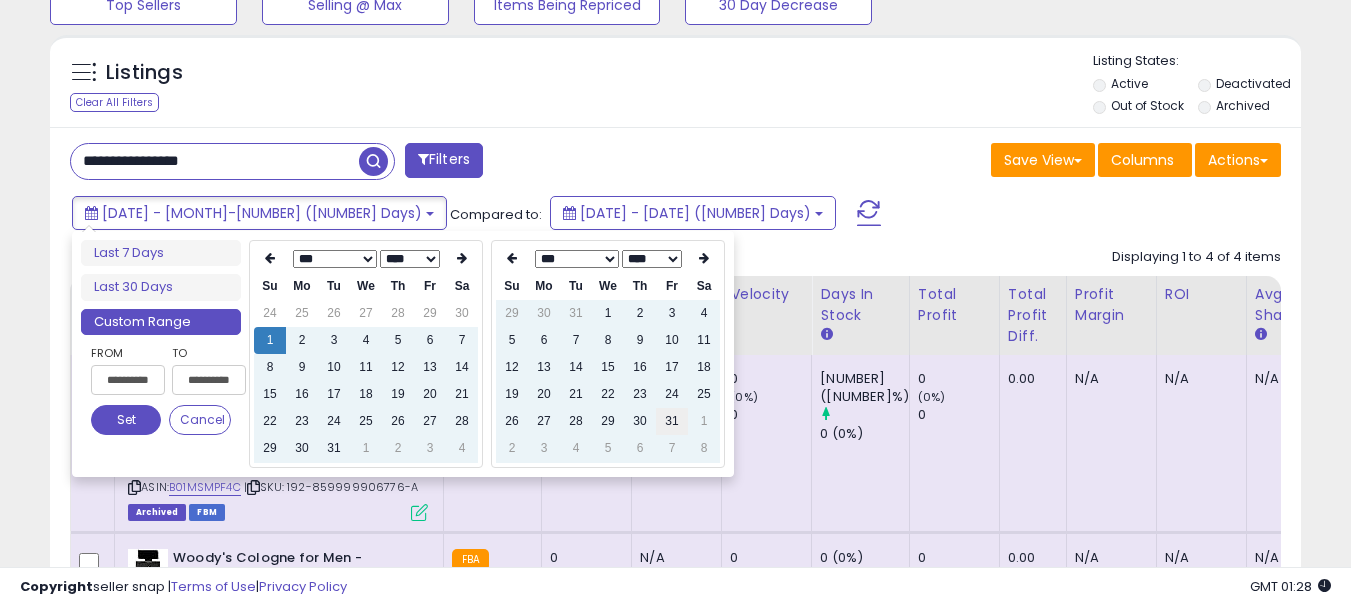 click on "31" at bounding box center [672, 421] 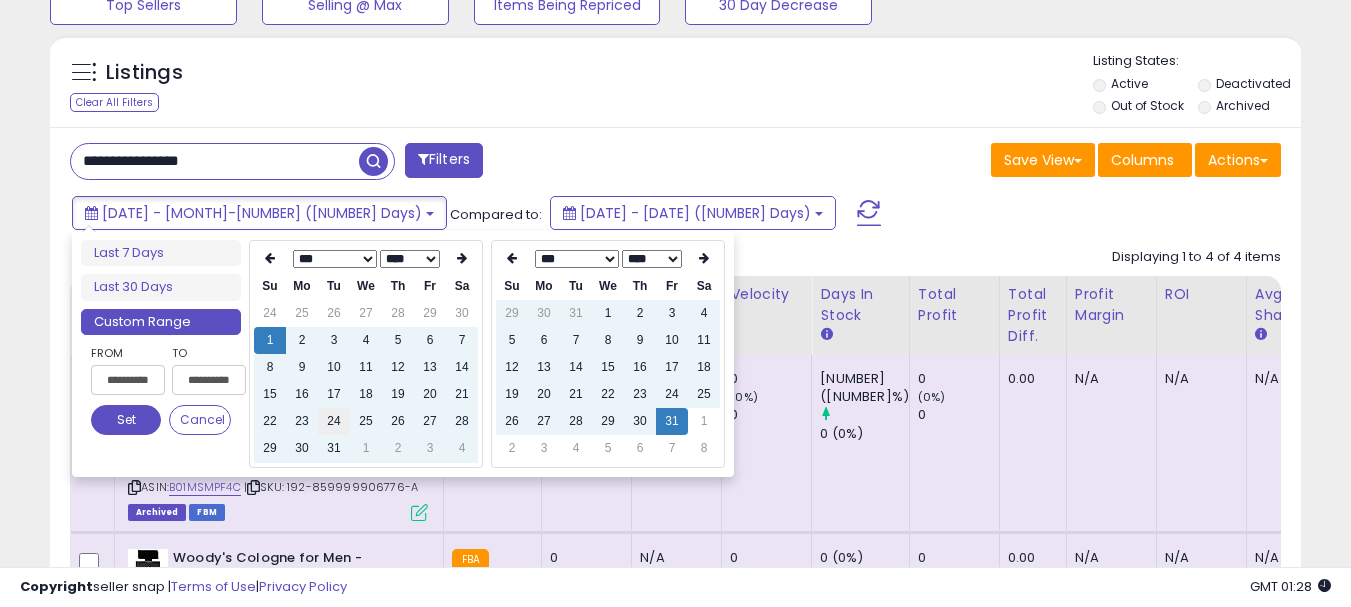 type on "**********" 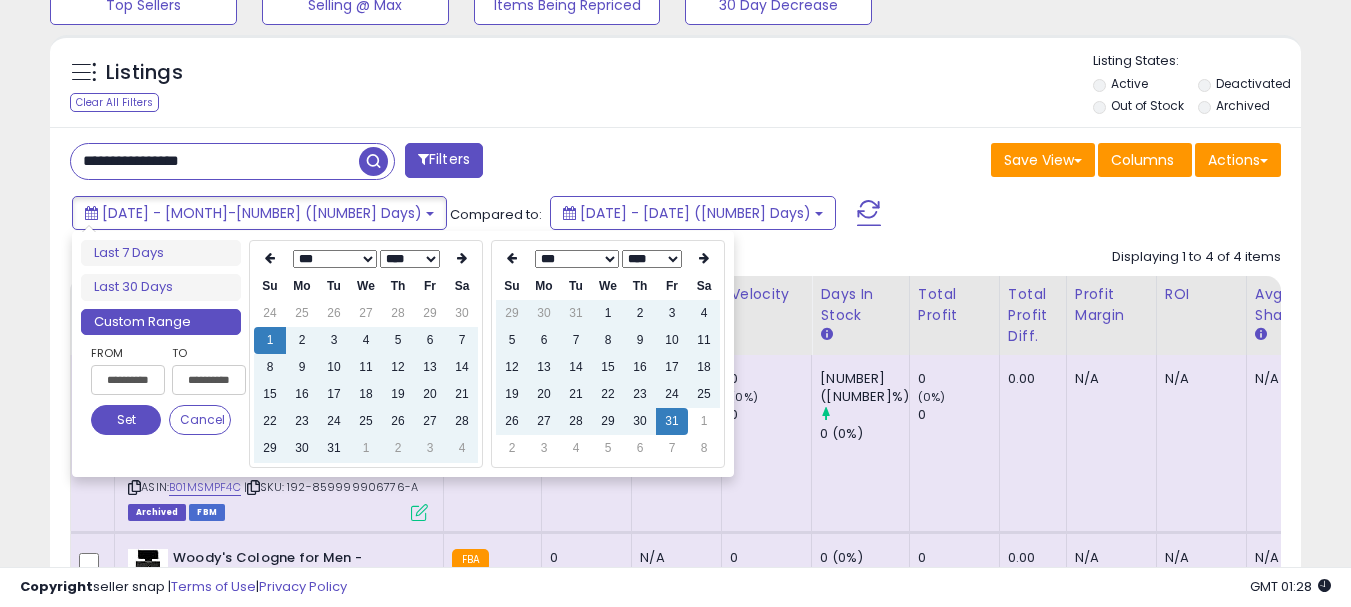 type on "**********" 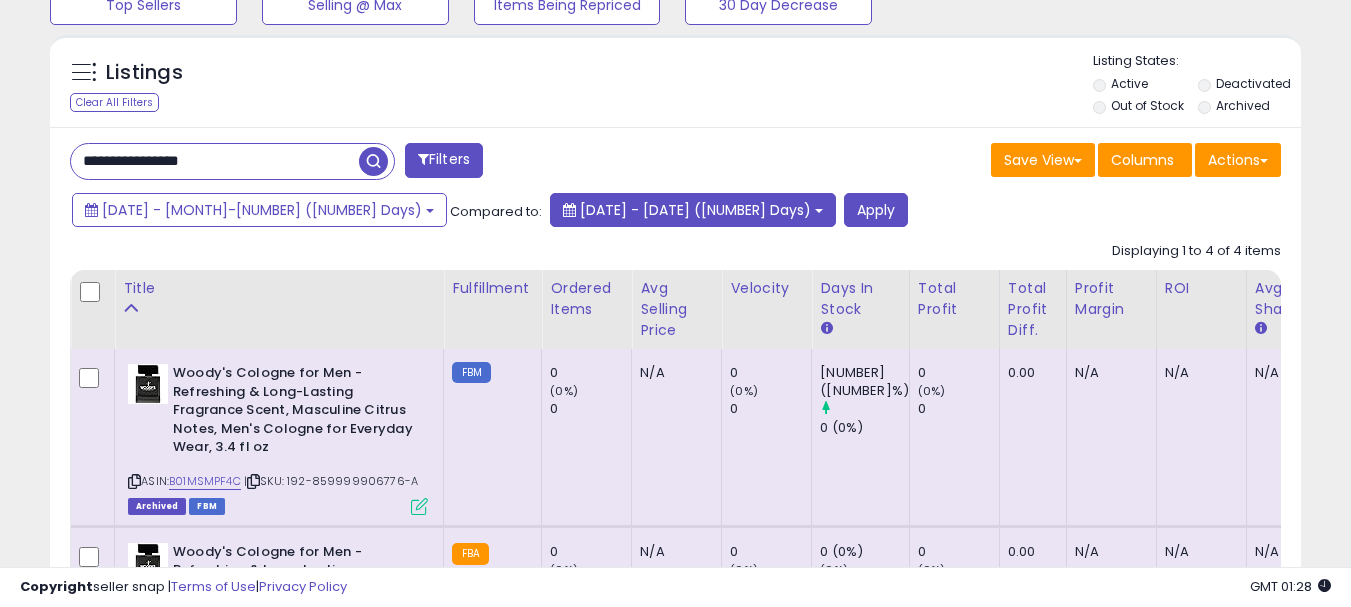 click on "[DATE] - [DATE] ([NUMBER] Days)" at bounding box center [695, 210] 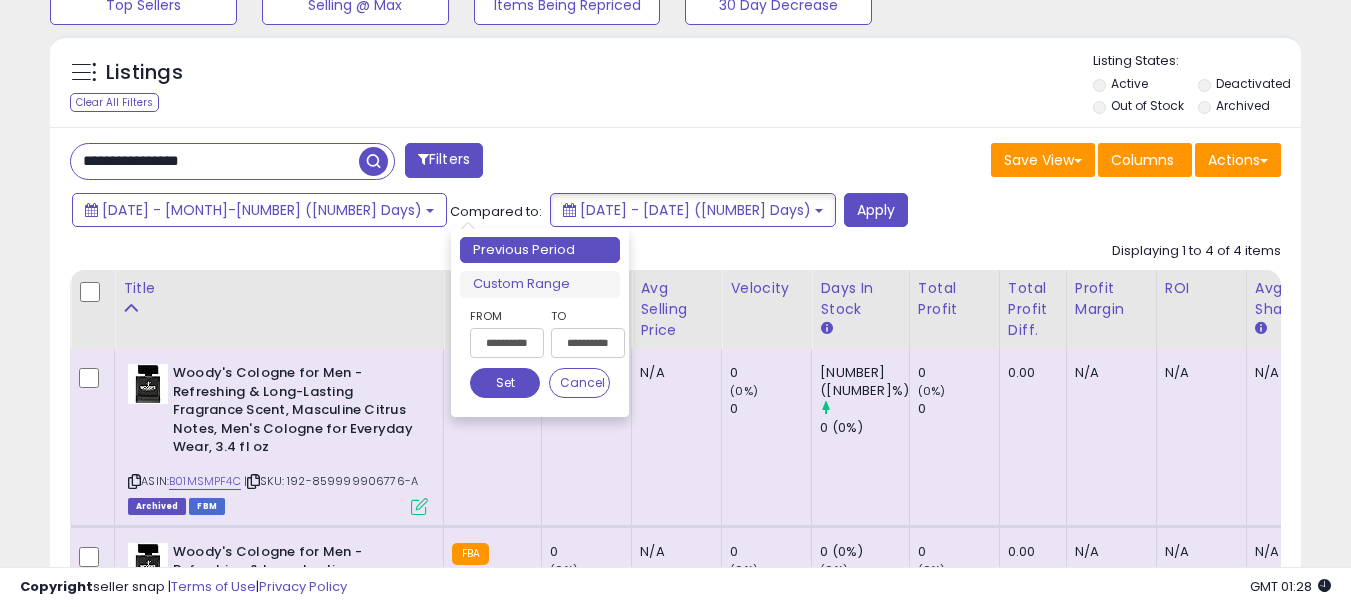 drag, startPoint x: 572, startPoint y: 281, endPoint x: 935, endPoint y: 252, distance: 364.15656 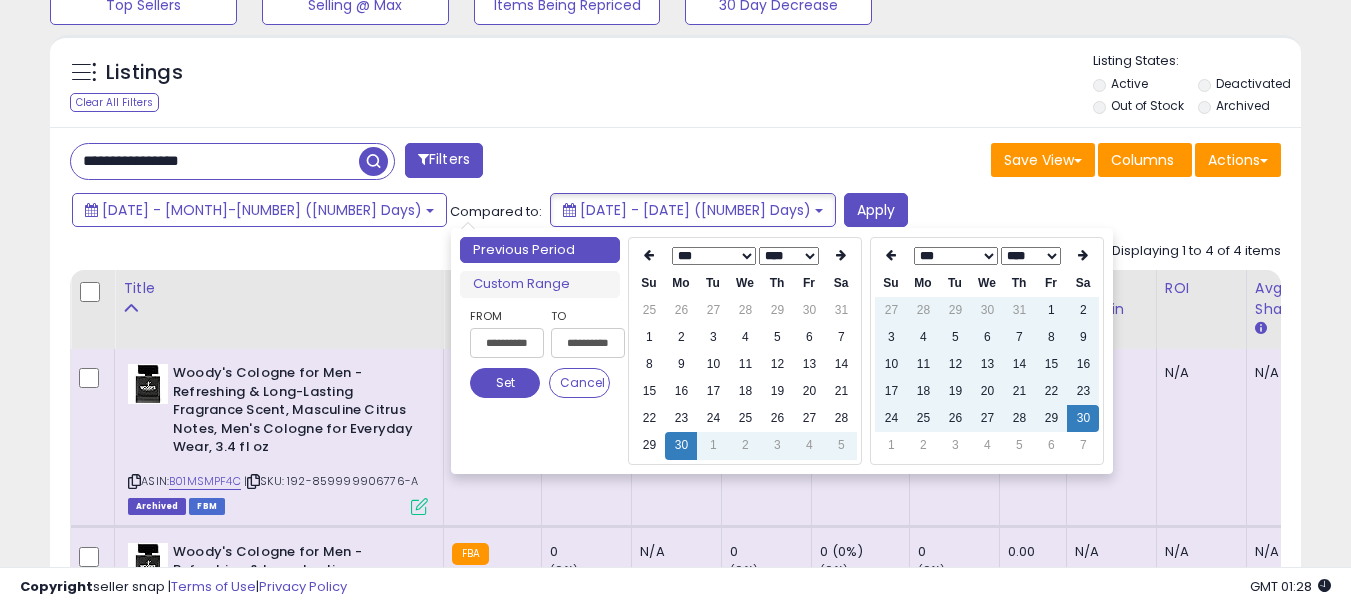 click on "*** *** *** ***" at bounding box center (956, 256) 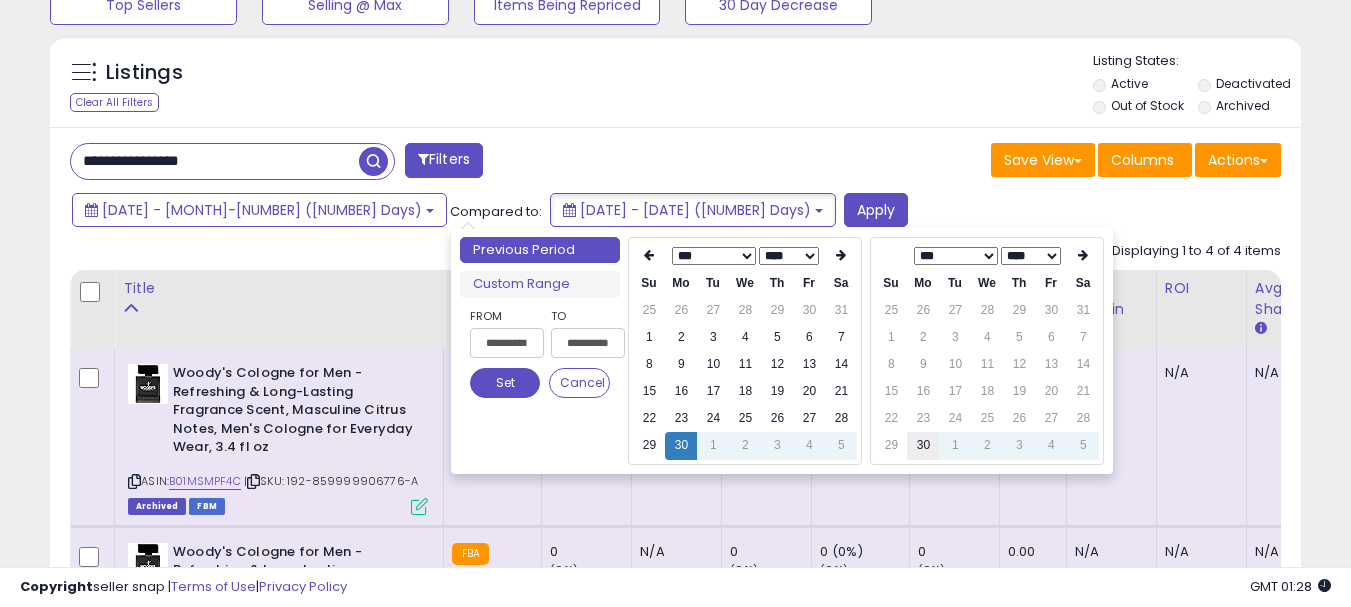 type on "**********" 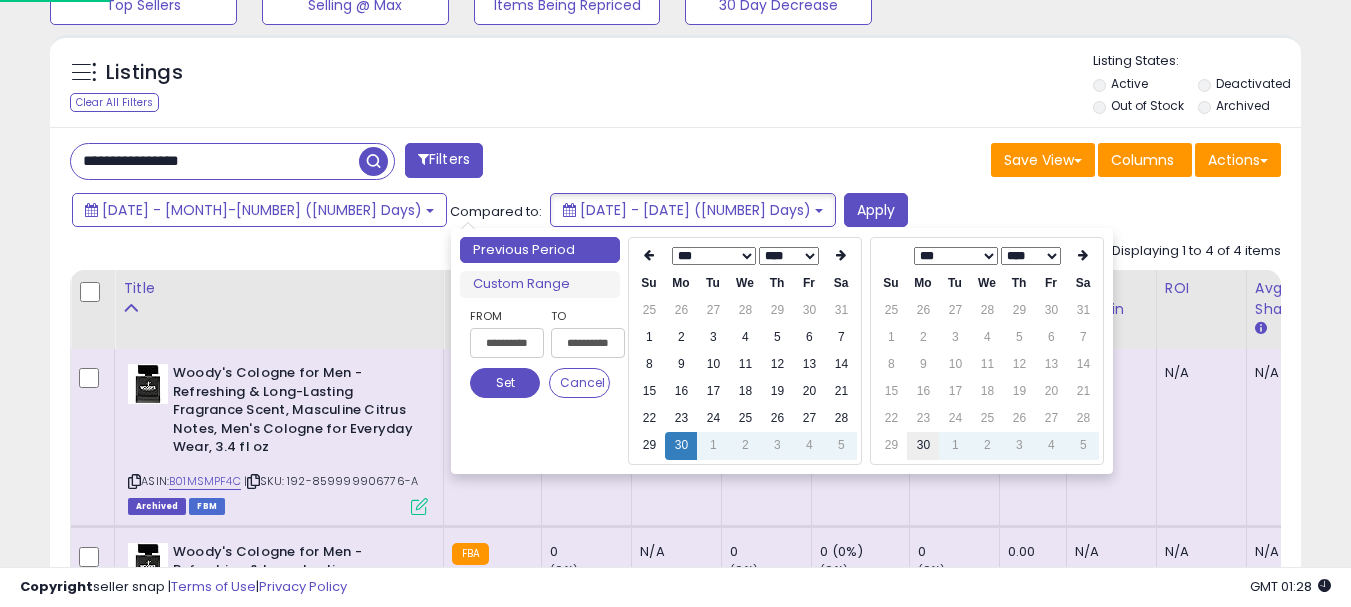 click on "30" at bounding box center (923, 445) 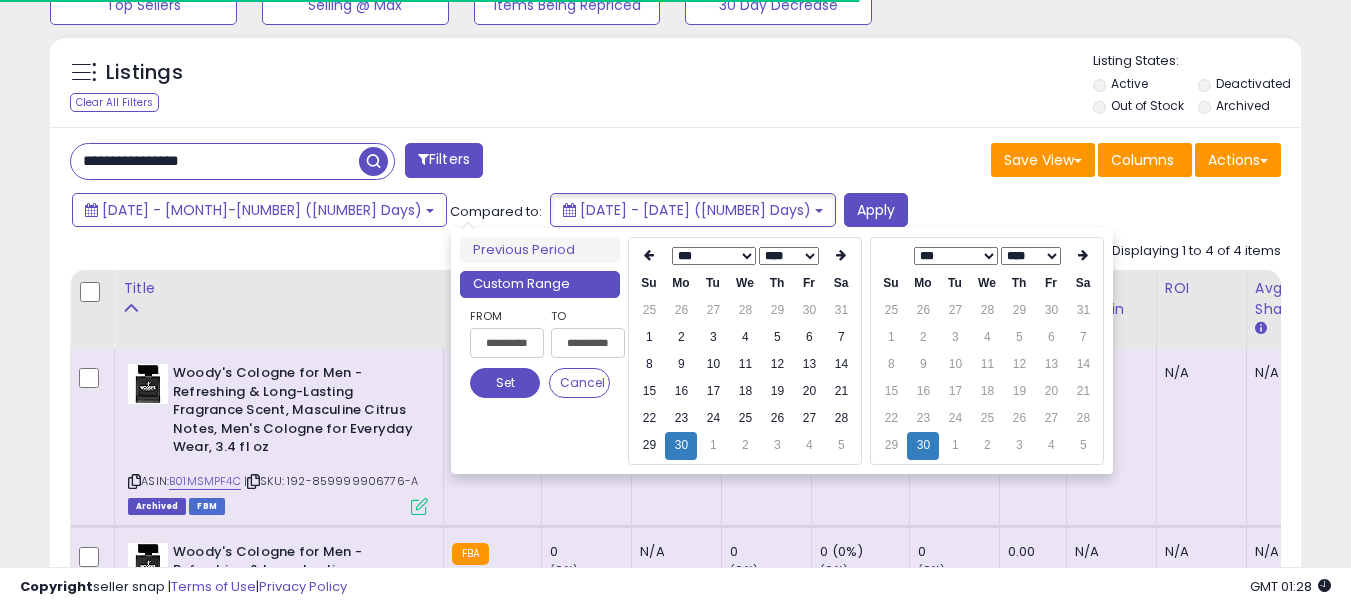 type on "**********" 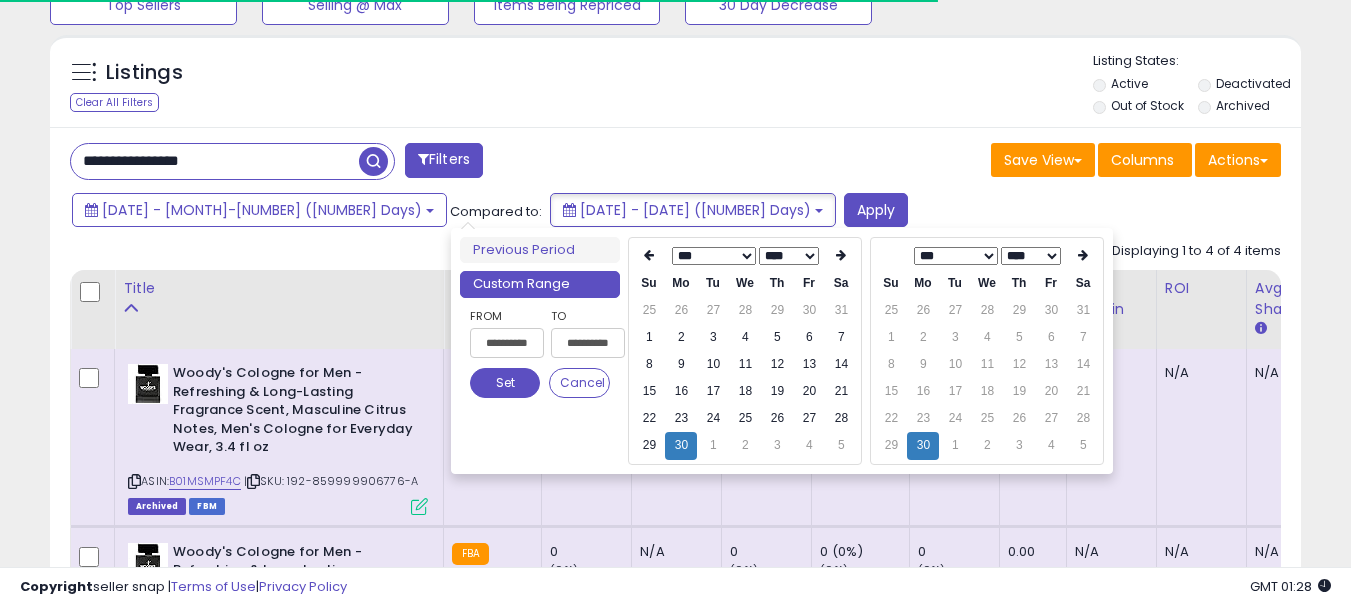 click on "Set" at bounding box center (505, 383) 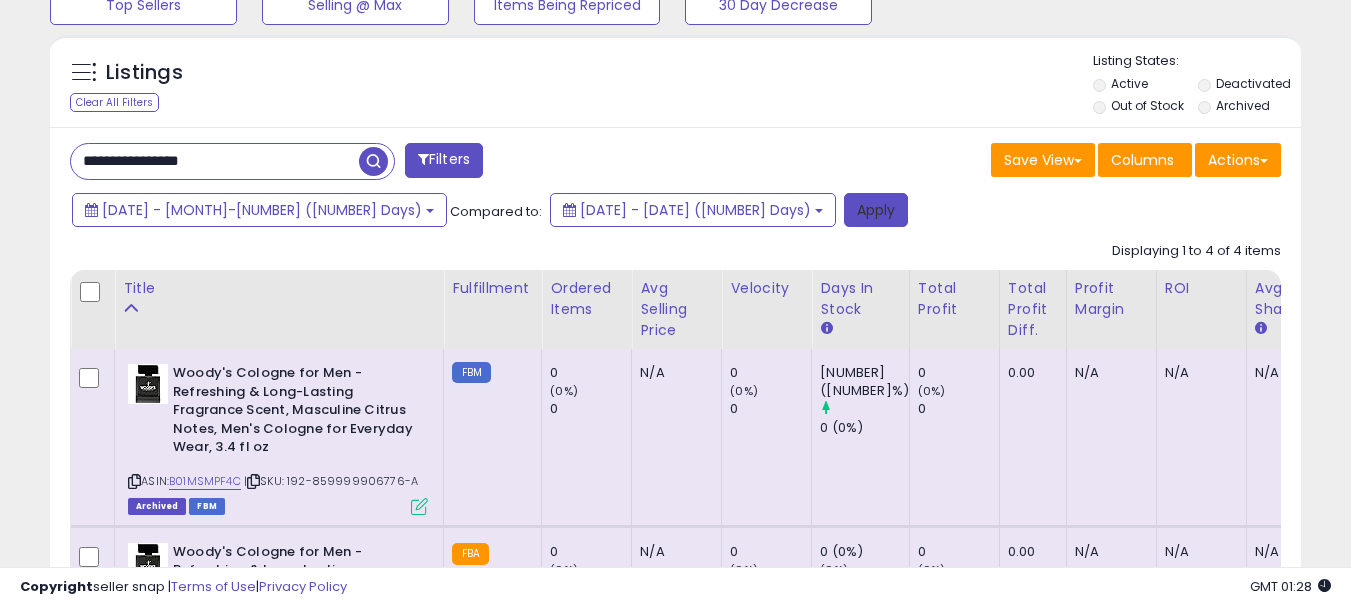 click on "Apply" at bounding box center [876, 210] 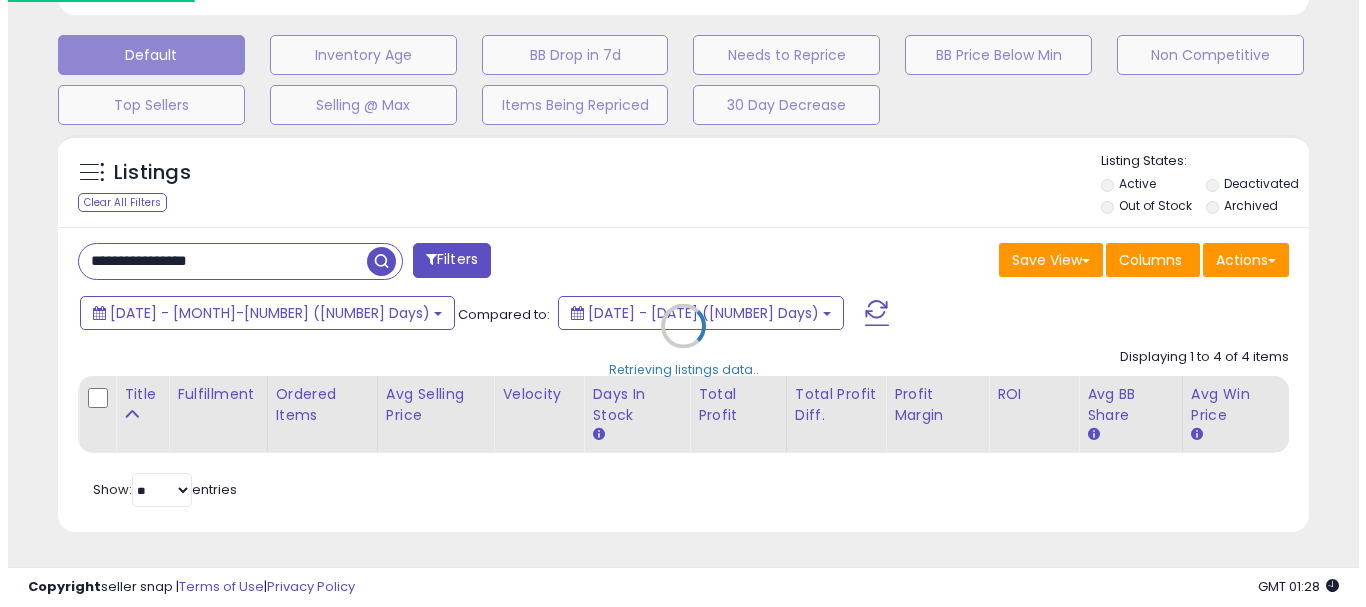 scroll, scrollTop: 595, scrollLeft: 0, axis: vertical 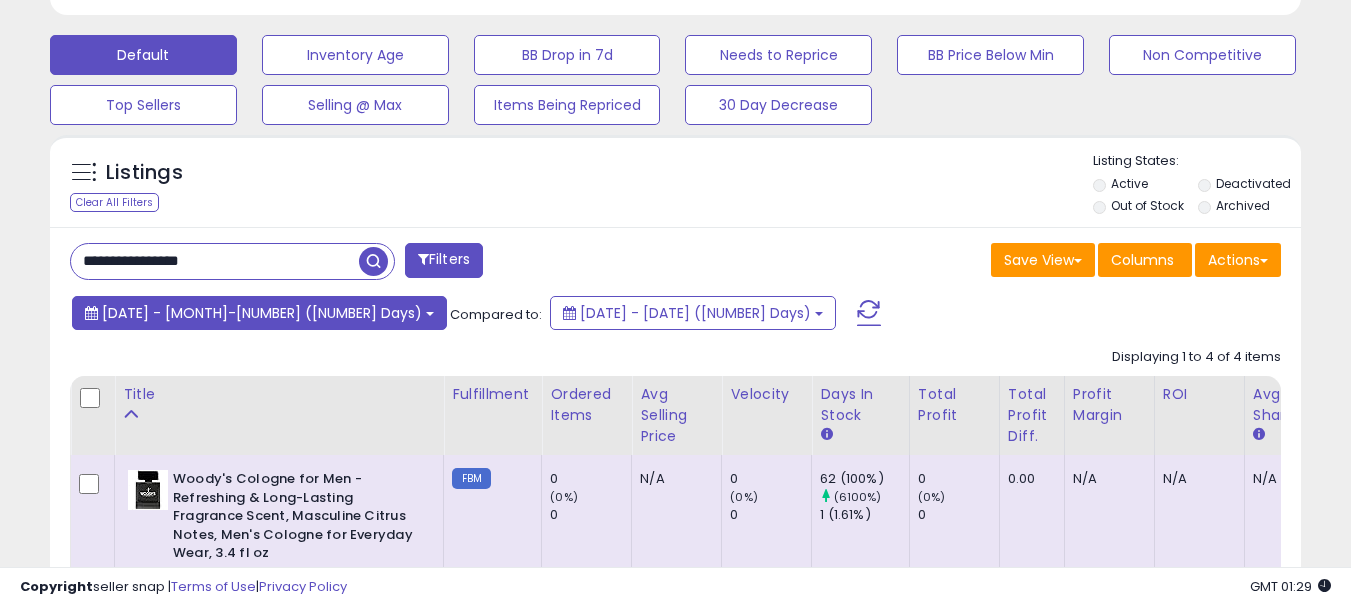 click on "[DATE] - [MONTH]-[NUMBER] ([NUMBER] Days)" at bounding box center [262, 313] 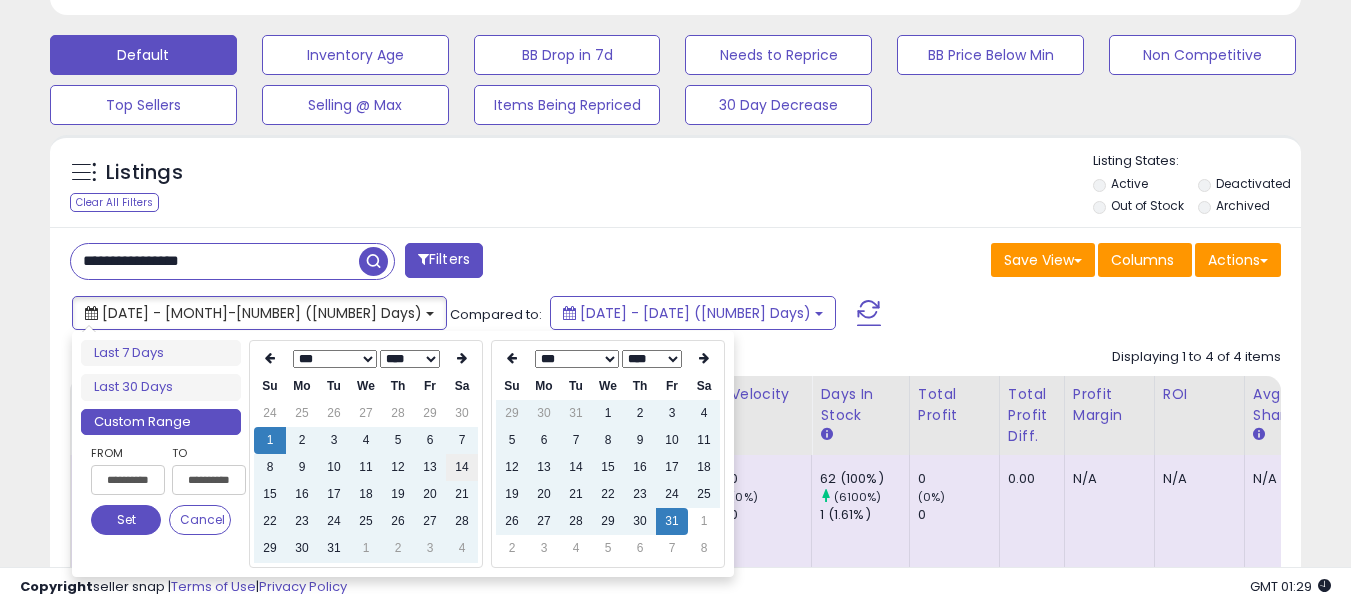 type on "**********" 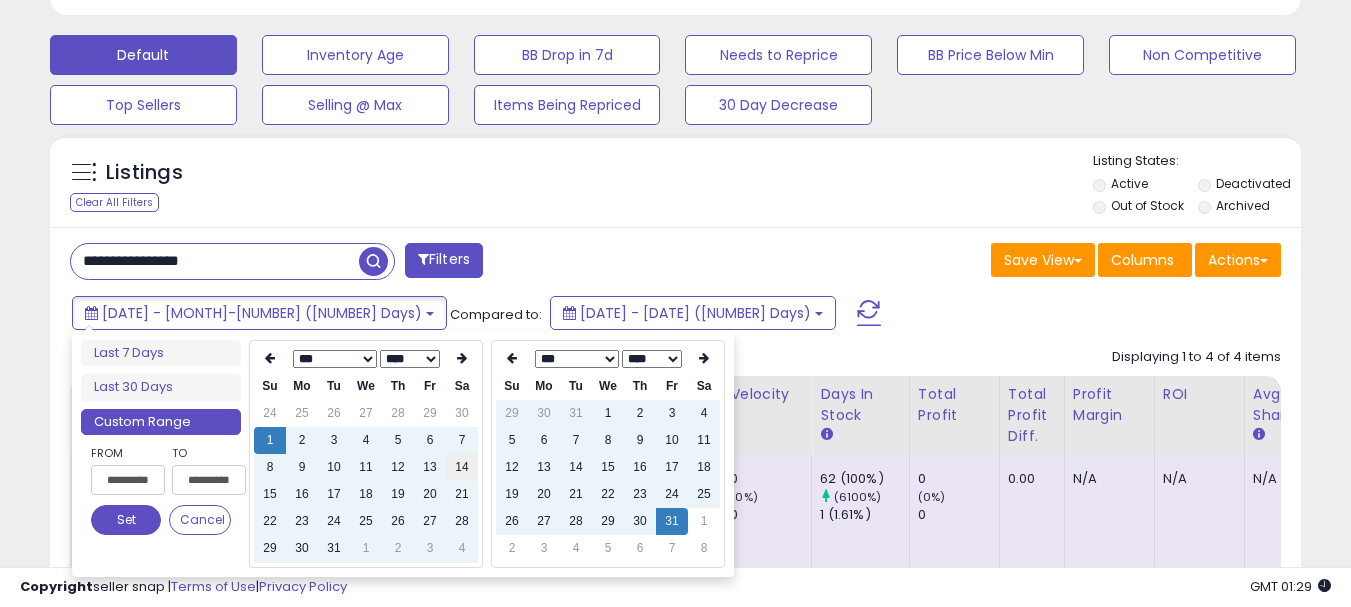 click on "14" at bounding box center (462, 467) 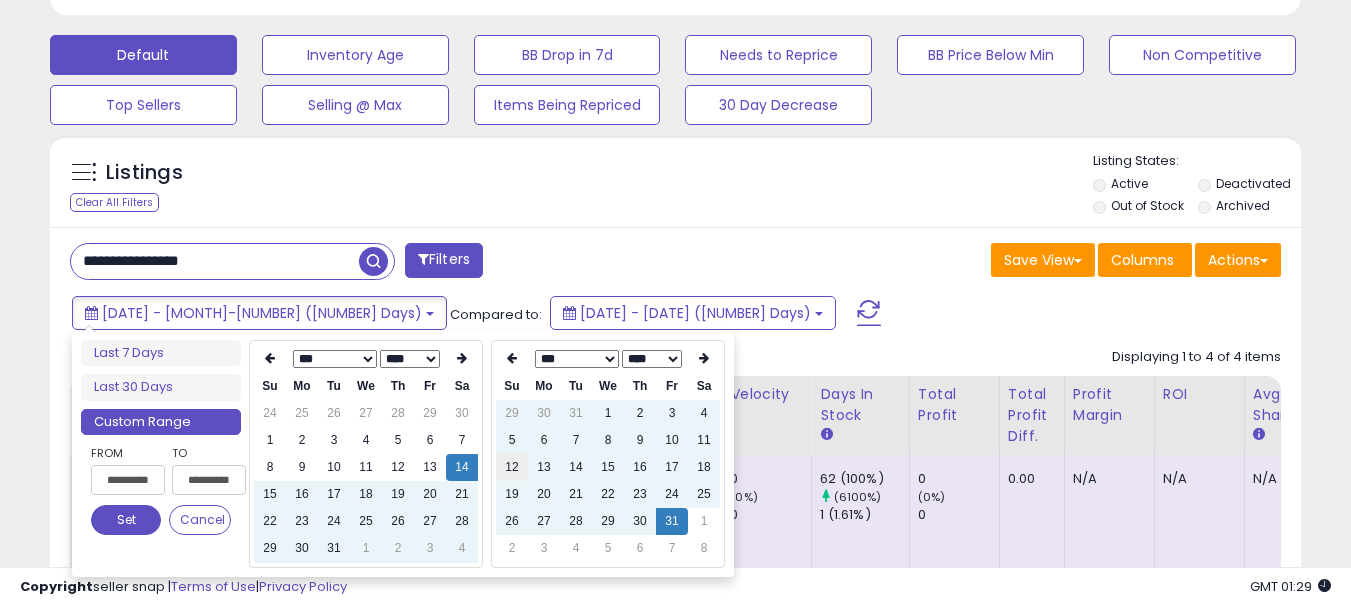 type on "**********" 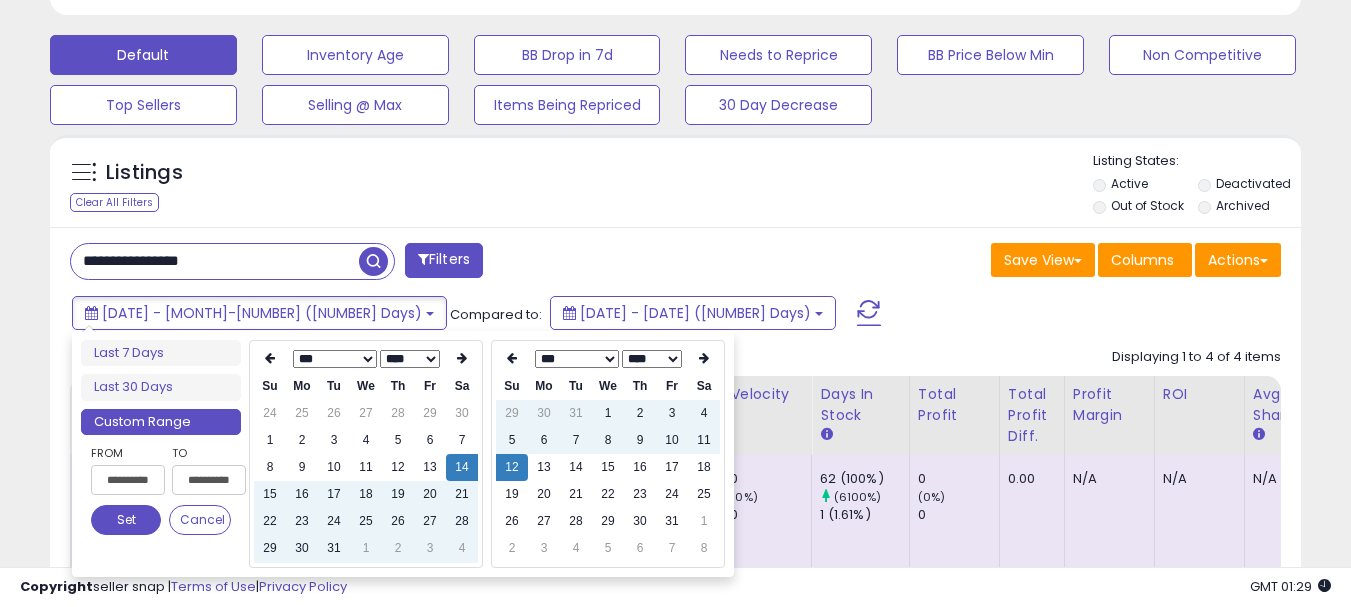 type on "**********" 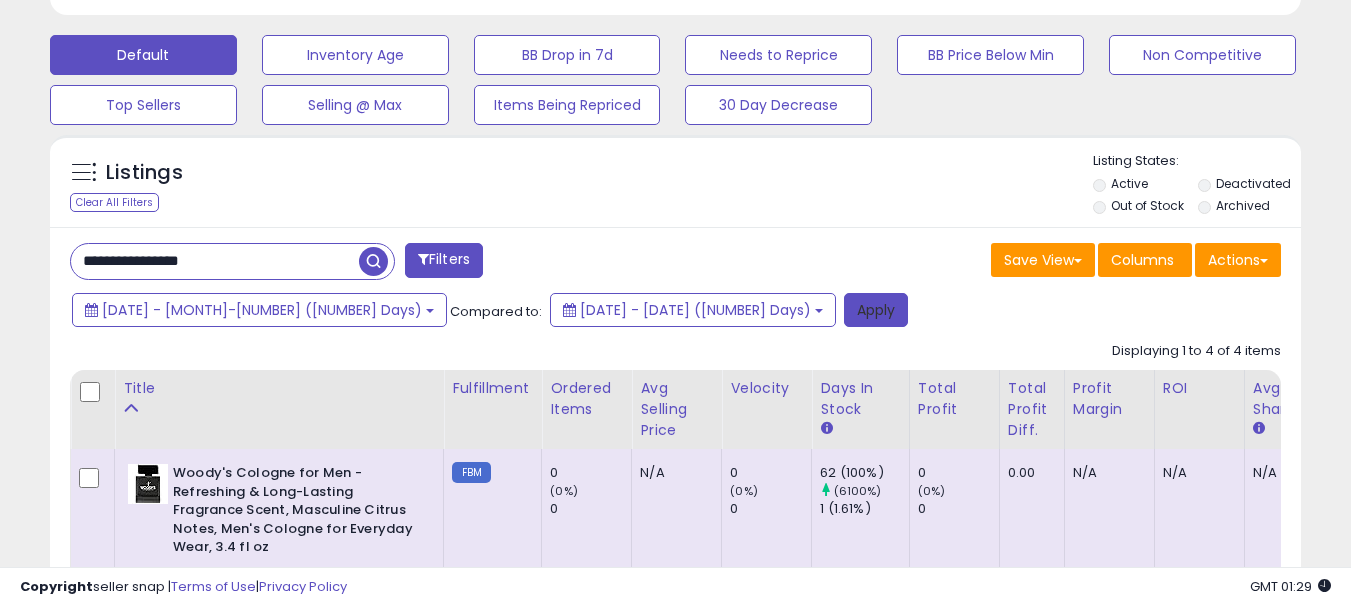 click on "Apply" at bounding box center [876, 310] 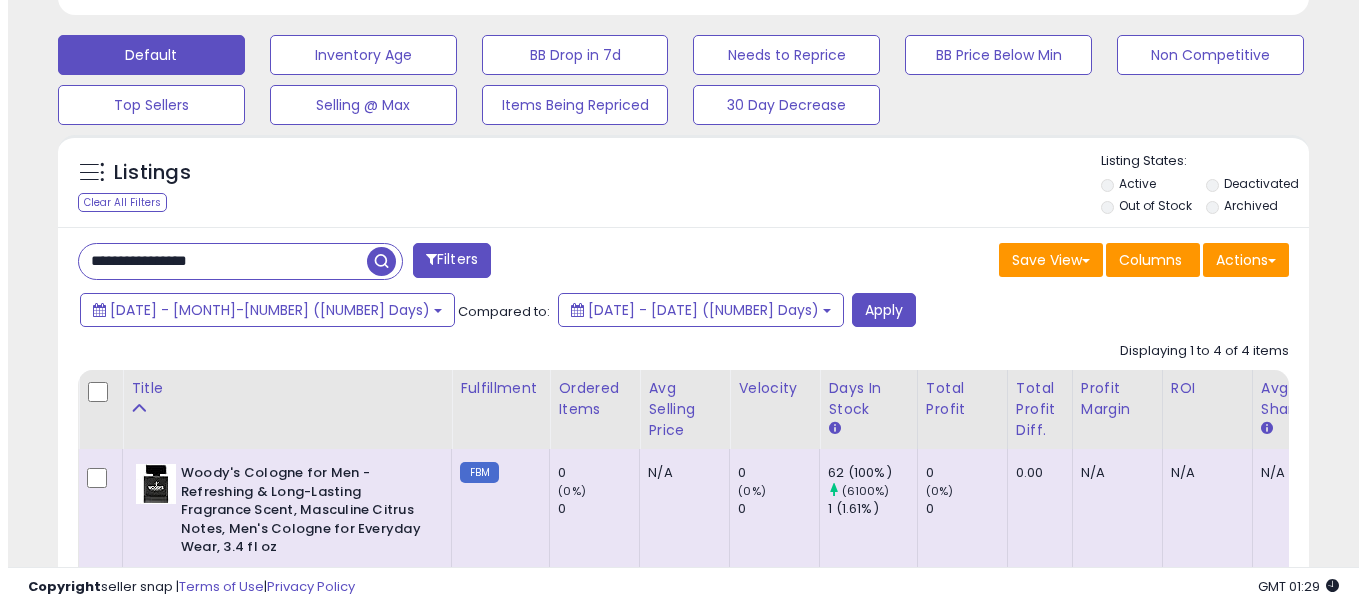 scroll, scrollTop: 999590, scrollLeft: 999267, axis: both 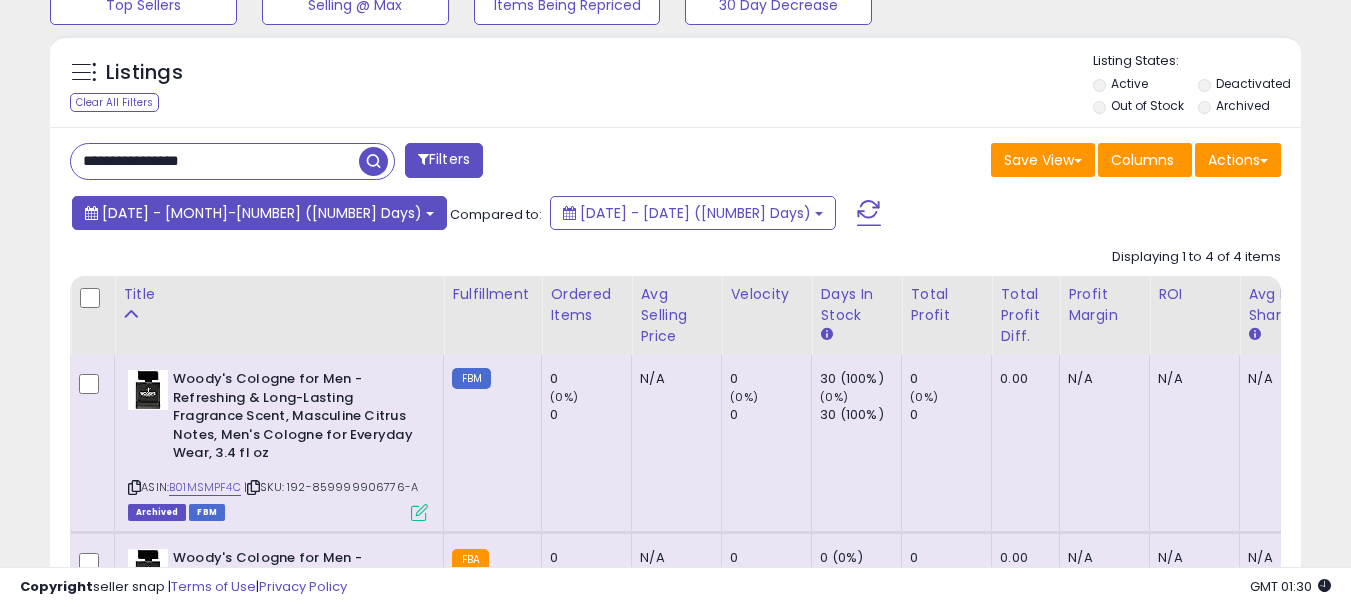 click on "[DATE] - [MONTH]-[NUMBER] ([NUMBER] Days)" at bounding box center (262, 213) 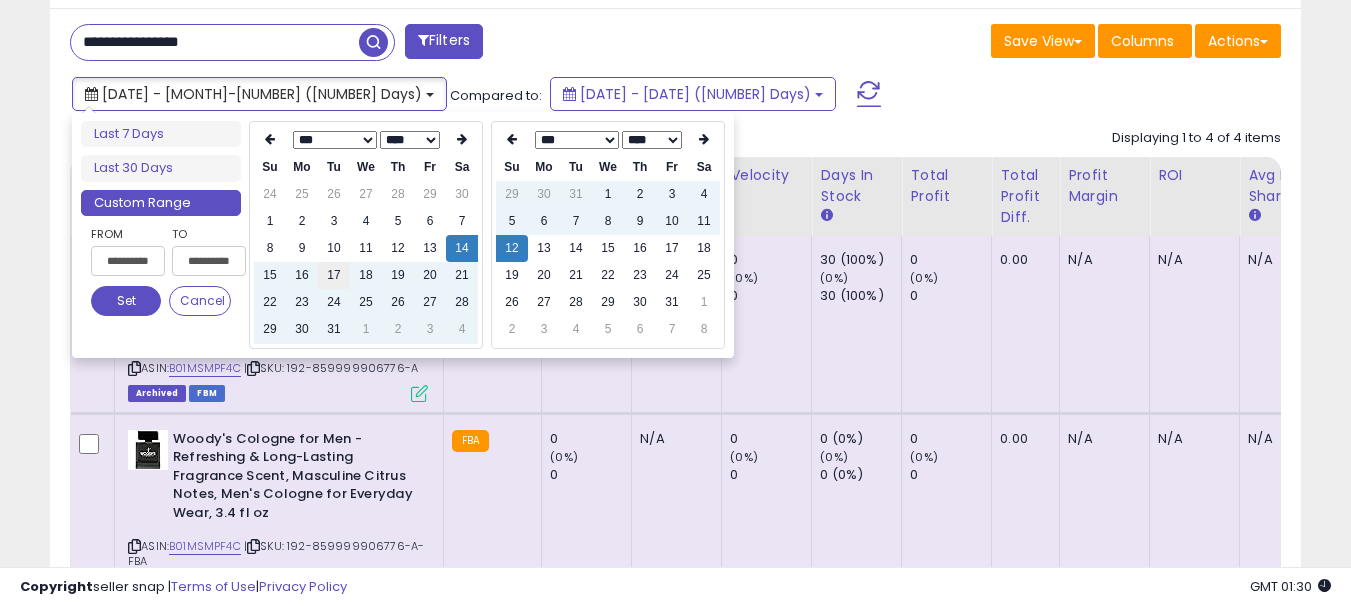 scroll, scrollTop: 795, scrollLeft: 0, axis: vertical 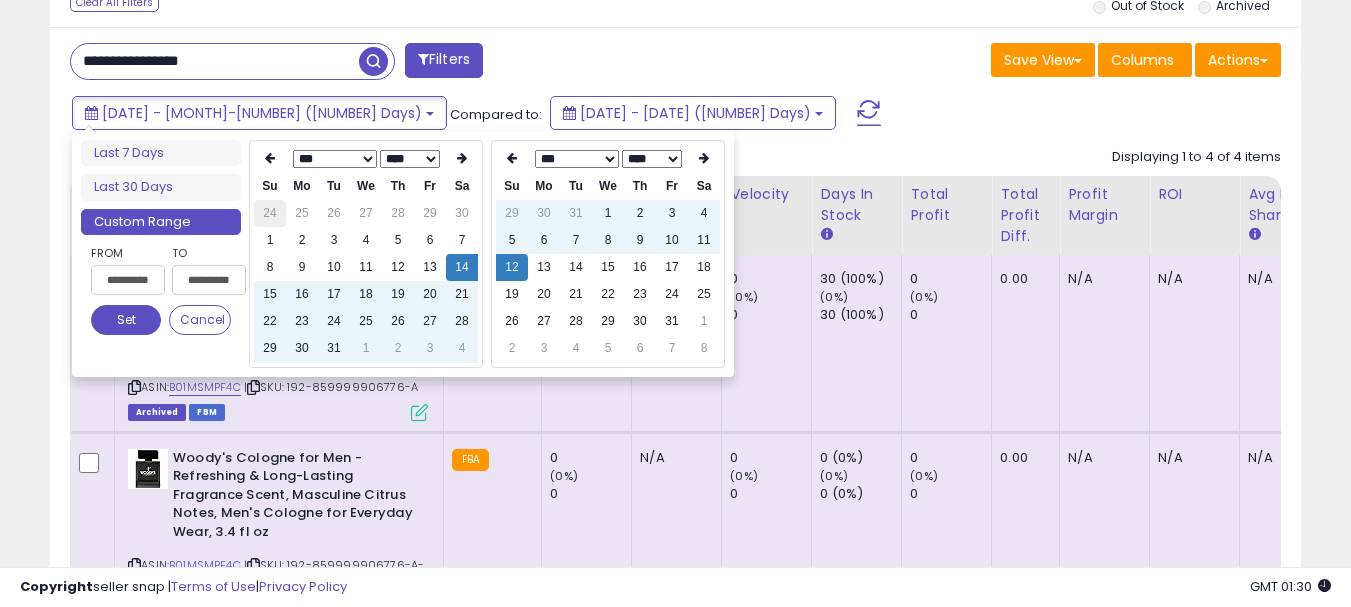 click on "24" at bounding box center [270, 213] 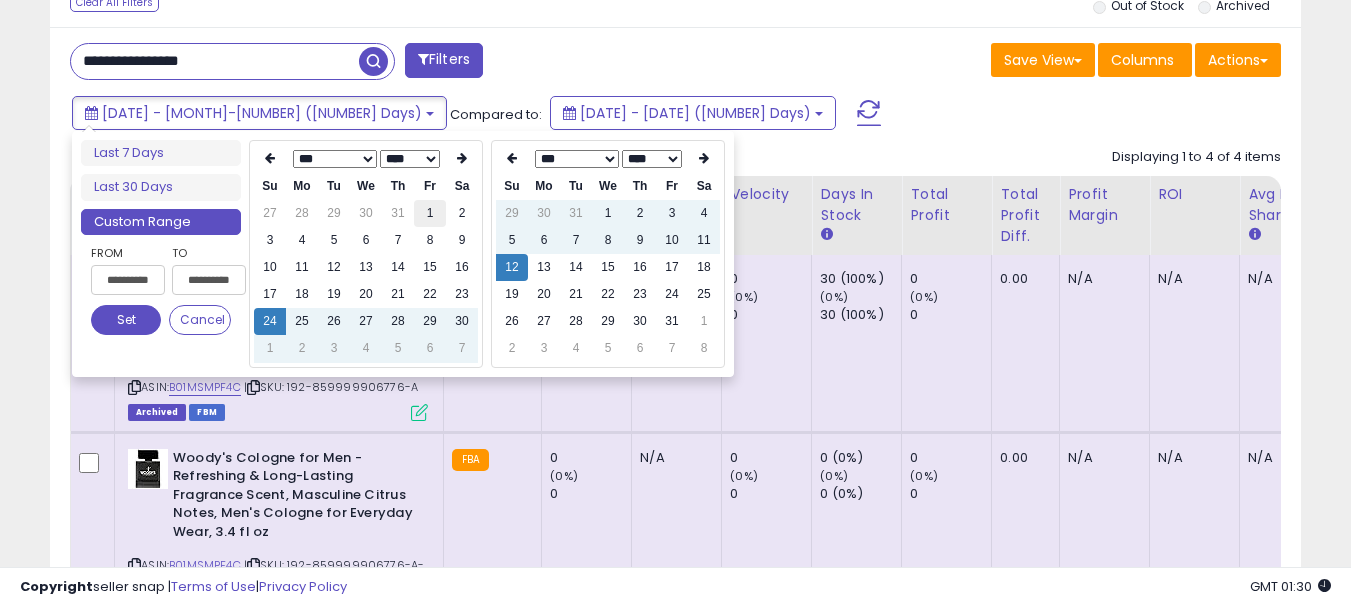 click on "1" at bounding box center (430, 213) 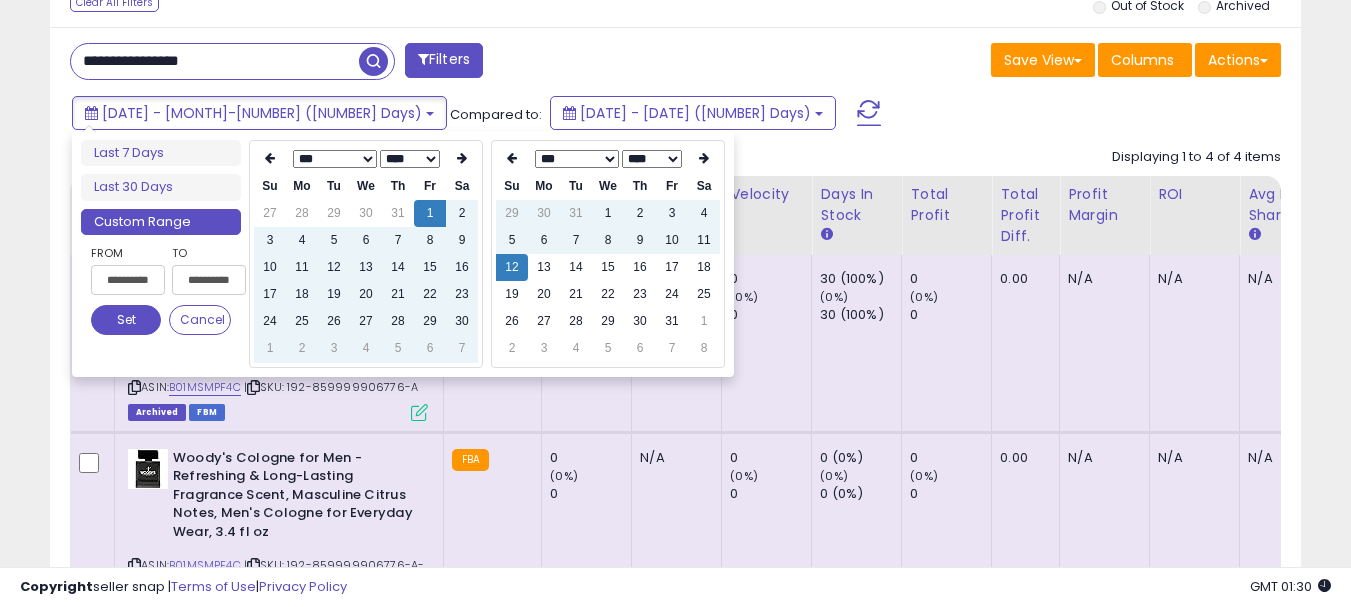 type on "**********" 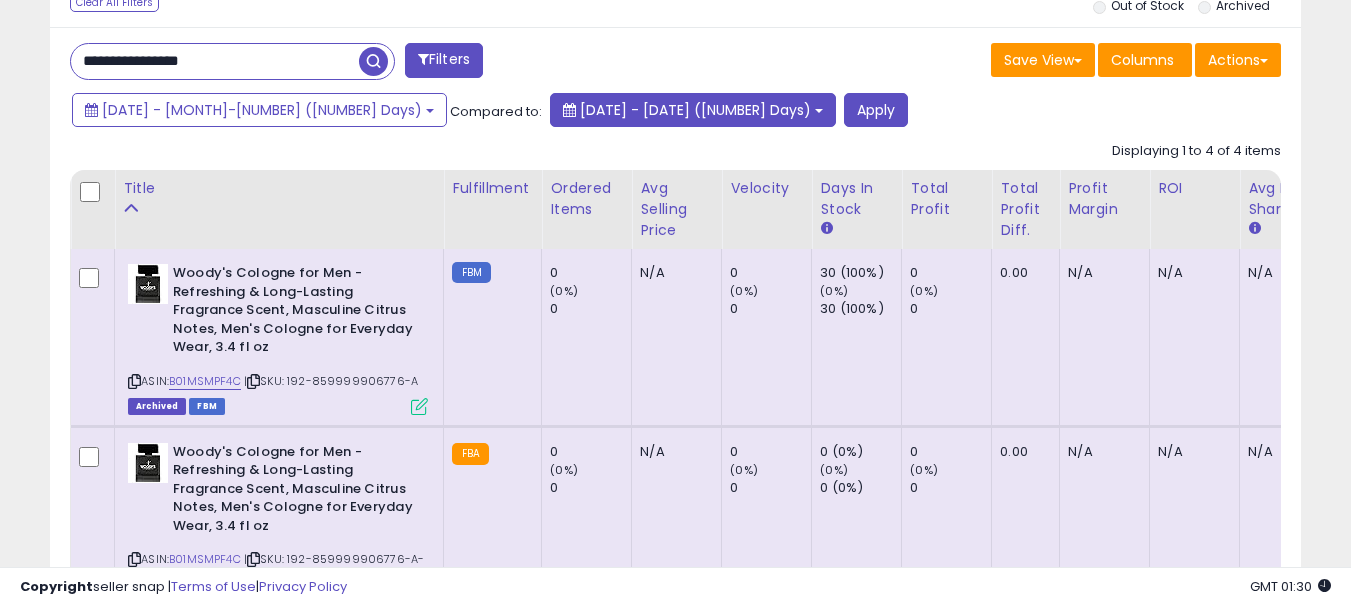 click on "[DATE] - [DATE] ([NUMBER] Days)" at bounding box center (693, 110) 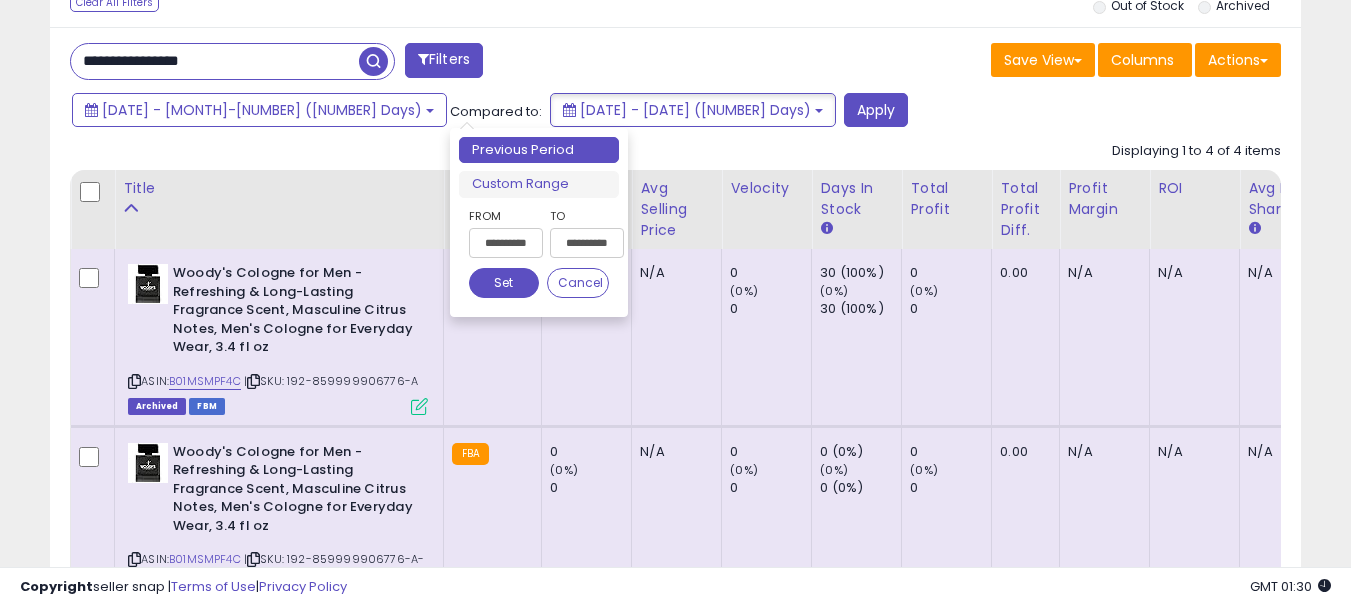 drag, startPoint x: 529, startPoint y: 179, endPoint x: 765, endPoint y: 176, distance: 236.01907 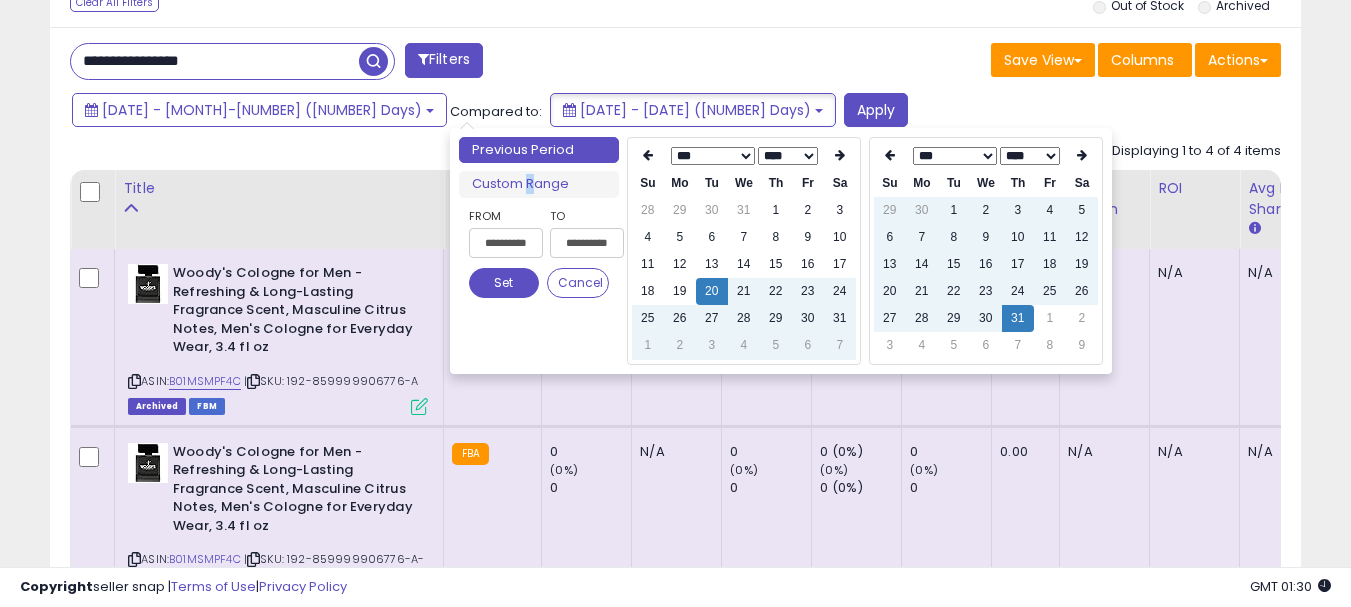 click on "*** *** *** *** ***" at bounding box center (954, 156) 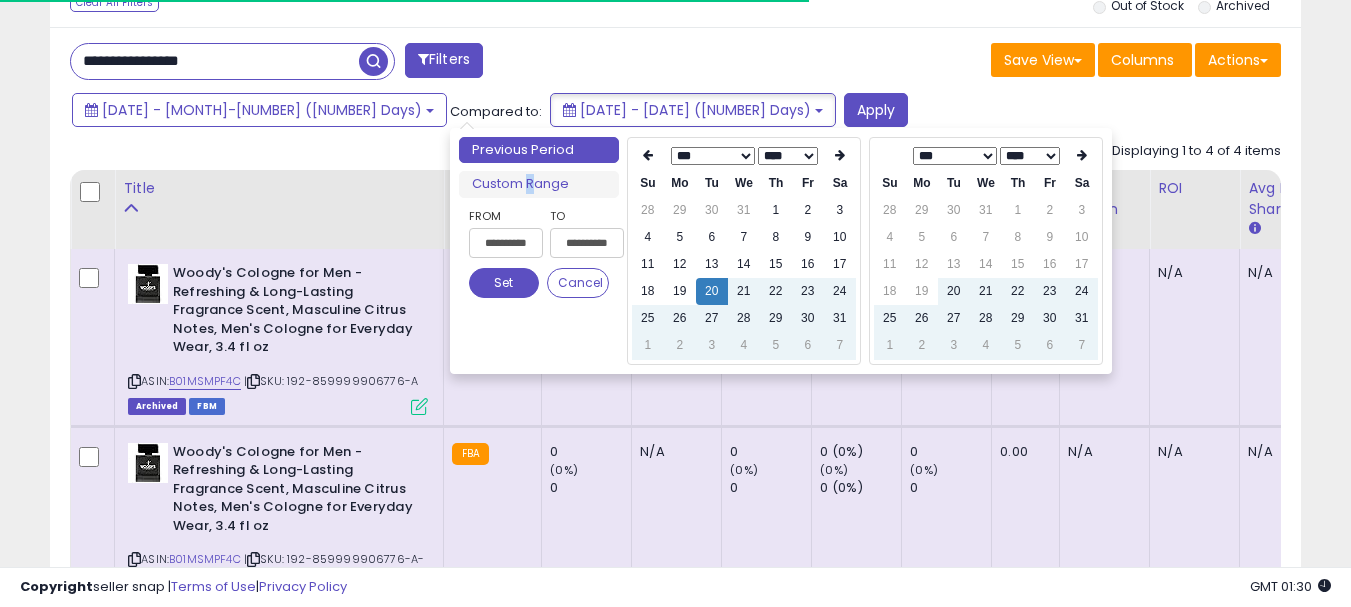 type on "**********" 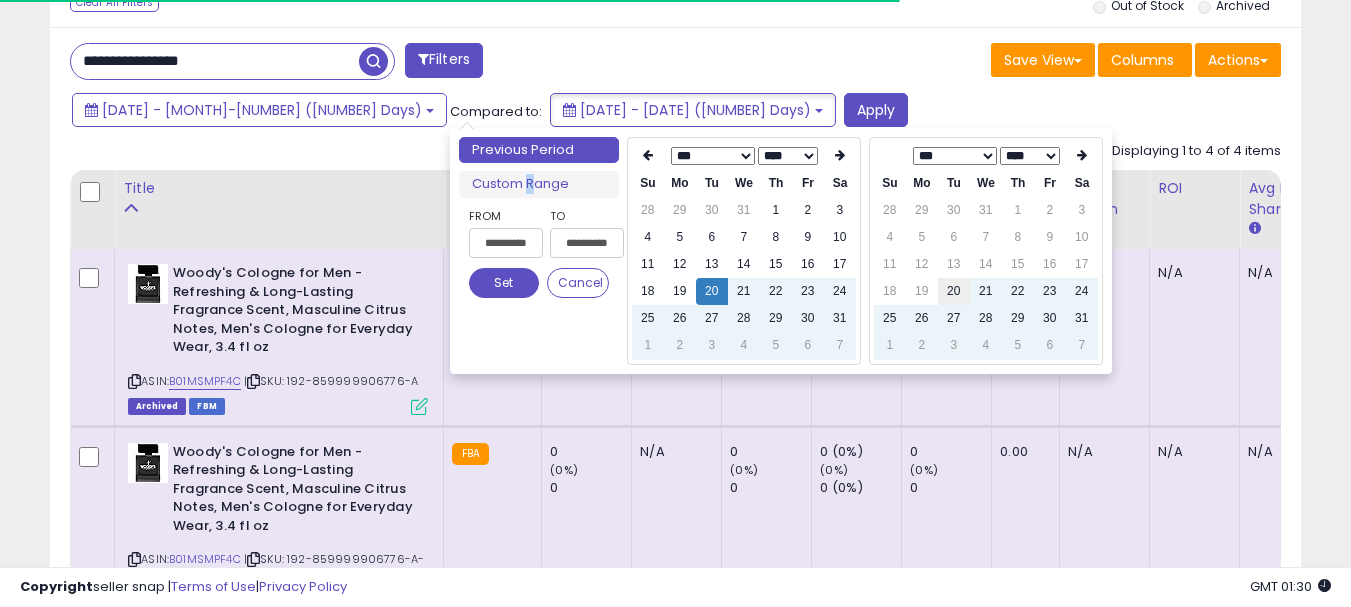 type on "**********" 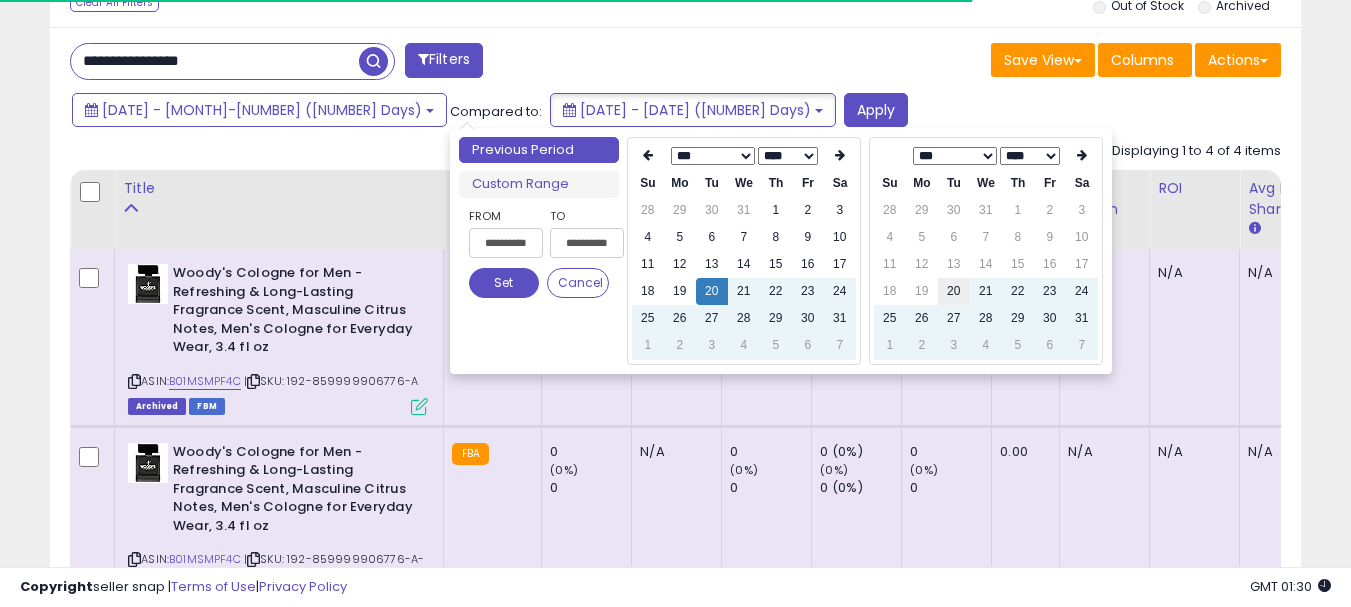 drag, startPoint x: 959, startPoint y: 284, endPoint x: 948, endPoint y: 286, distance: 11.18034 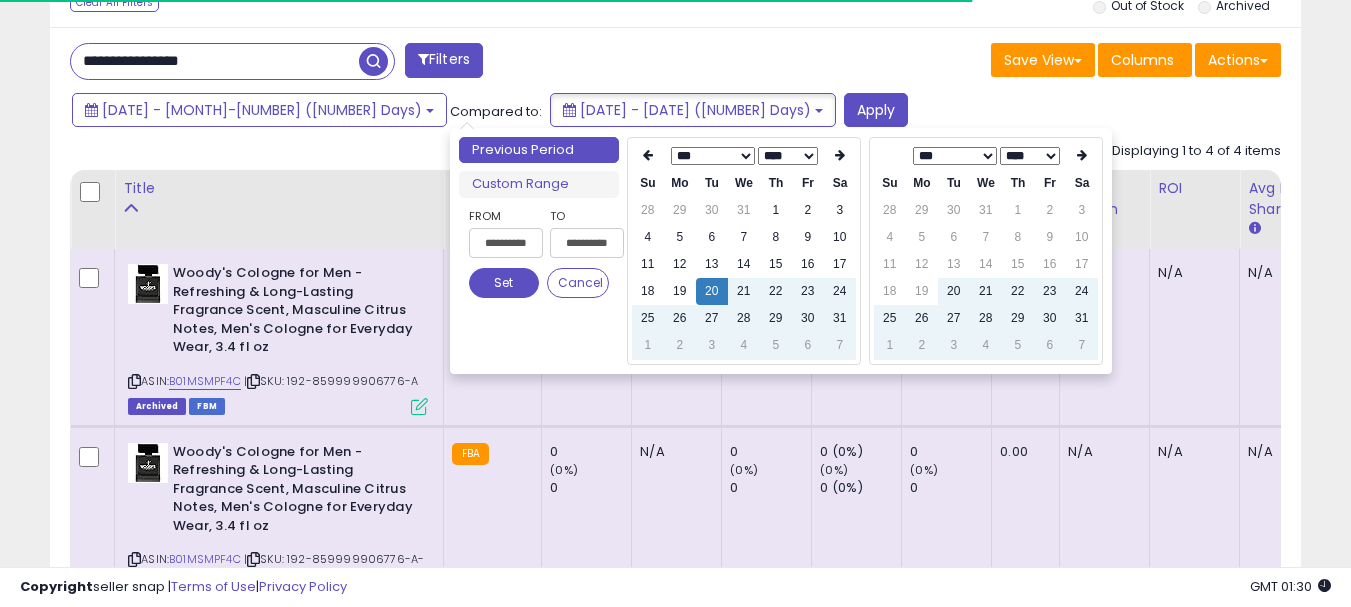 type on "**********" 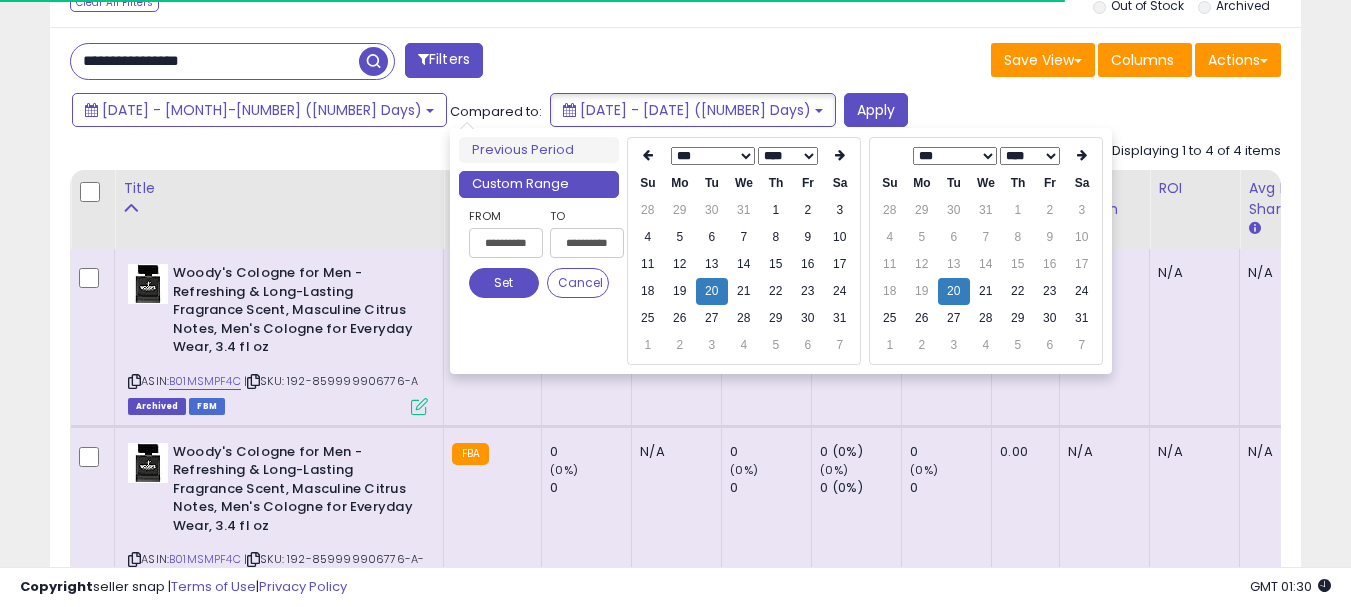 click on "Set" at bounding box center (504, 283) 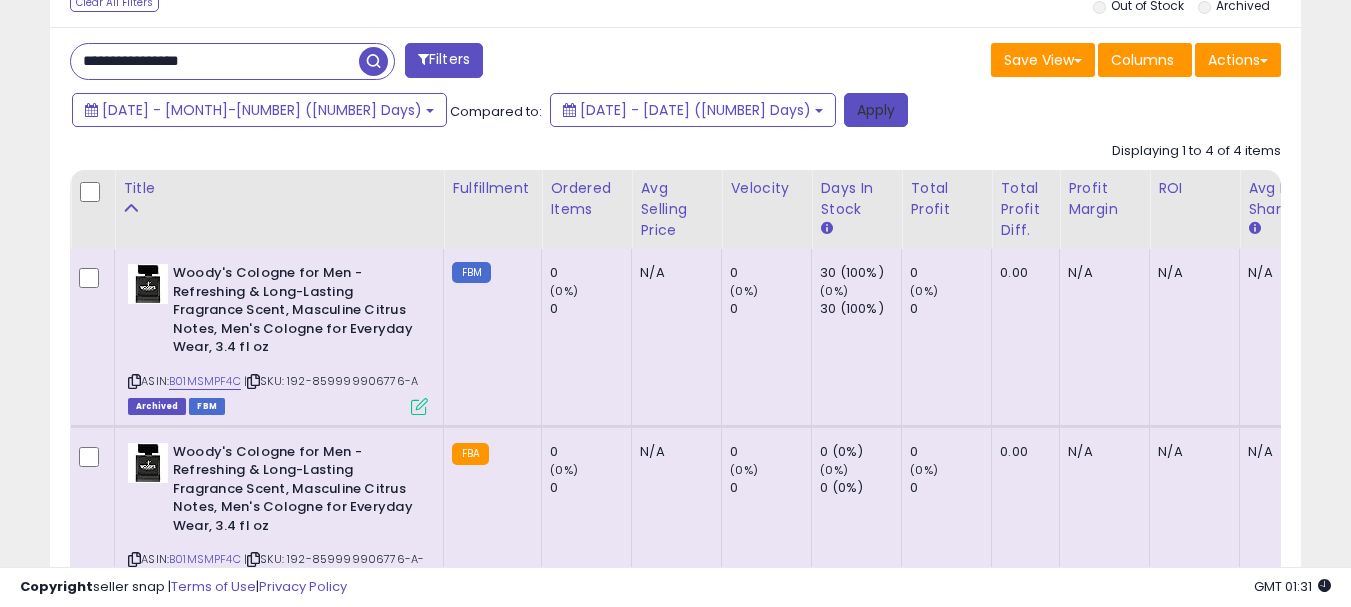 click on "Apply" at bounding box center (876, 110) 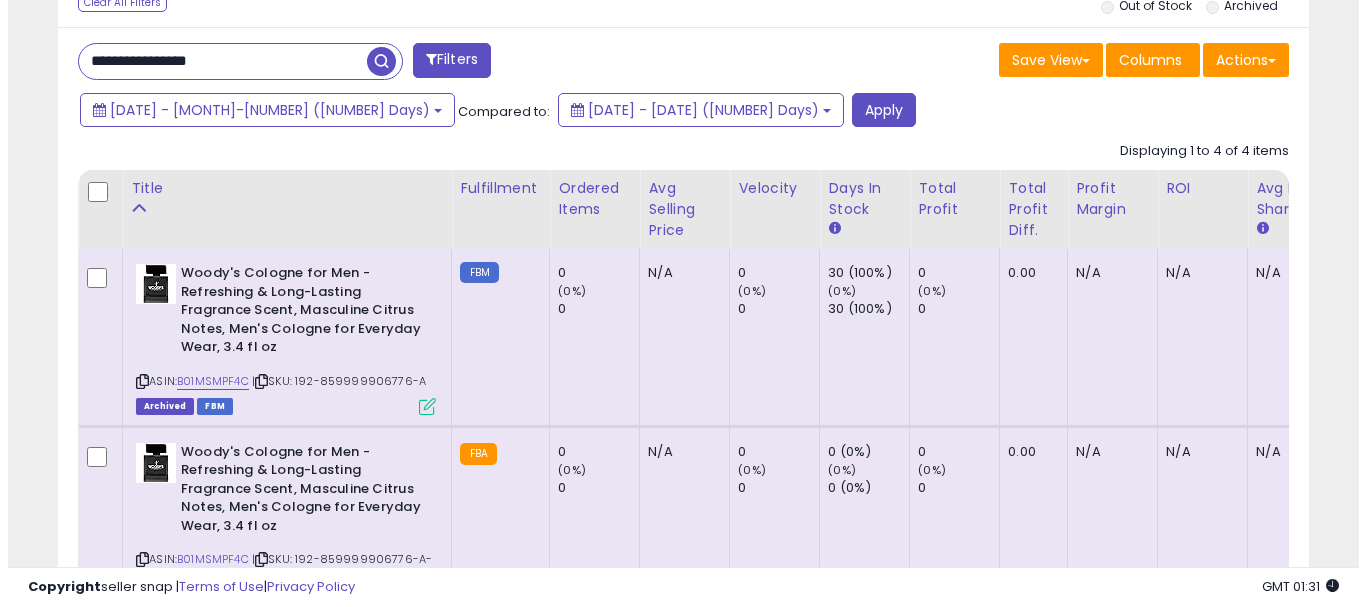 scroll, scrollTop: 595, scrollLeft: 0, axis: vertical 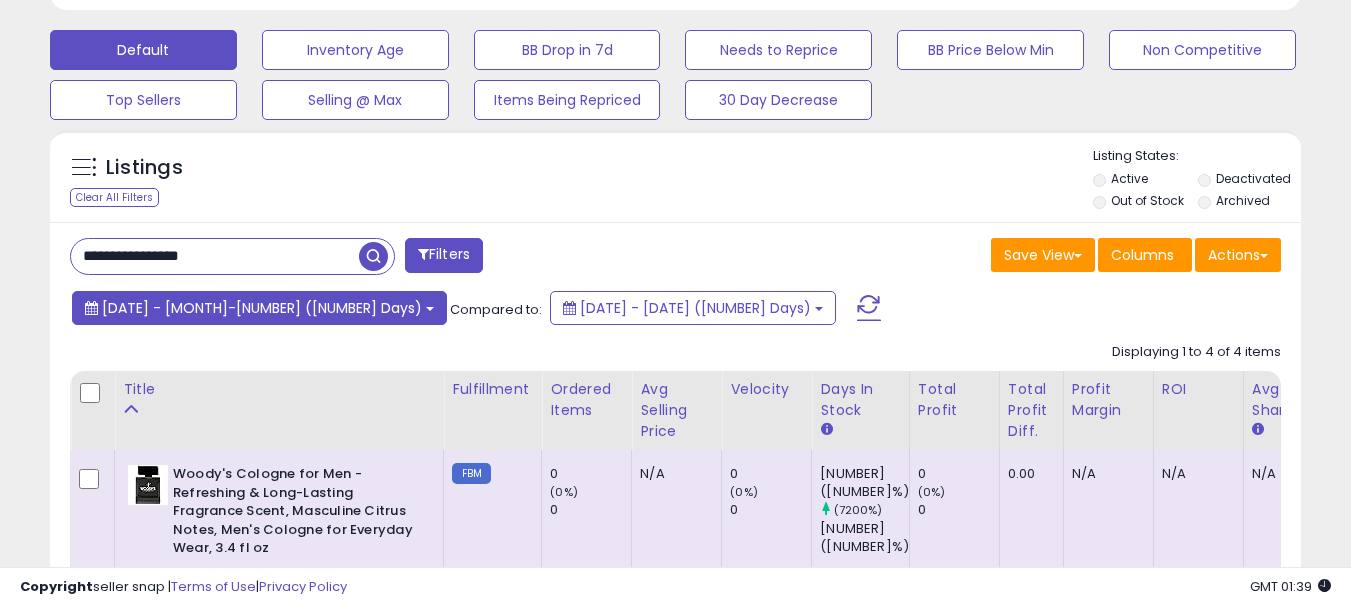 click on "[DATE] - [MONTH]-[NUMBER] ([NUMBER] Days)" at bounding box center (262, 308) 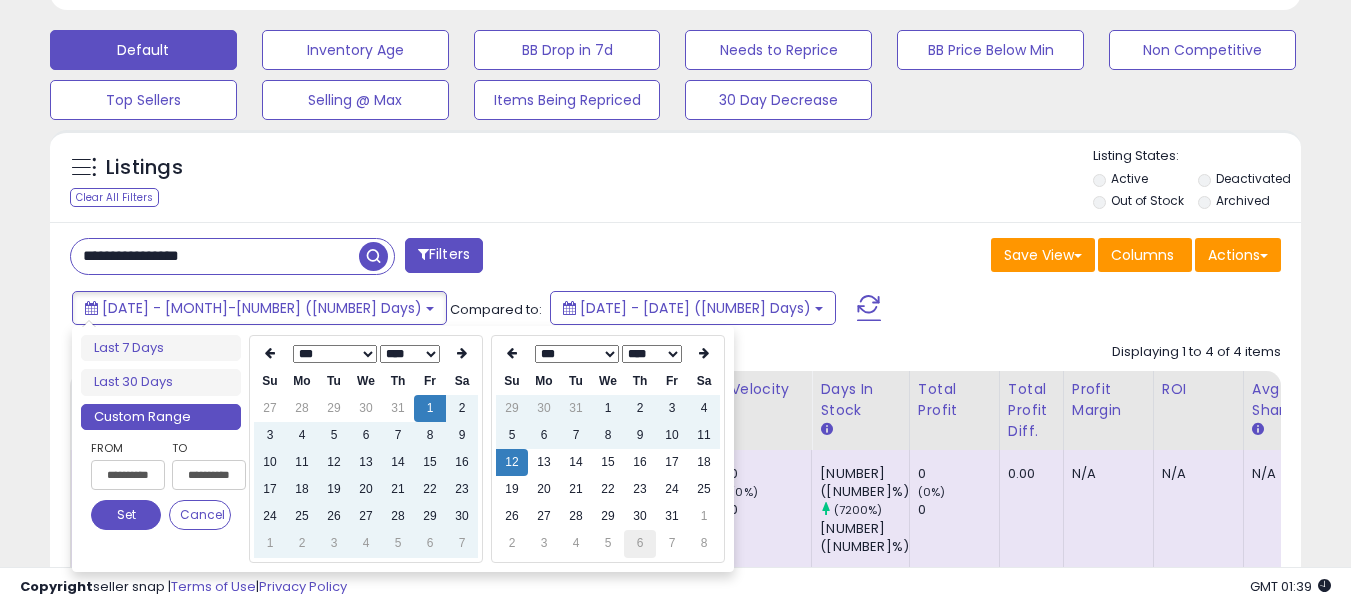 click on "6" at bounding box center (640, 543) 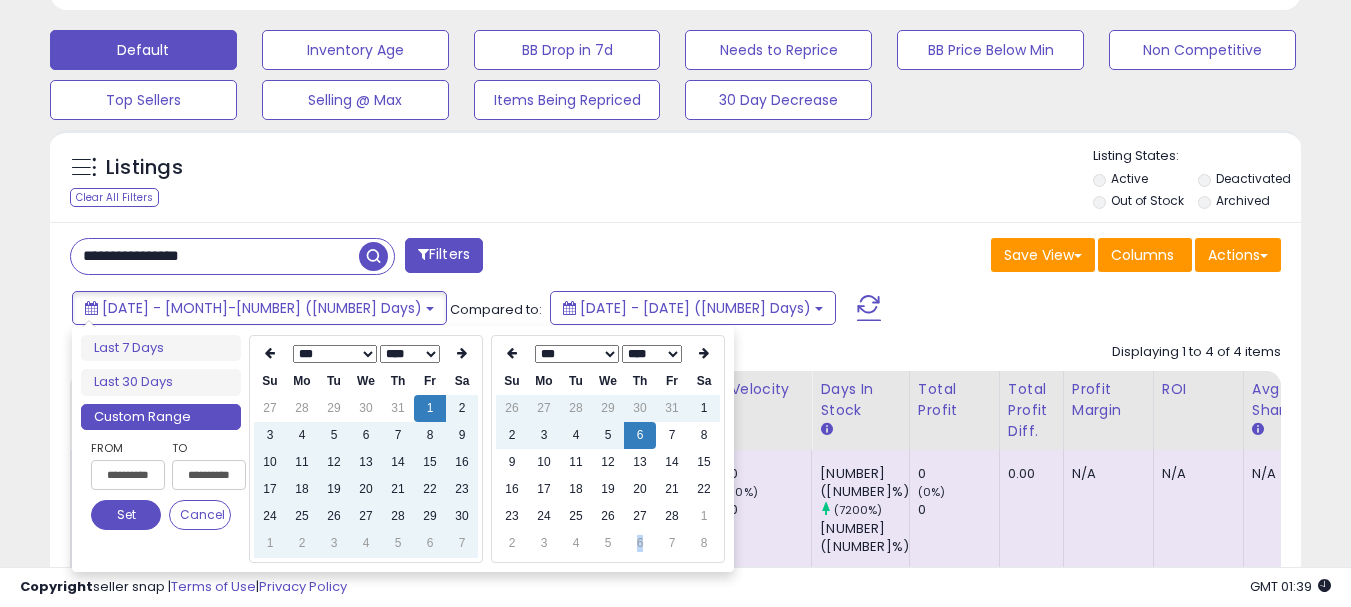 click on "6" at bounding box center [640, 543] 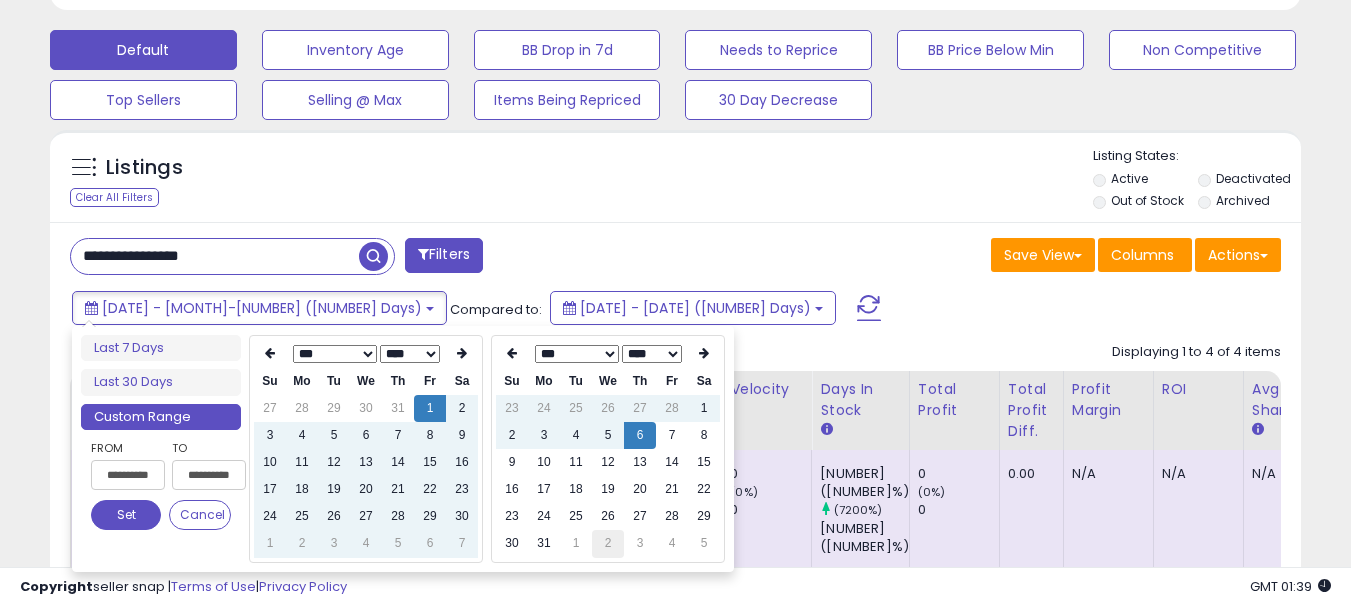 click on "2" at bounding box center (608, 543) 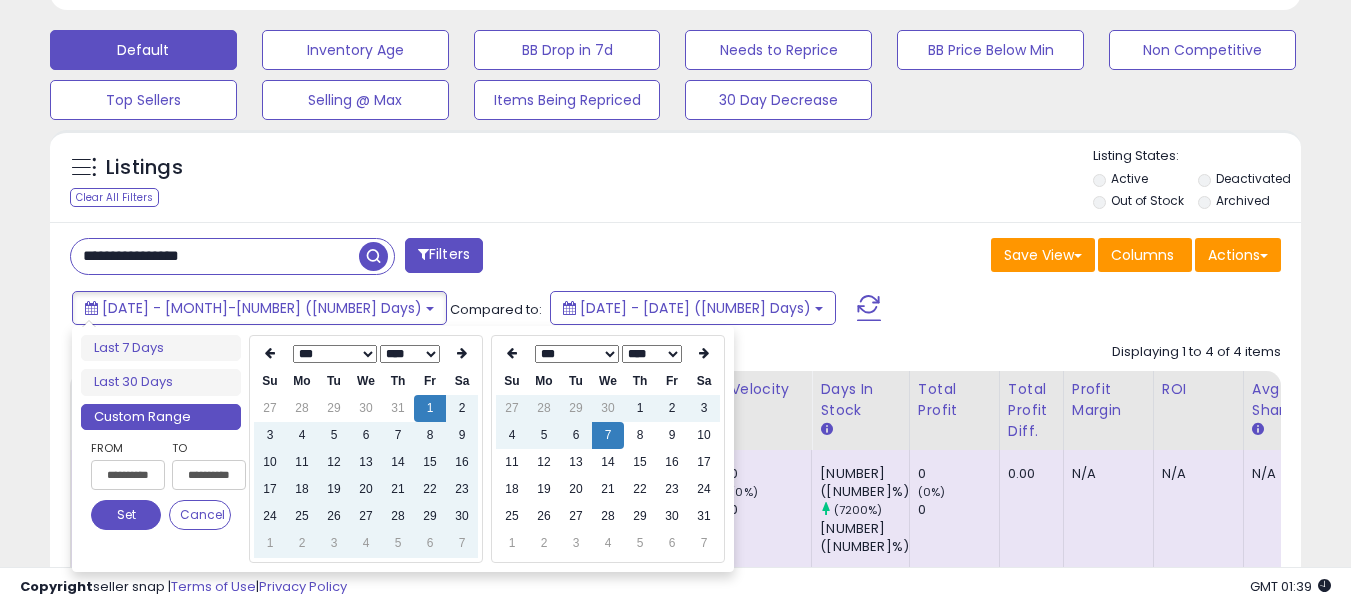 click on "4" at bounding box center (608, 543) 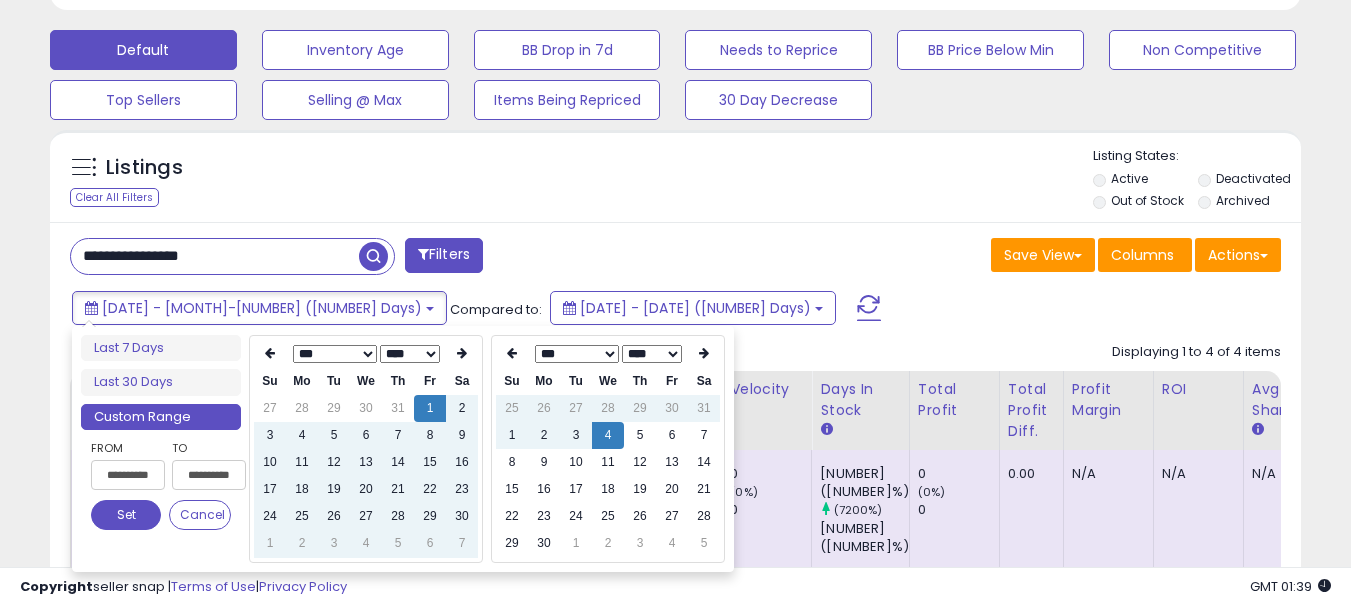 click on "2" at bounding box center (608, 543) 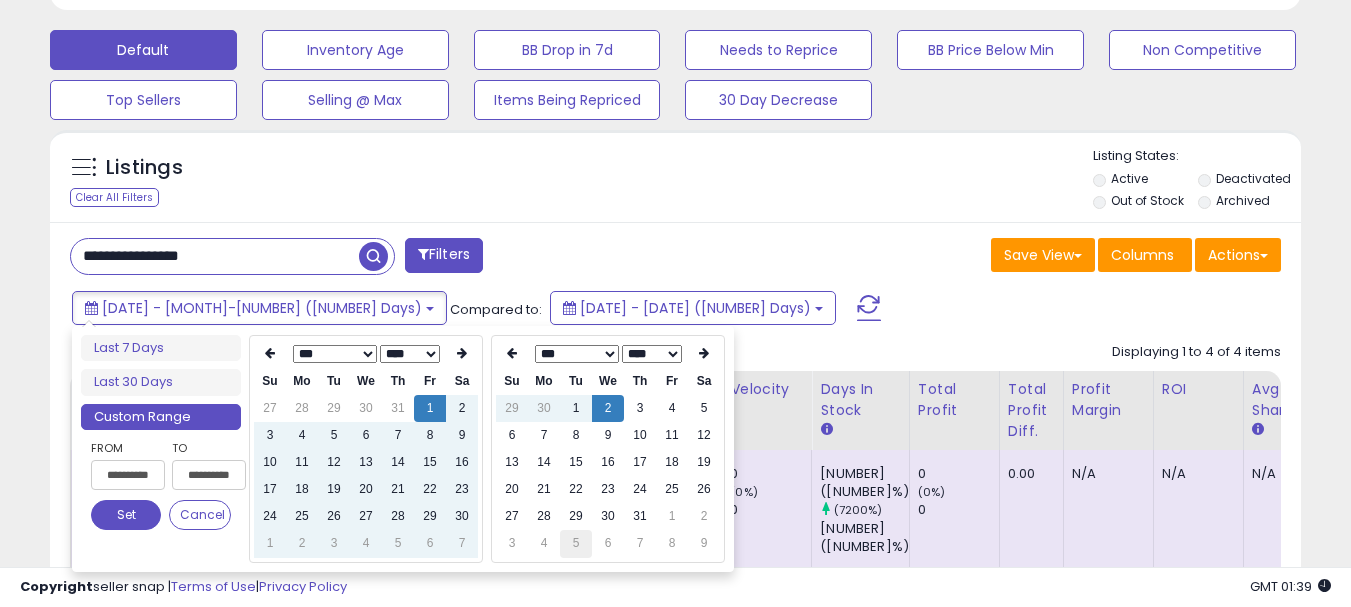 type on "**********" 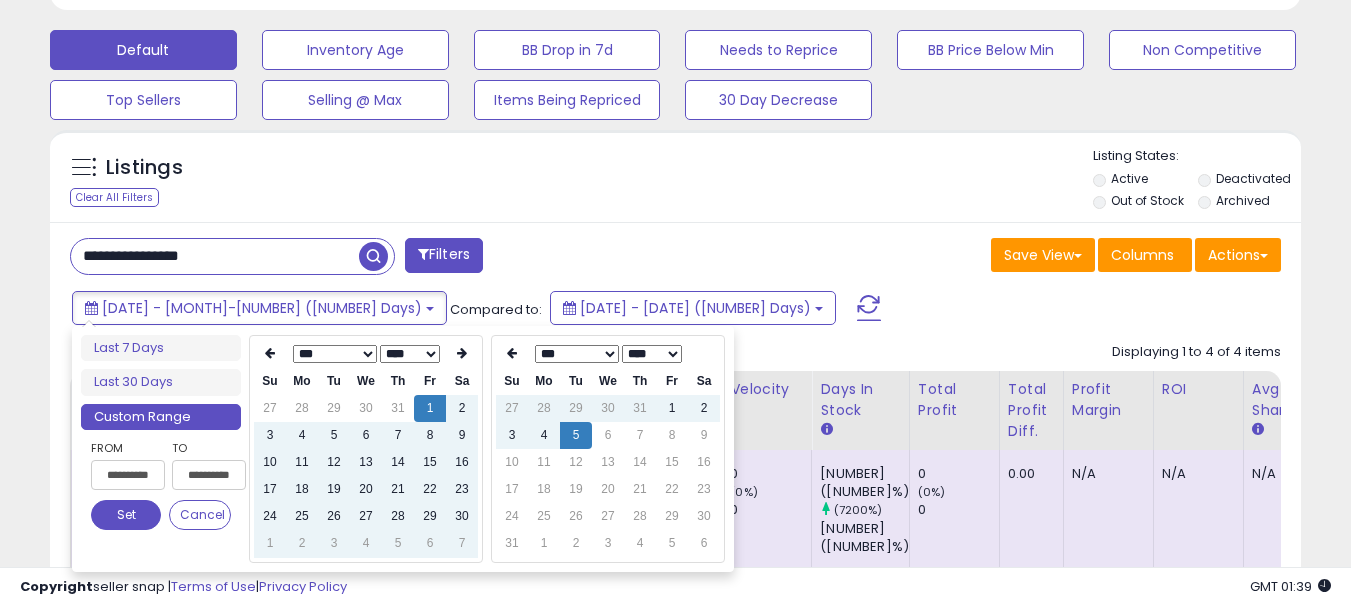 type on "**********" 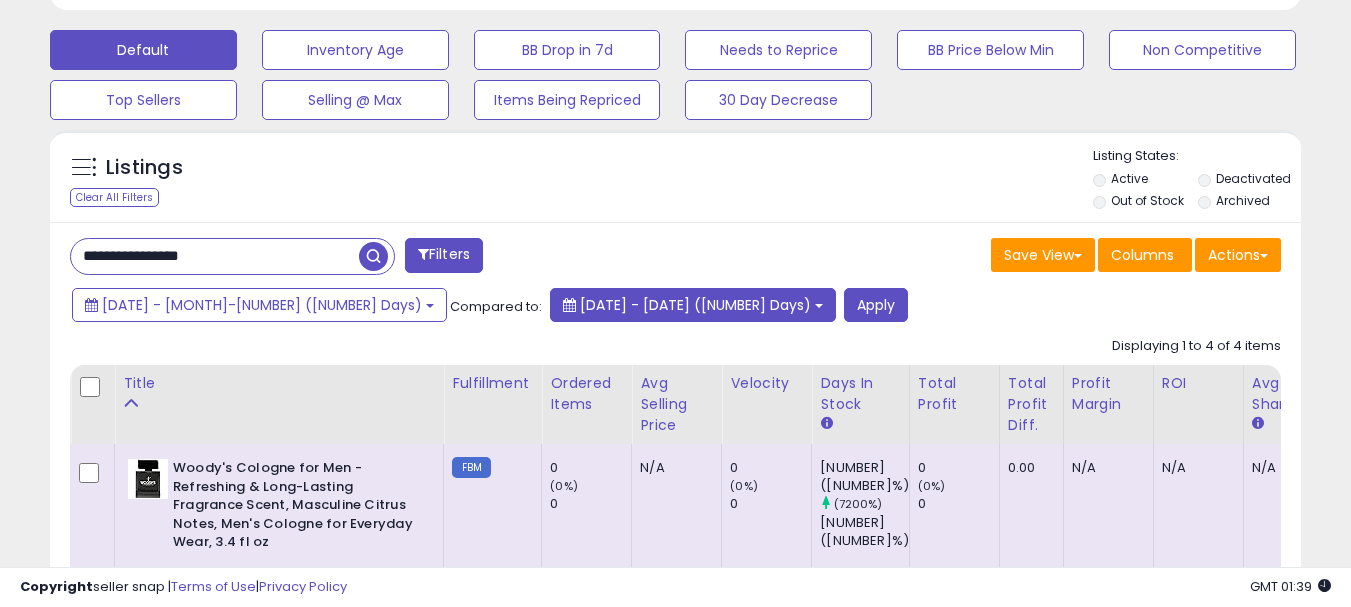 click on "[DATE] - [DATE] ([NUMBER] Days)" at bounding box center [695, 305] 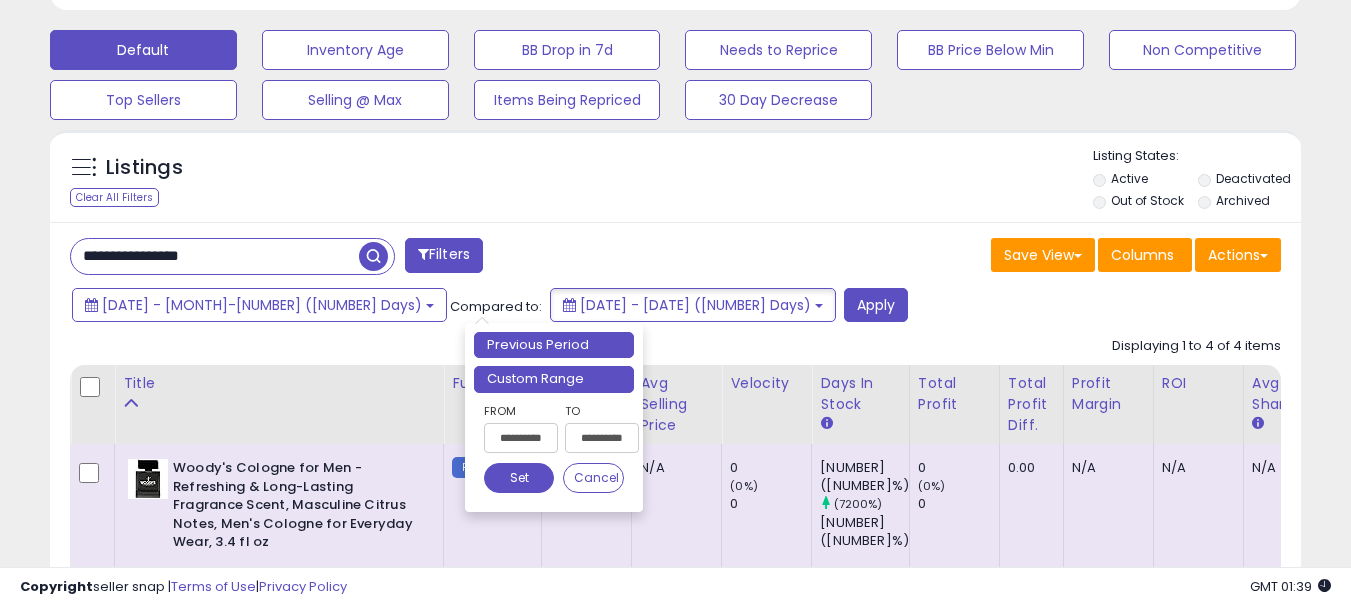 click on "Custom Range" at bounding box center (554, 379) 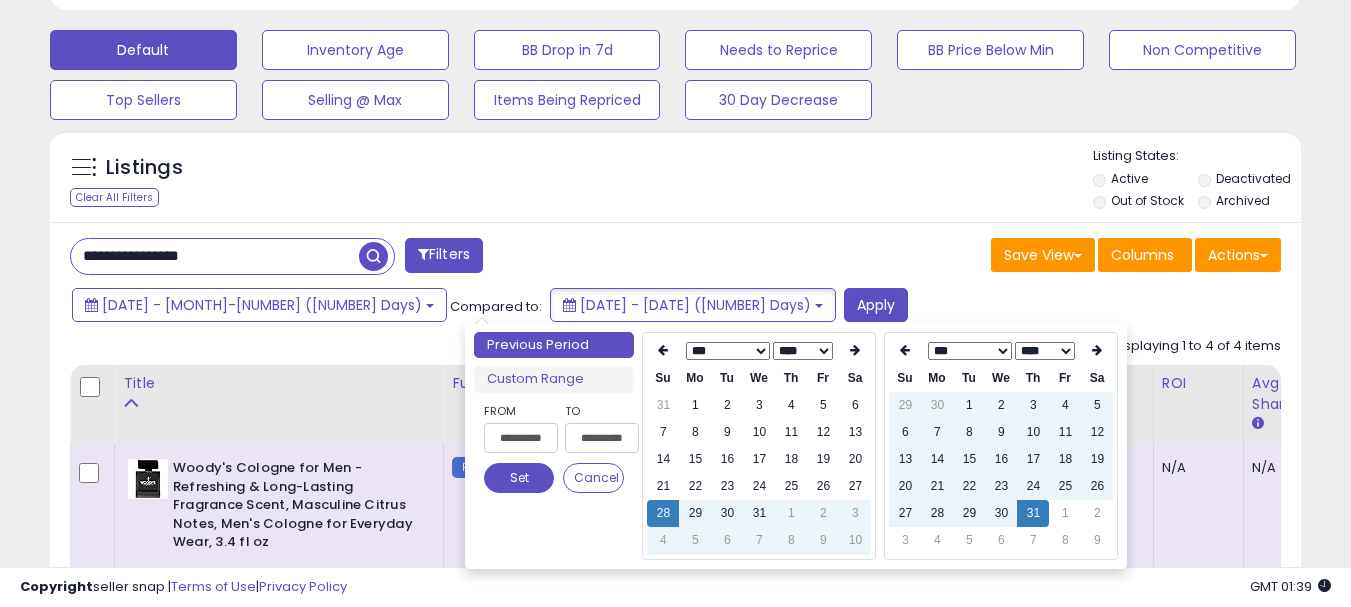 click on "**** ****" at bounding box center [1045, 351] 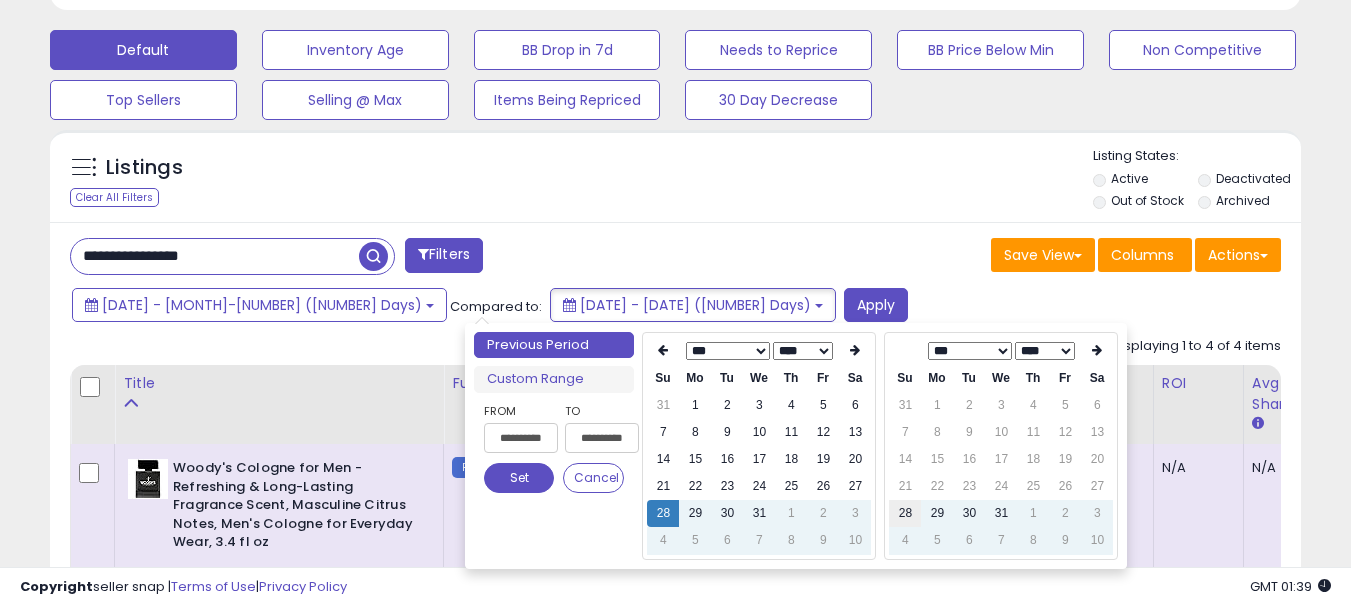 type on "**********" 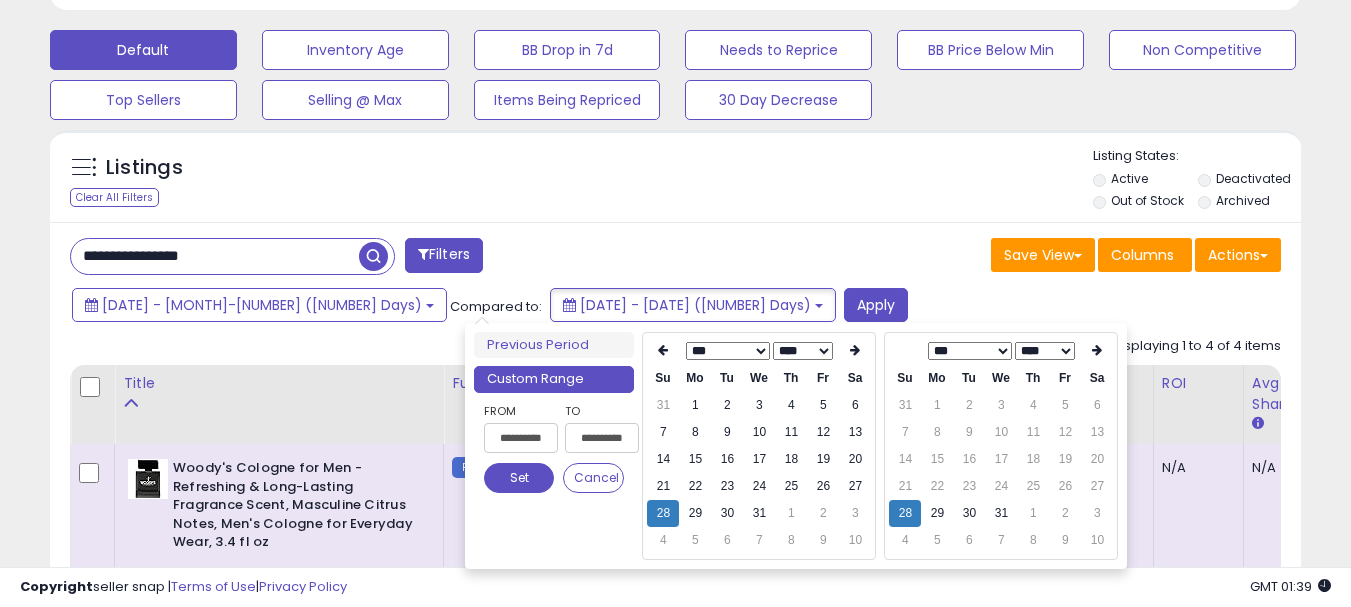 type on "**********" 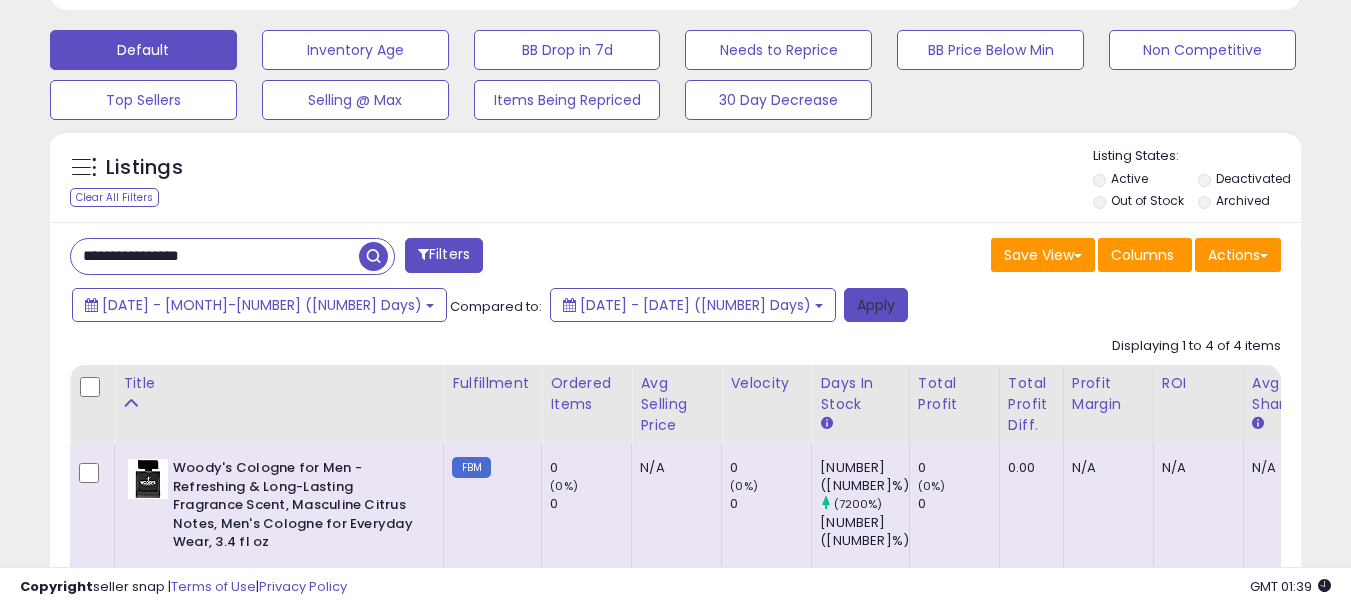 click on "Apply" at bounding box center (876, 305) 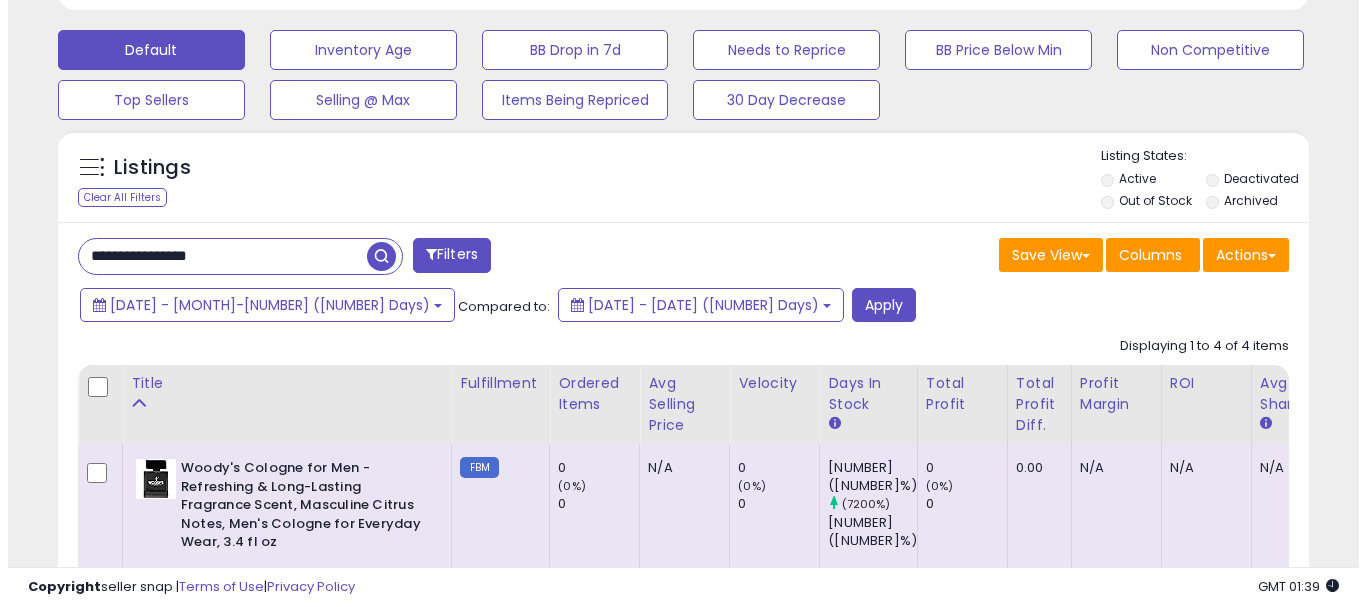 scroll, scrollTop: 595, scrollLeft: 0, axis: vertical 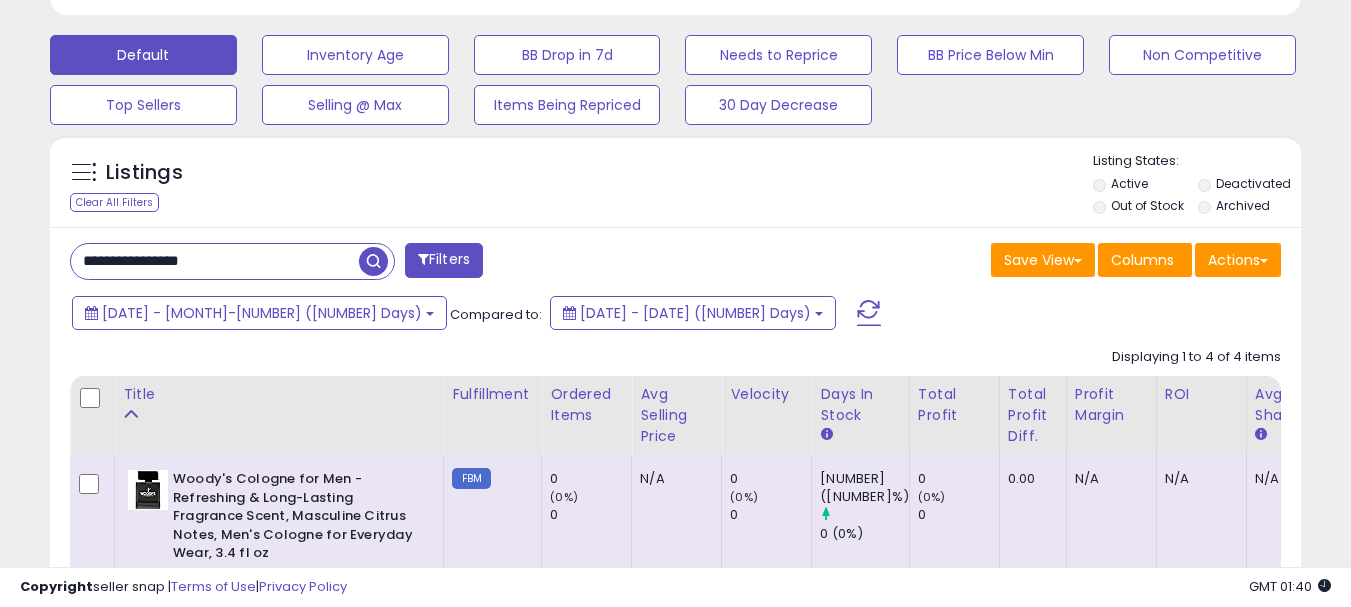 drag, startPoint x: 271, startPoint y: 261, endPoint x: 82, endPoint y: 281, distance: 190.05525 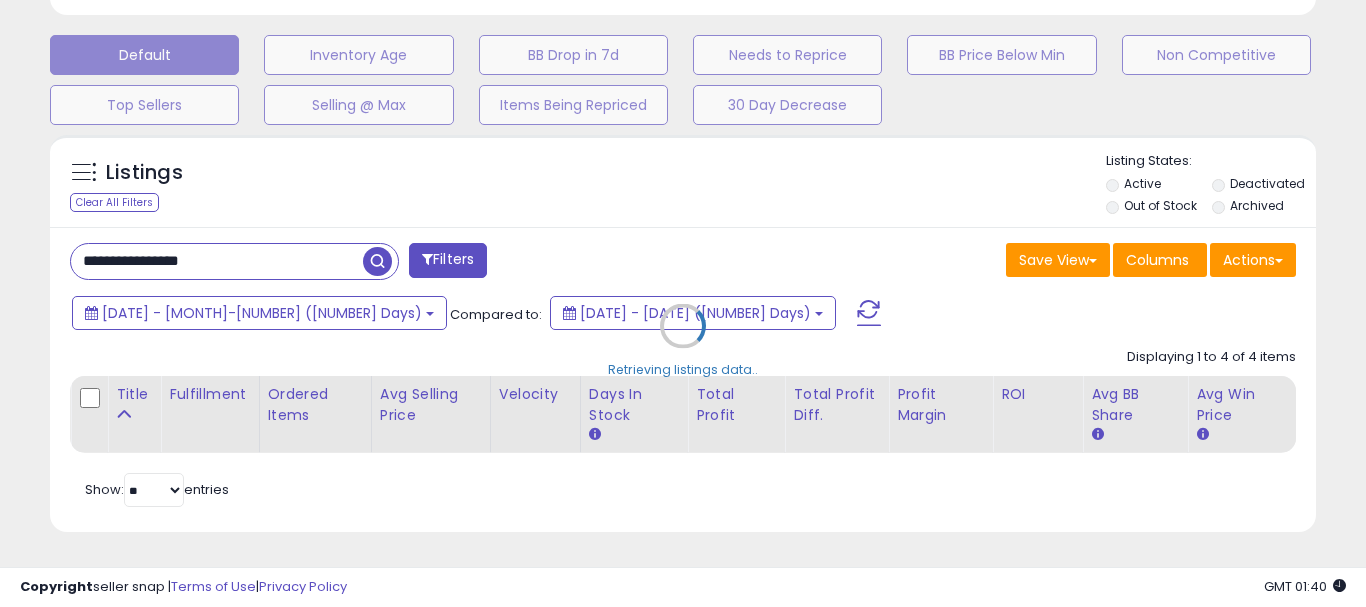 scroll, scrollTop: 999590, scrollLeft: 999267, axis: both 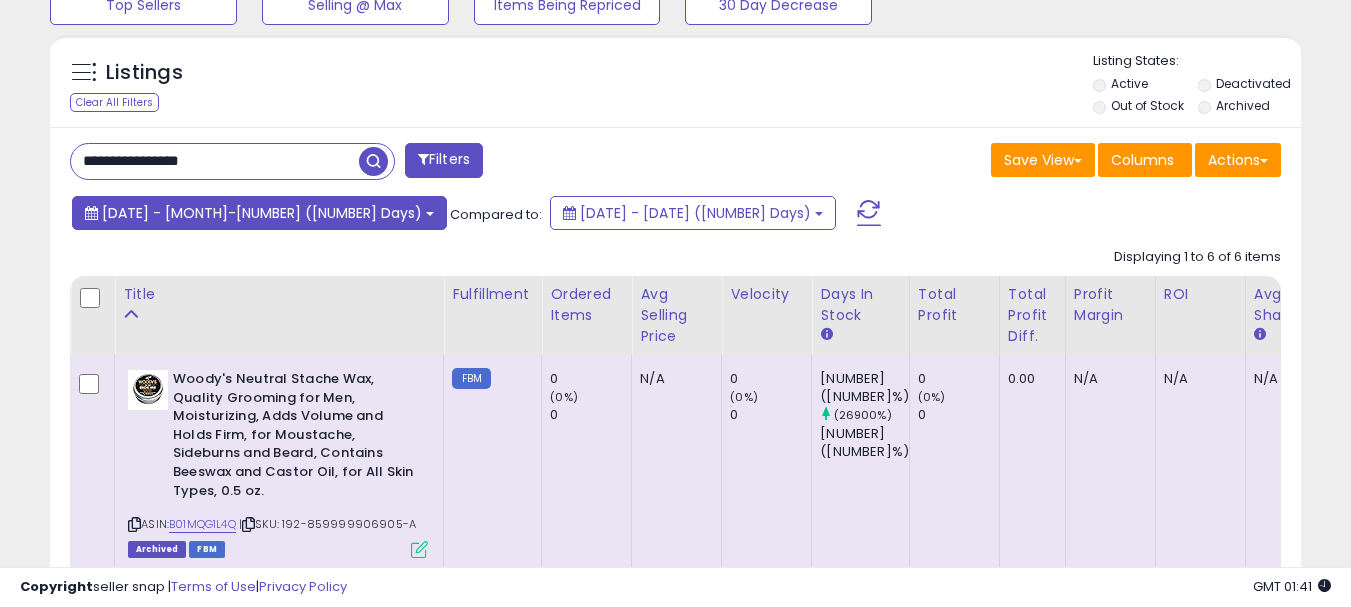 click on "[DATE] - [MONTH]-[NUMBER] ([NUMBER] Days)" at bounding box center (259, 213) 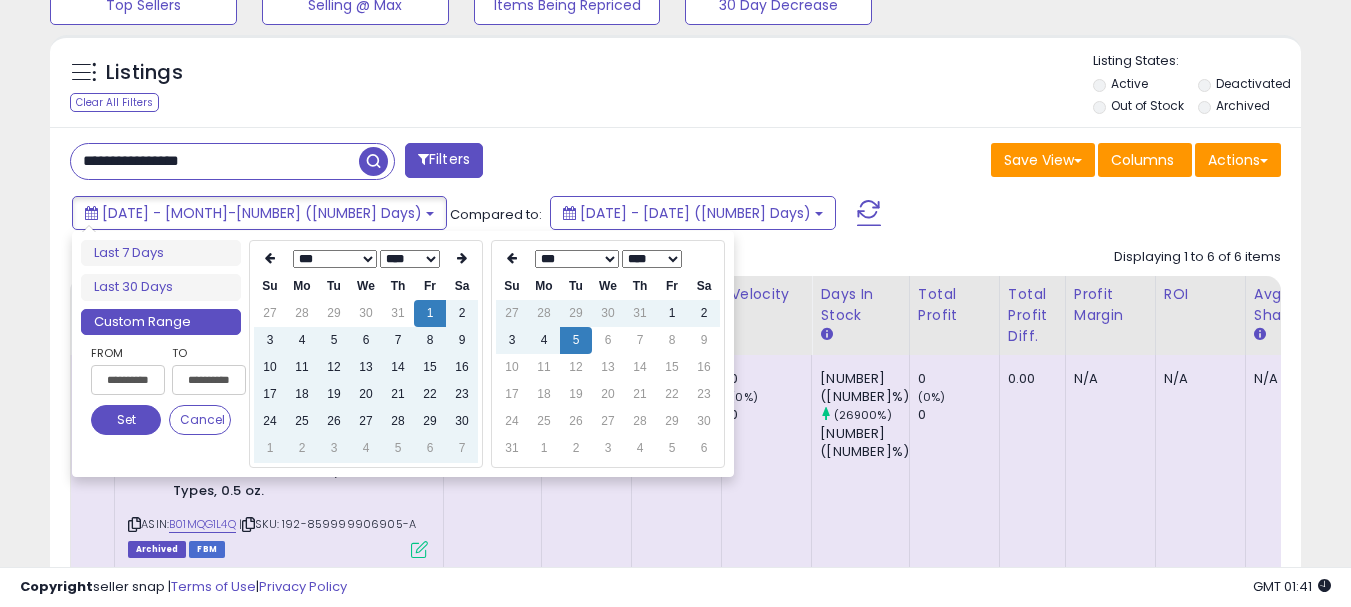 click on "*** *** *** *** *** *** *** *** *** *** *** ***" at bounding box center [335, 259] 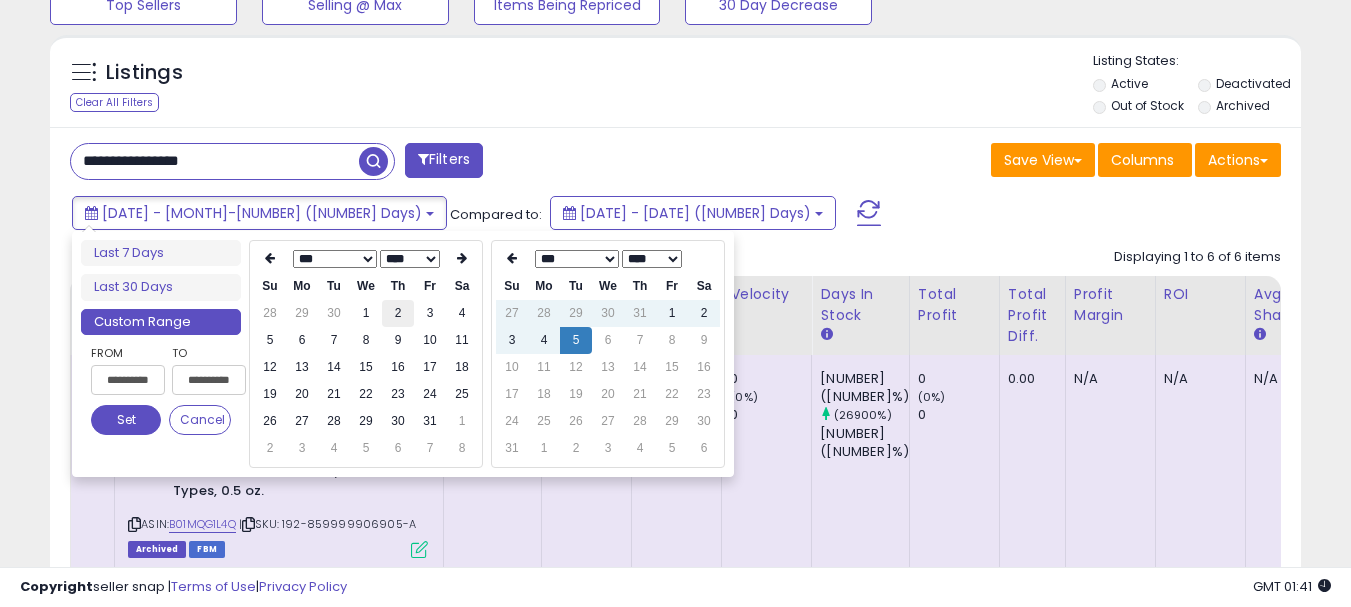 drag, startPoint x: 370, startPoint y: 315, endPoint x: 388, endPoint y: 322, distance: 19.313208 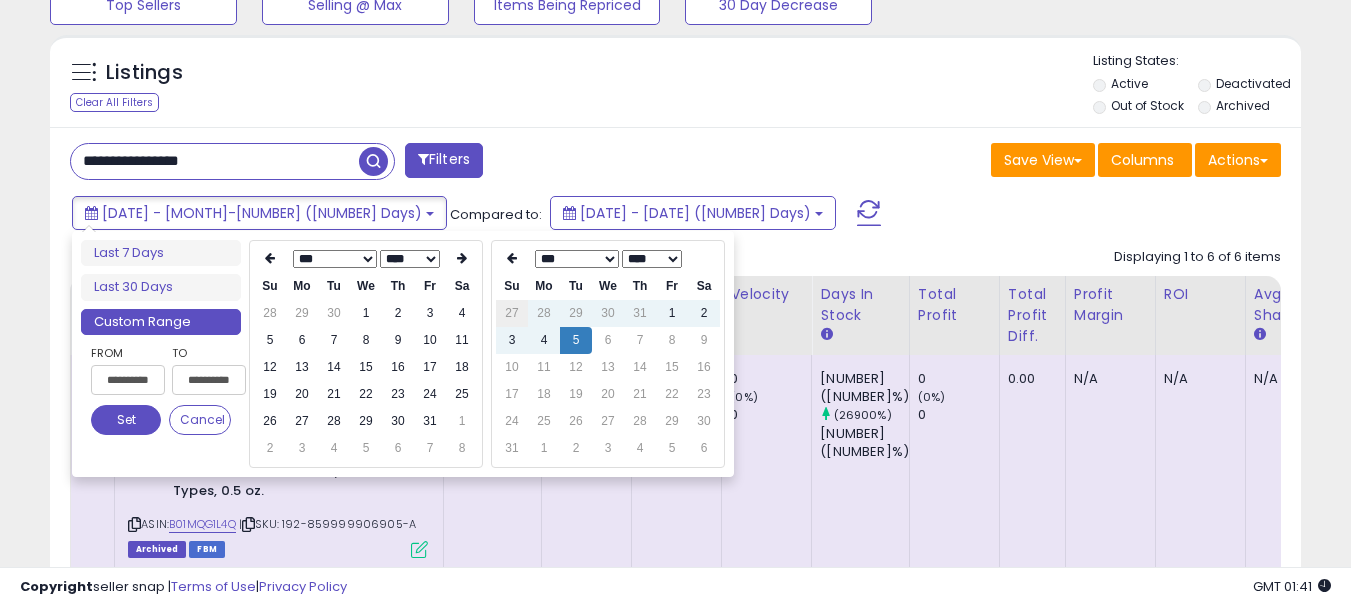 type on "**********" 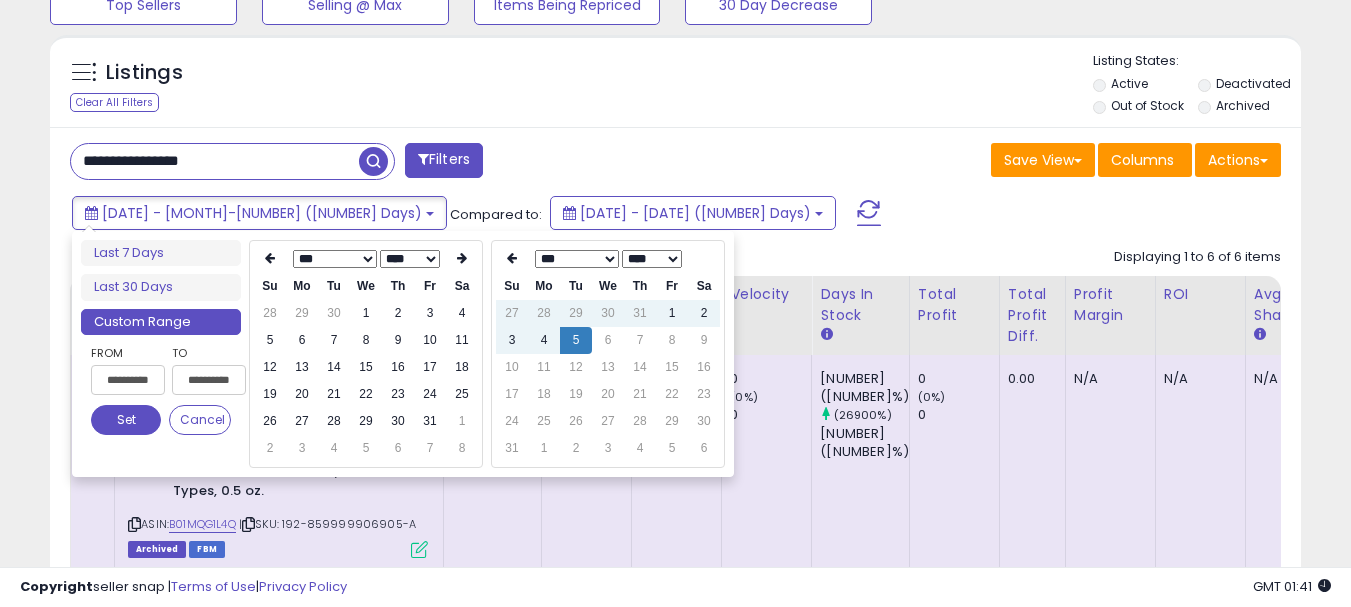 click on "*** *** *** *** *** *** *** ***" at bounding box center [577, 259] 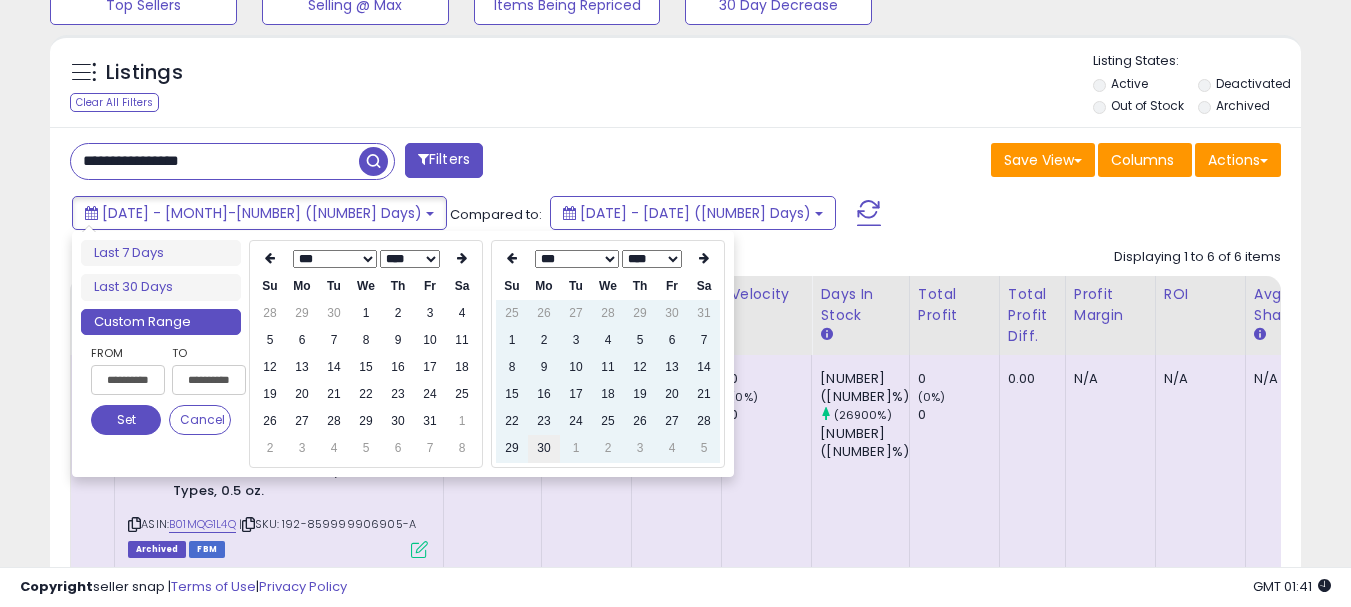 click on "30" at bounding box center (544, 448) 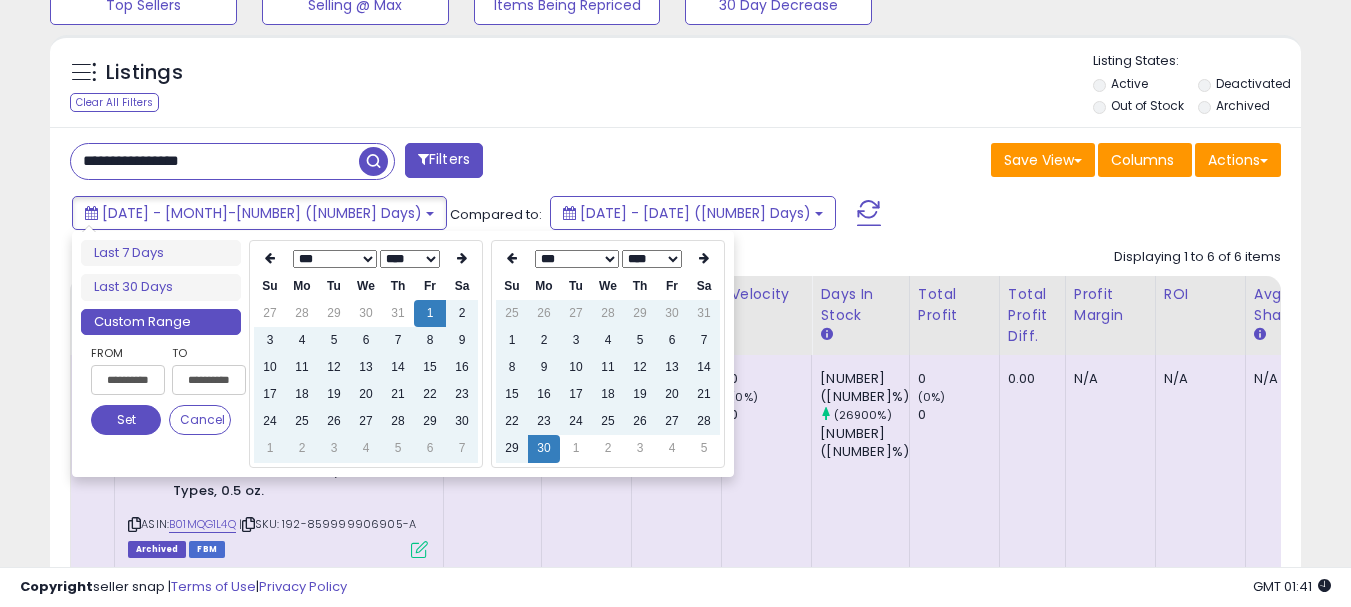 type on "**********" 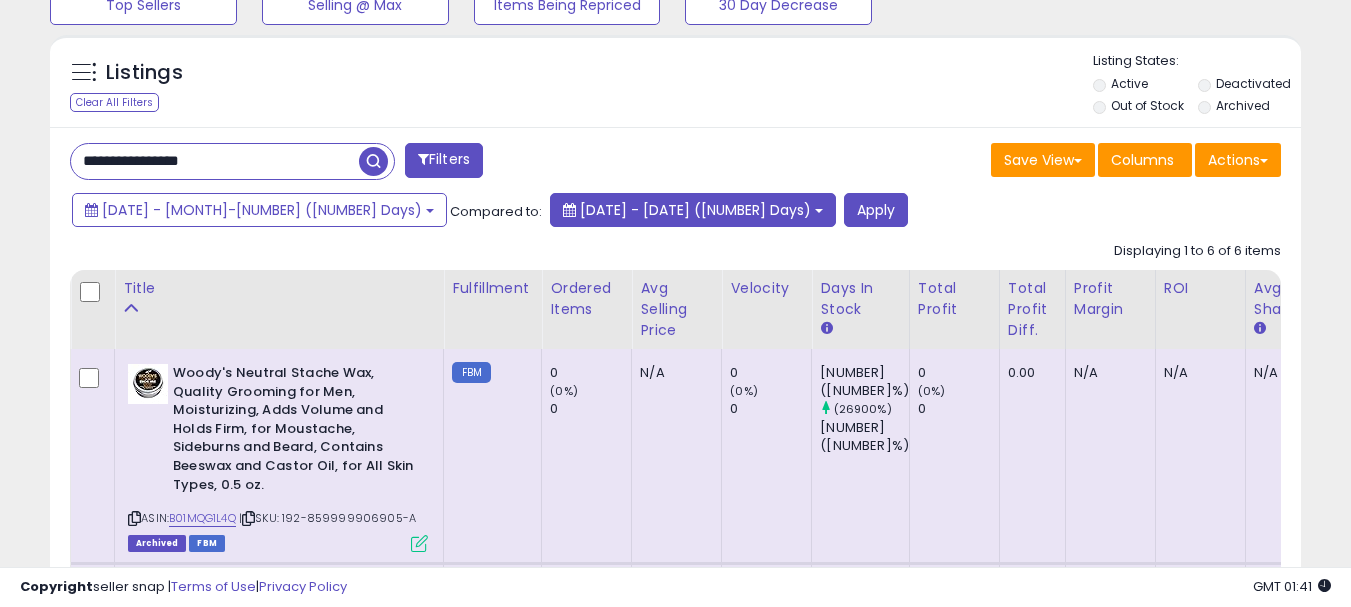 click on "[DATE] - [DATE] ([NUMBER] Days)" at bounding box center (695, 210) 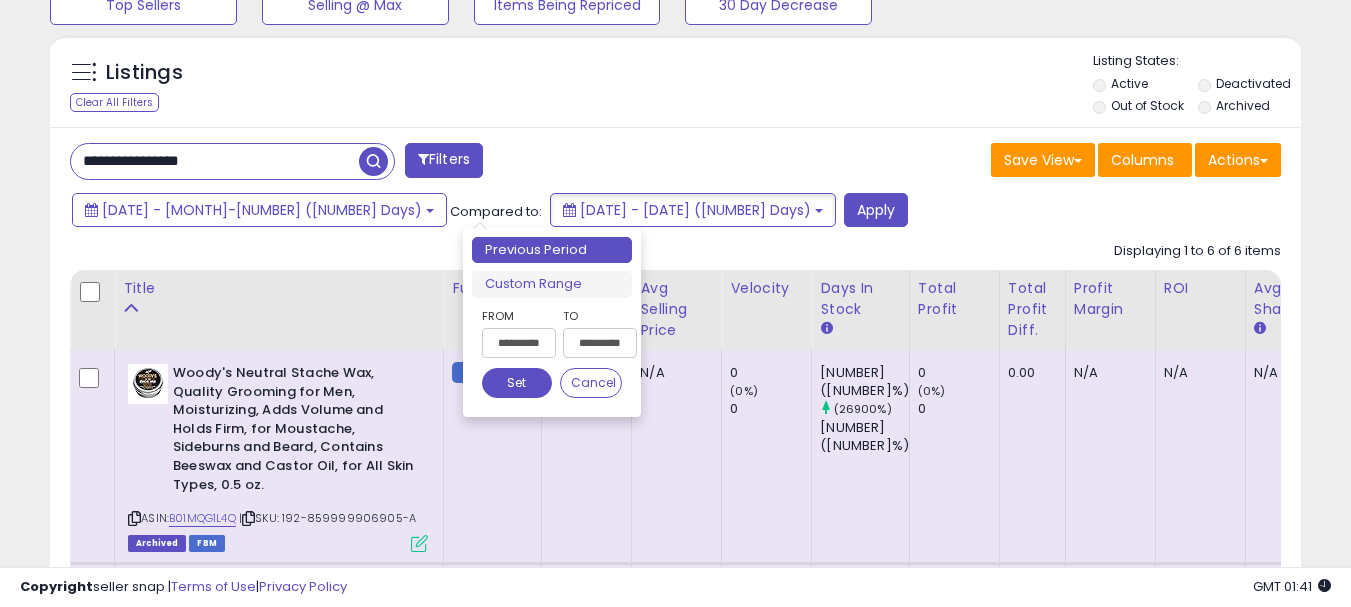 drag, startPoint x: 576, startPoint y: 287, endPoint x: 755, endPoint y: 295, distance: 179.17868 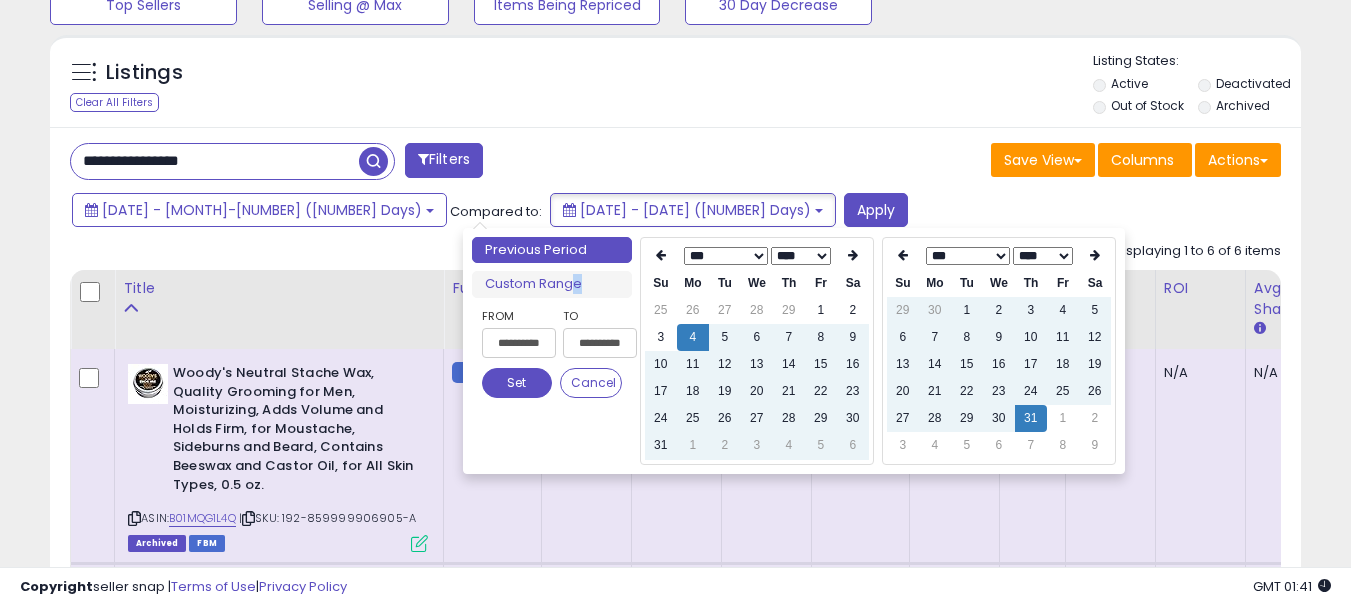 click on "*** *** *** *** *** *** *** *** *** *** *** ***" at bounding box center [725, 256] 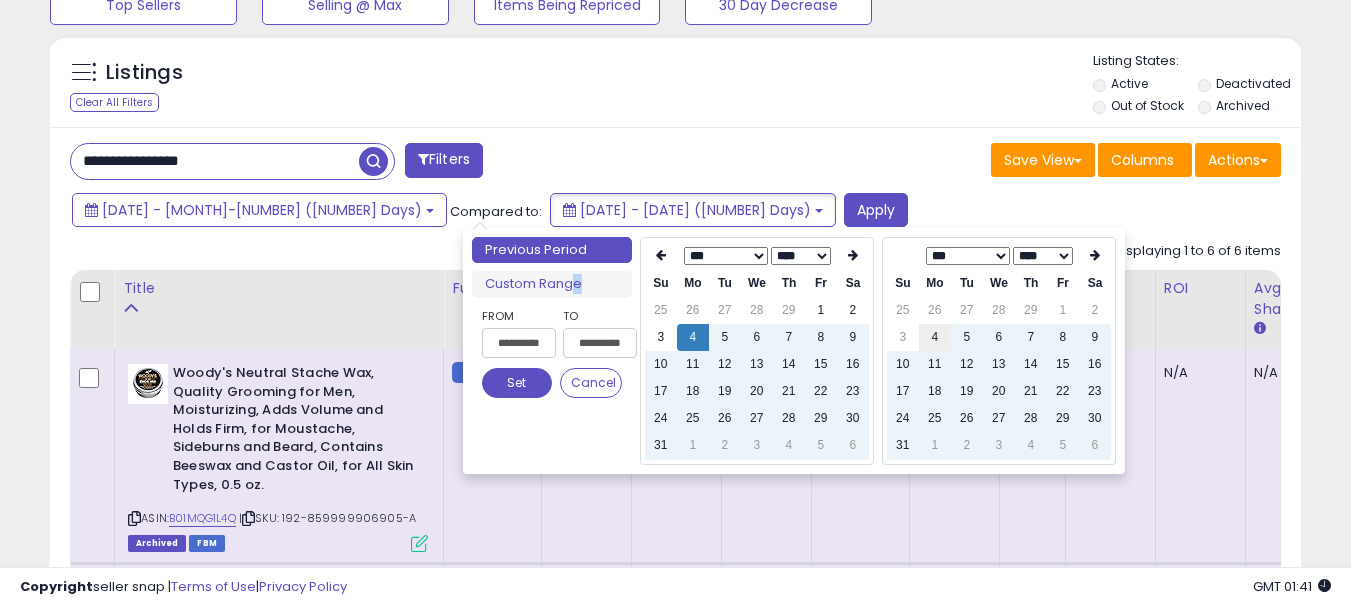 type on "**********" 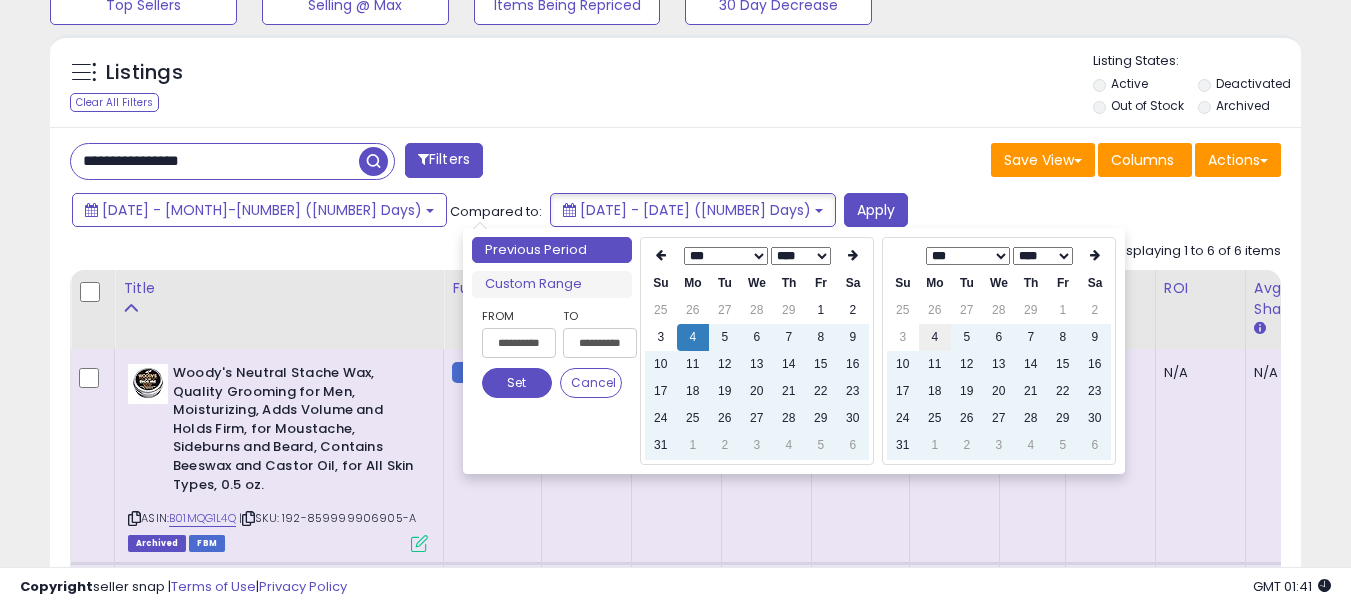click on "4" at bounding box center (935, 337) 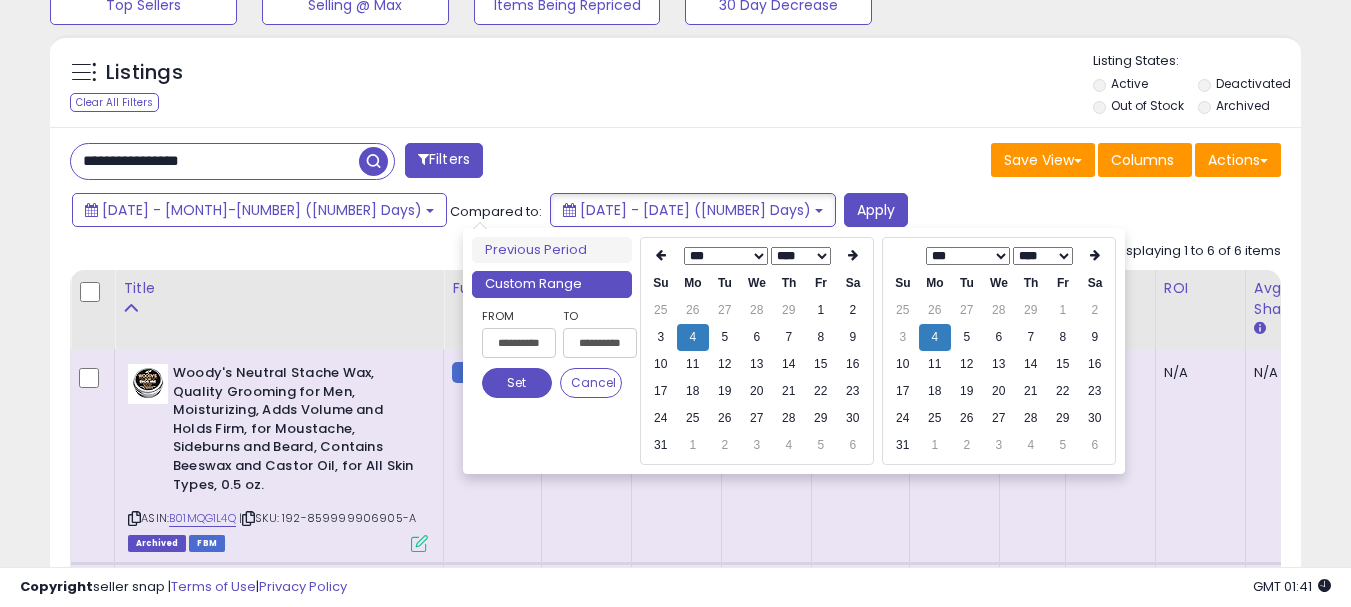 type on "**********" 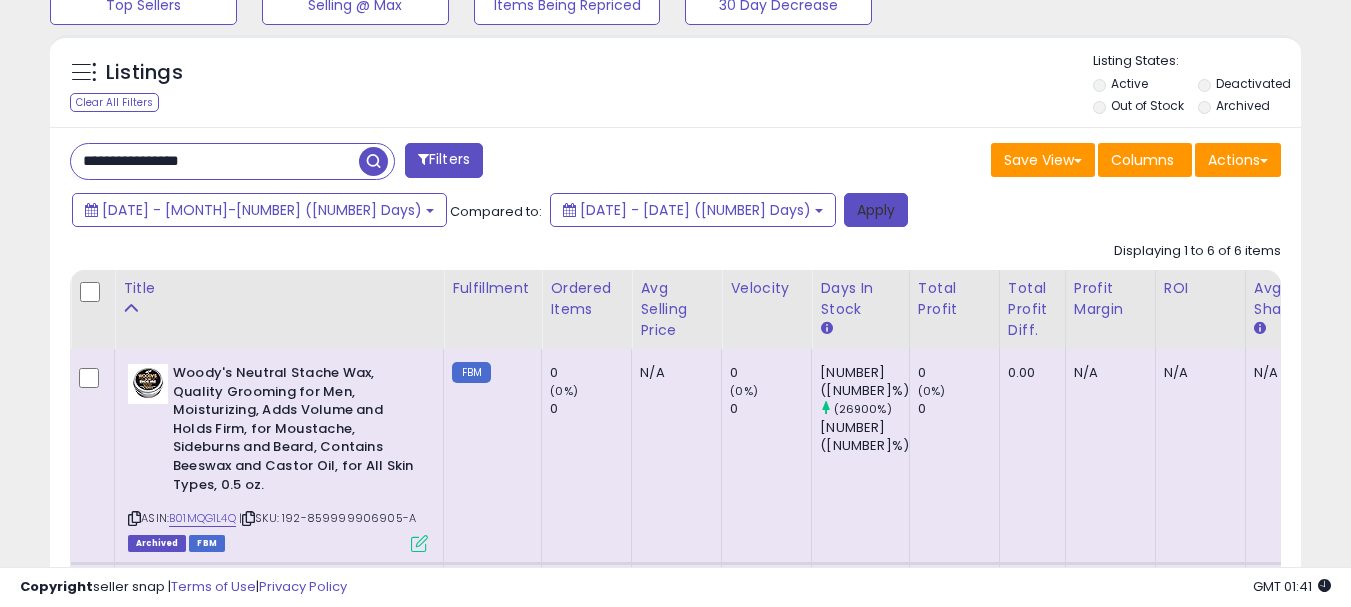 click on "Apply" at bounding box center (876, 210) 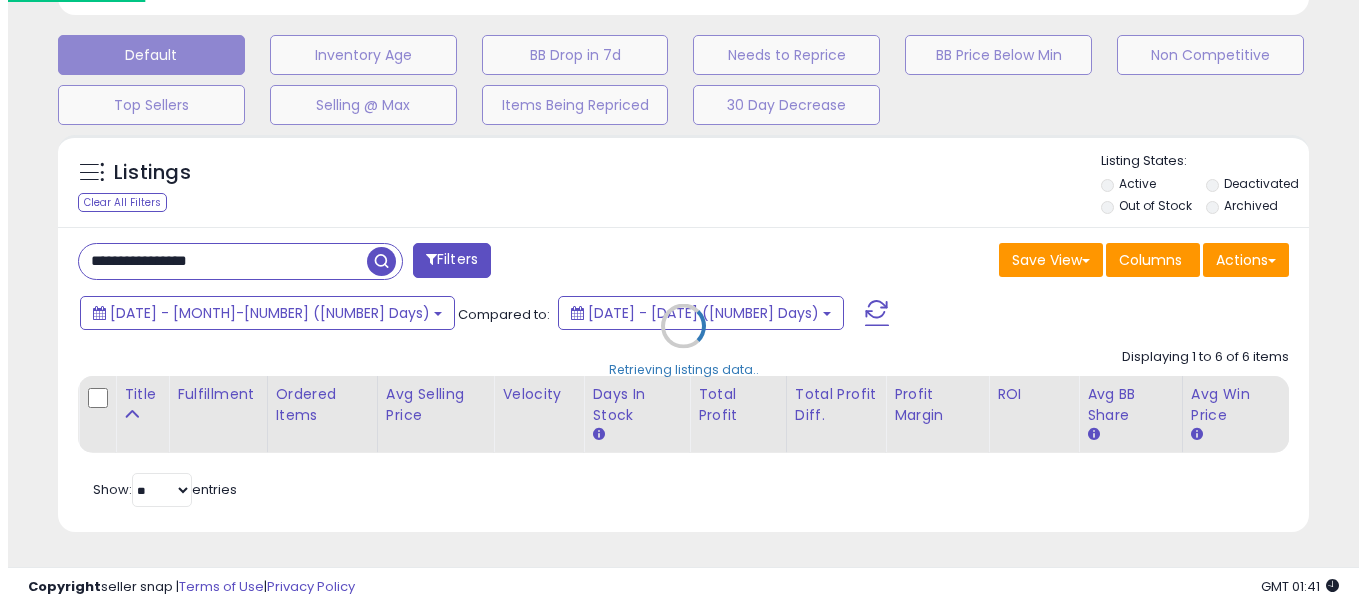 scroll, scrollTop: 595, scrollLeft: 0, axis: vertical 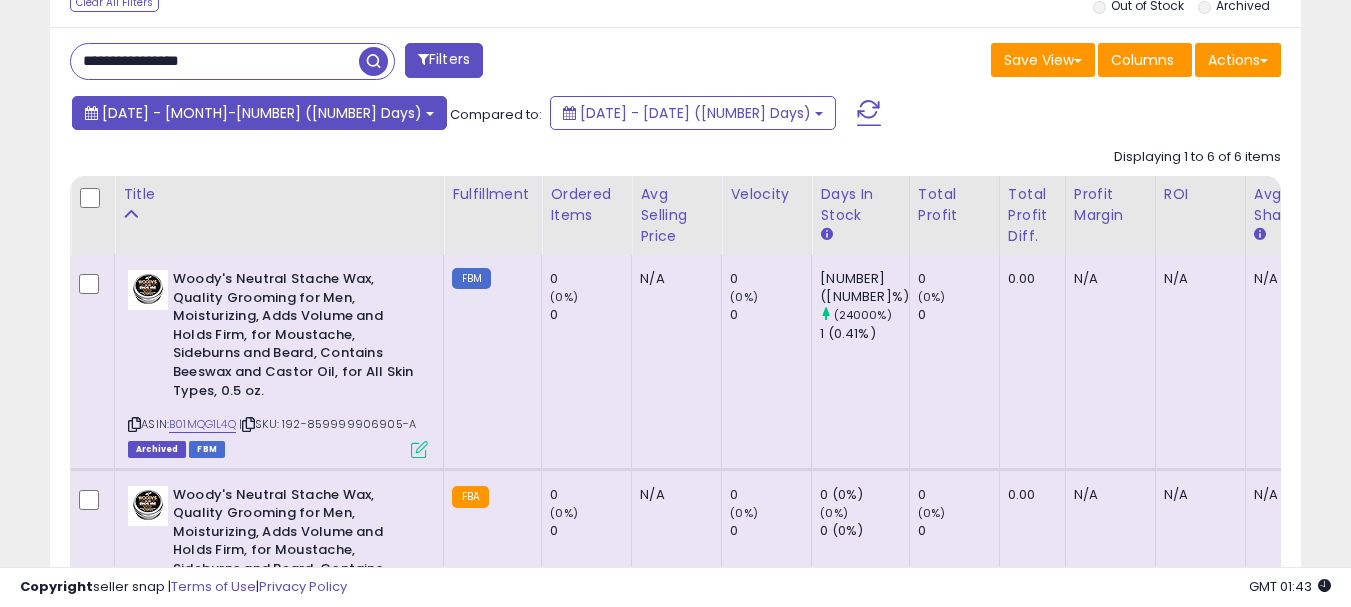 click on "[DATE] - [MONTH]-[NUMBER] ([NUMBER] Days)" at bounding box center [262, 113] 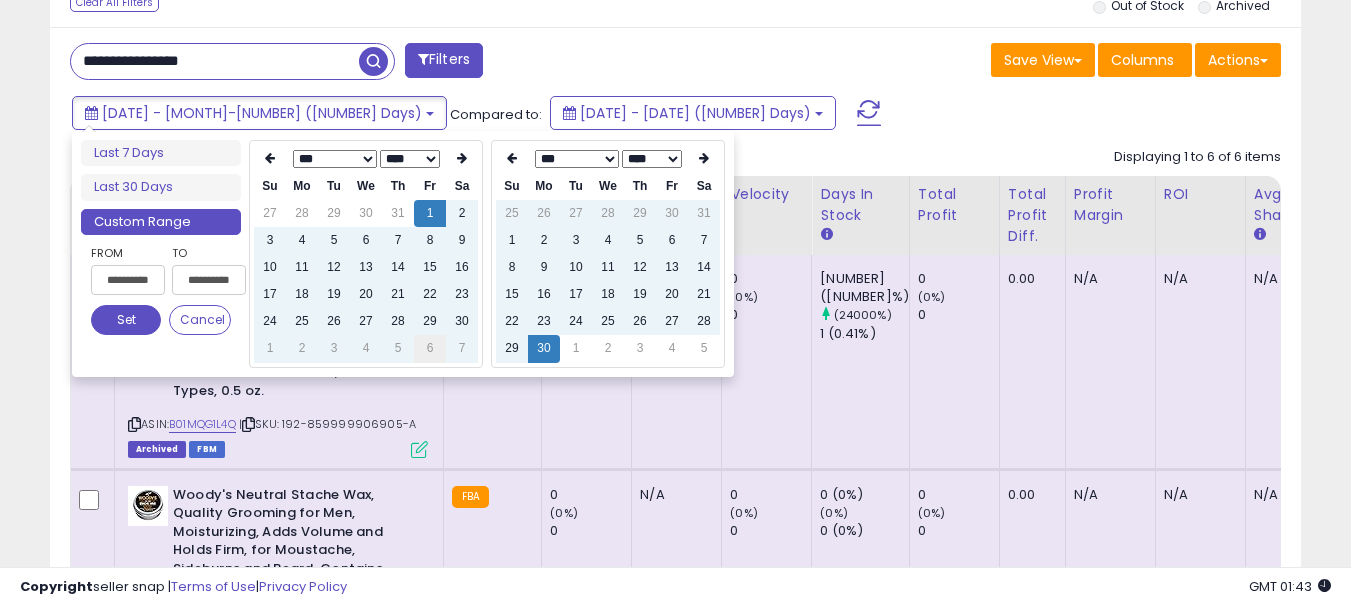 click on "6" at bounding box center [430, 348] 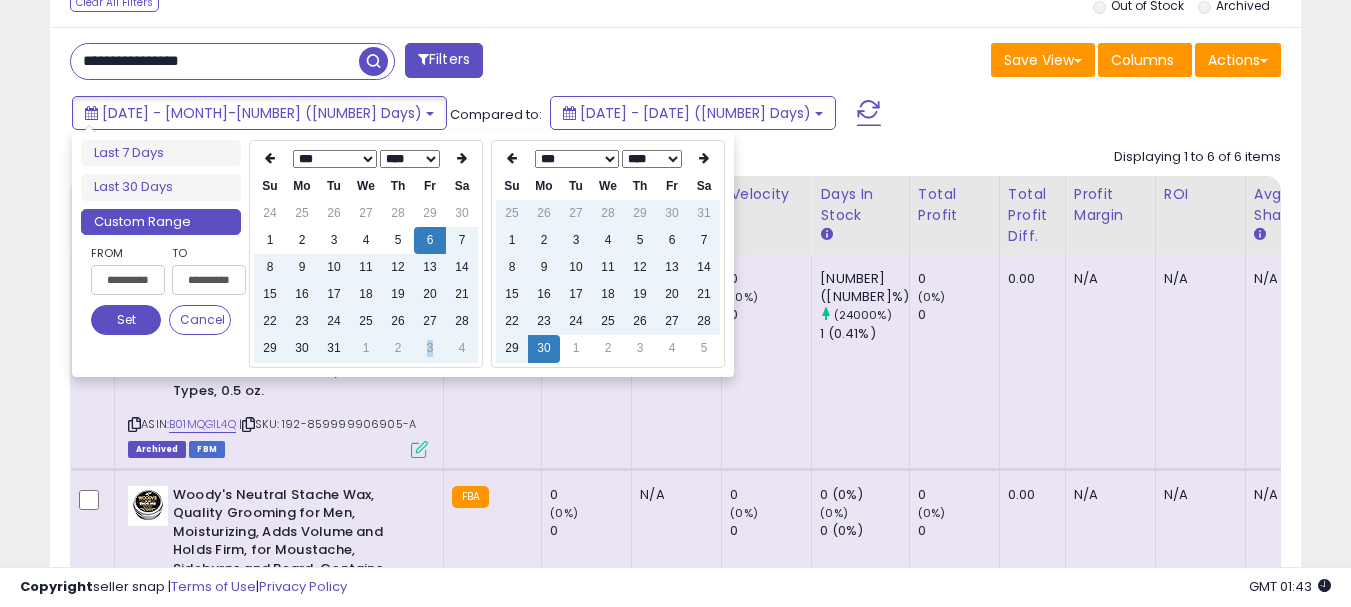 click on "3" at bounding box center (430, 348) 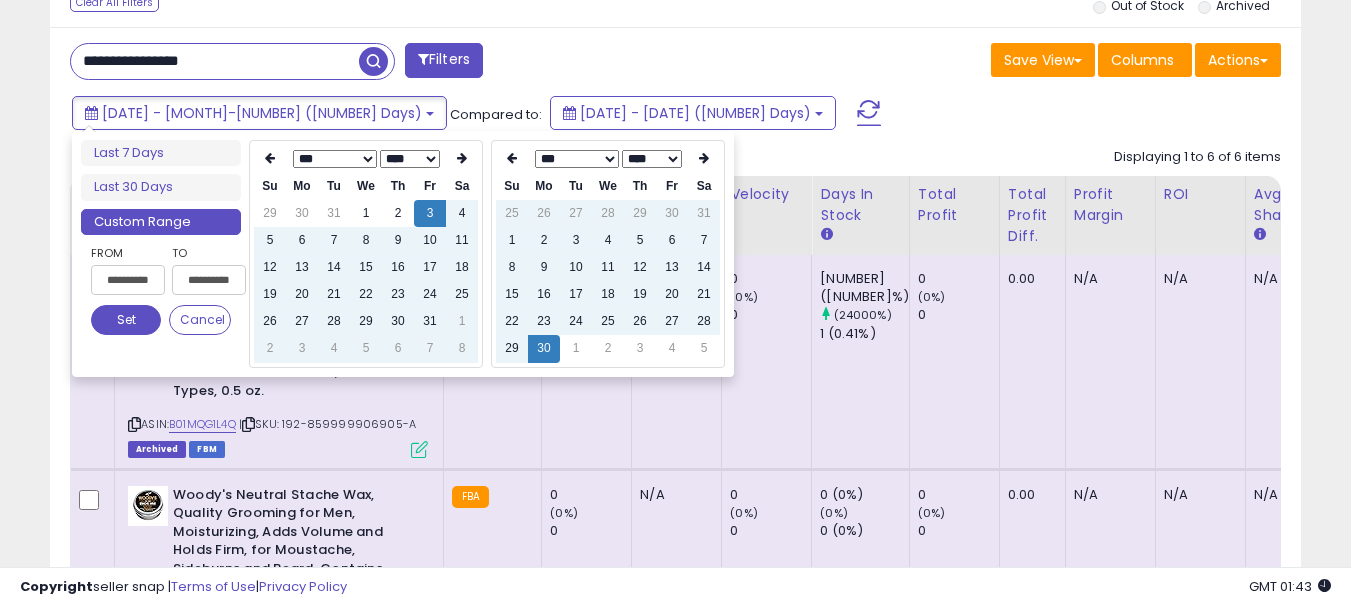 click on "7" at bounding box center (430, 348) 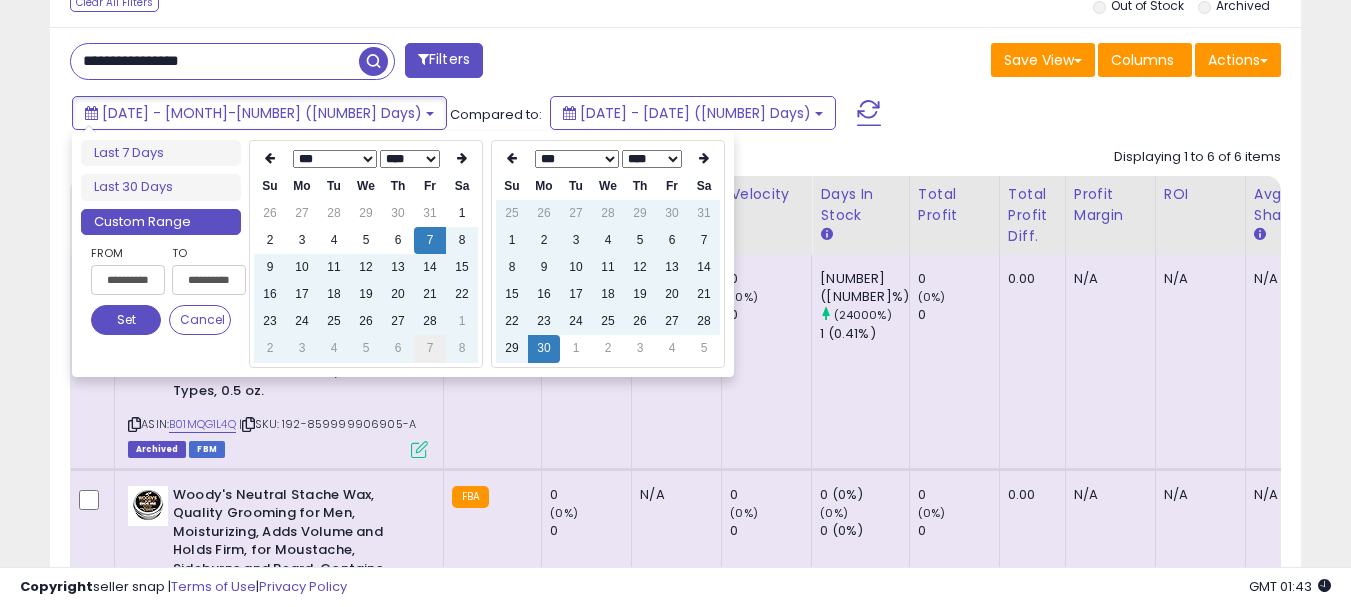 click on "7" at bounding box center (430, 348) 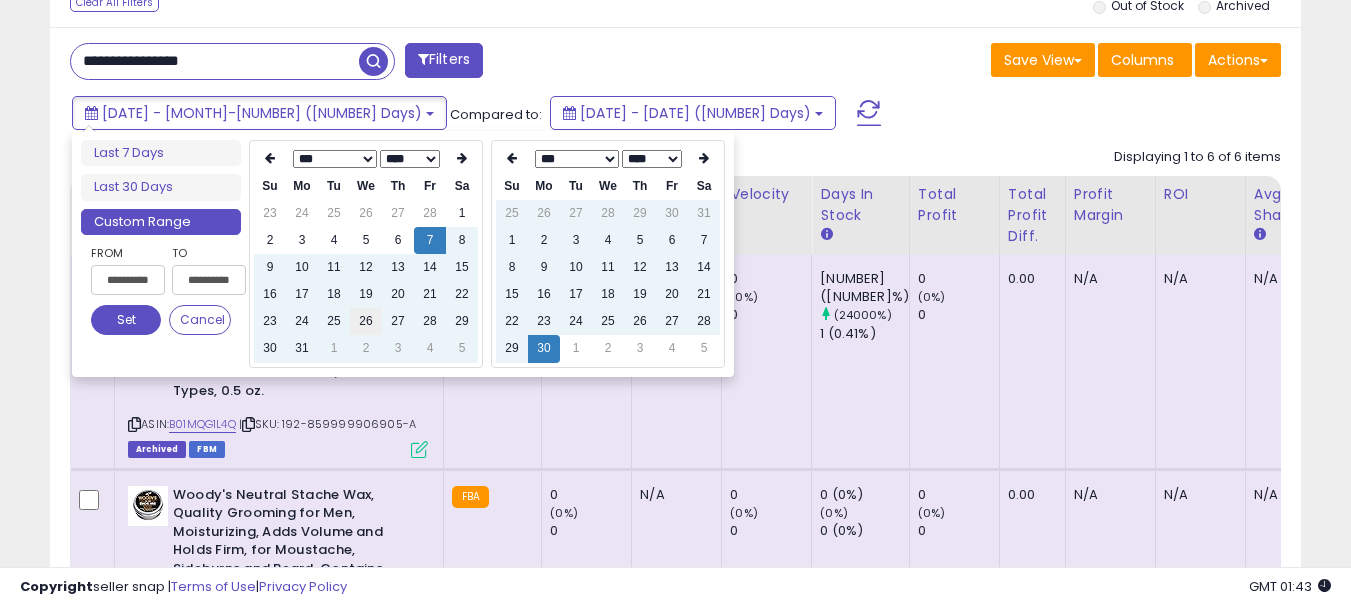 click on "26" at bounding box center (366, 321) 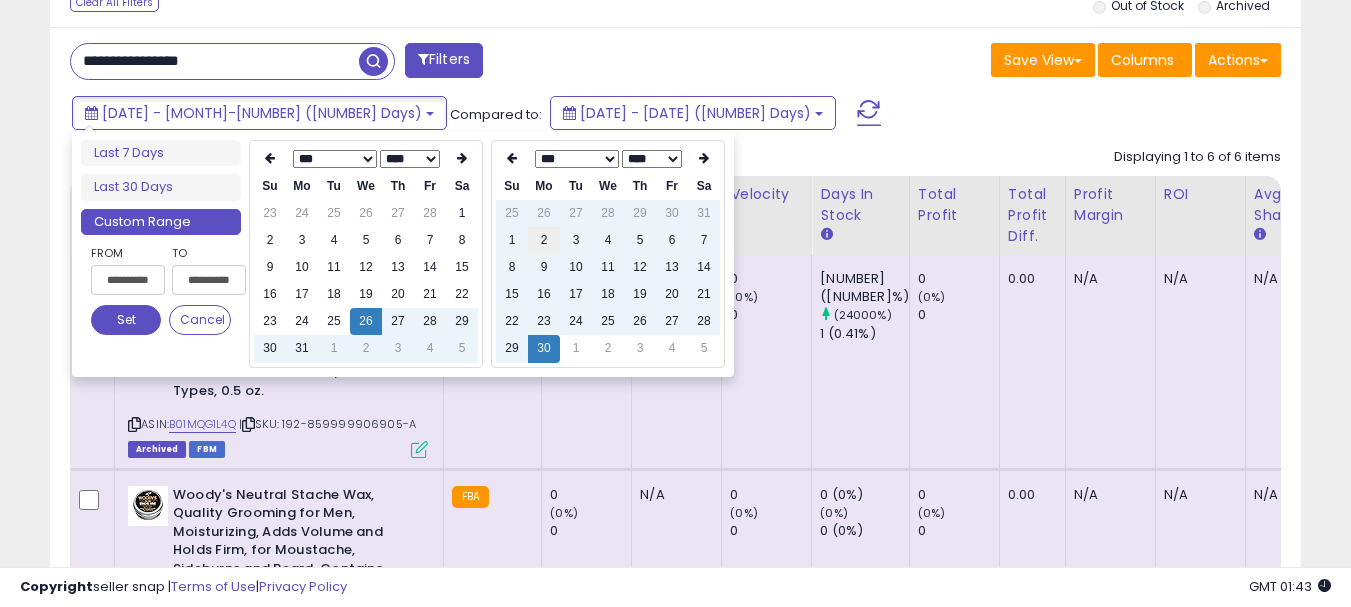 type on "**********" 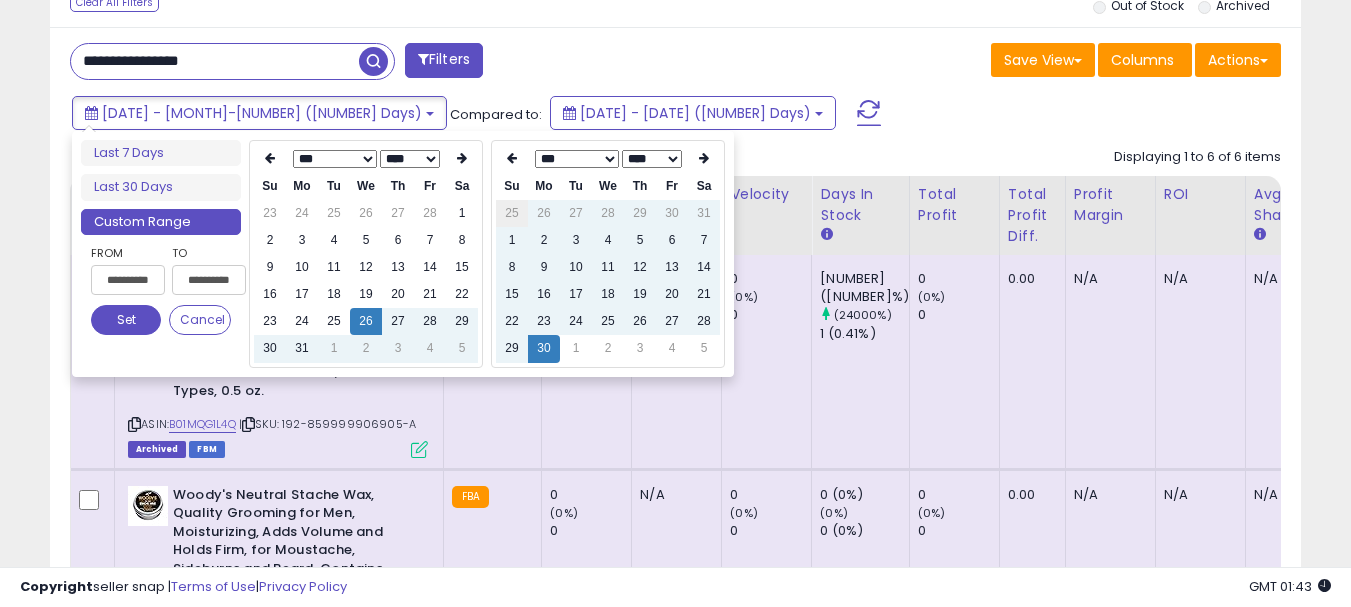 click on "25" at bounding box center (512, 213) 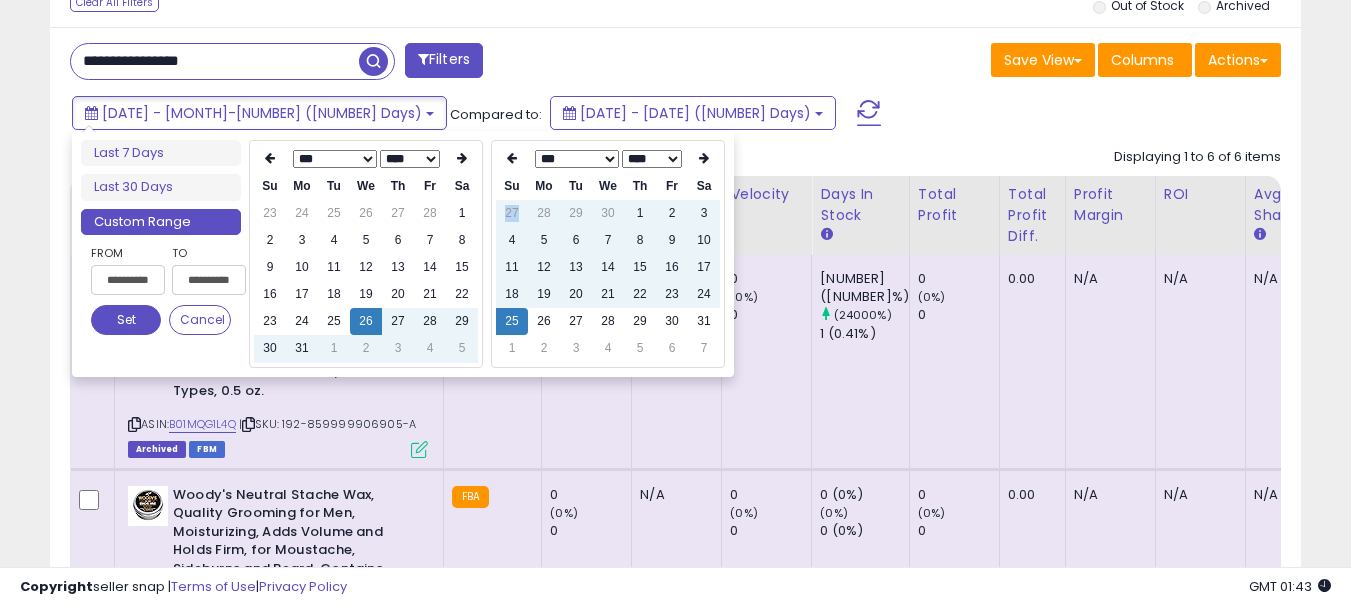 click on "27" at bounding box center (512, 213) 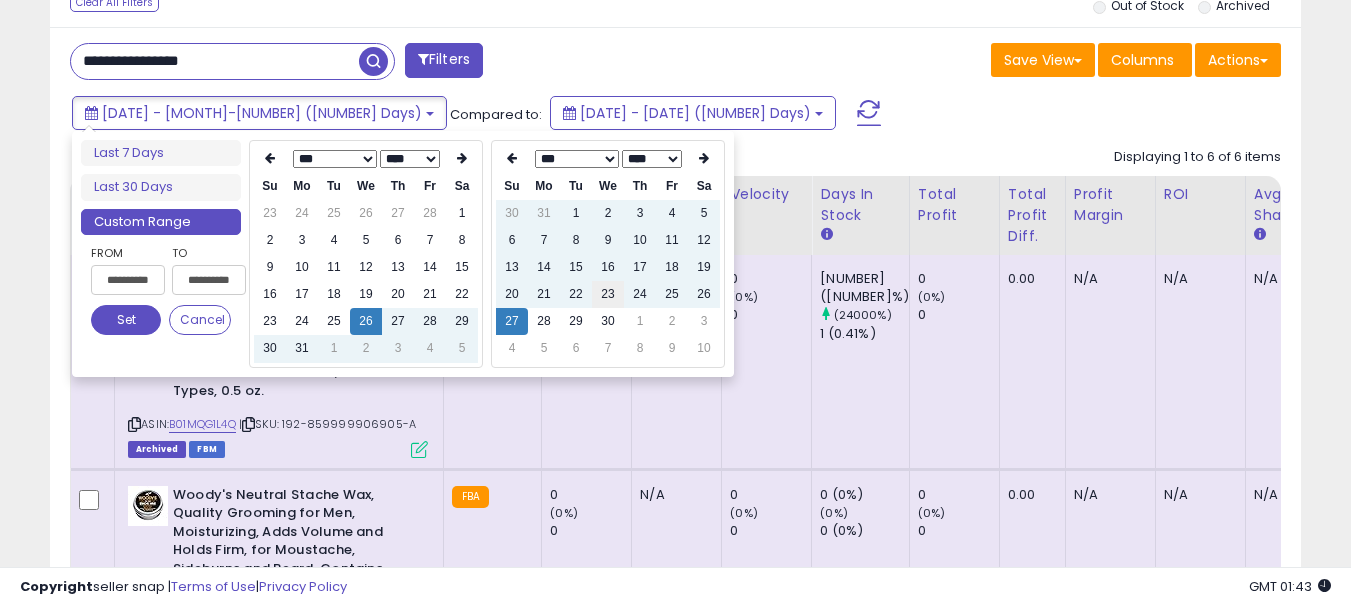 click on "23" at bounding box center [608, 294] 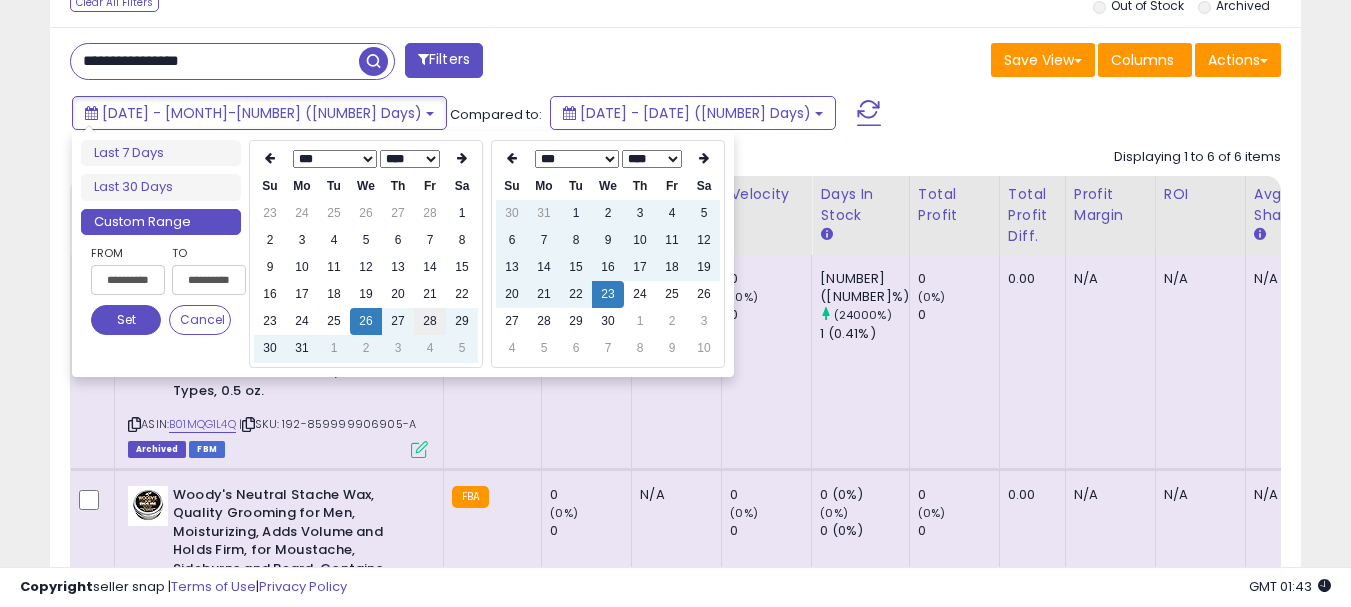 type on "**********" 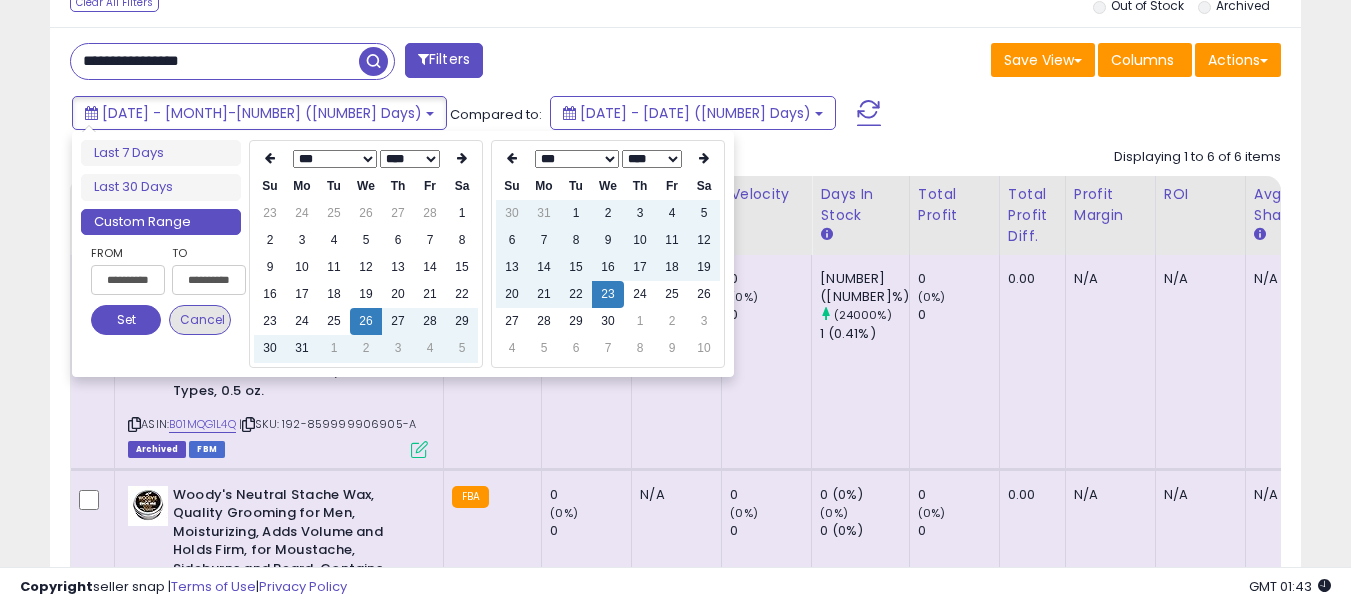 type on "**********" 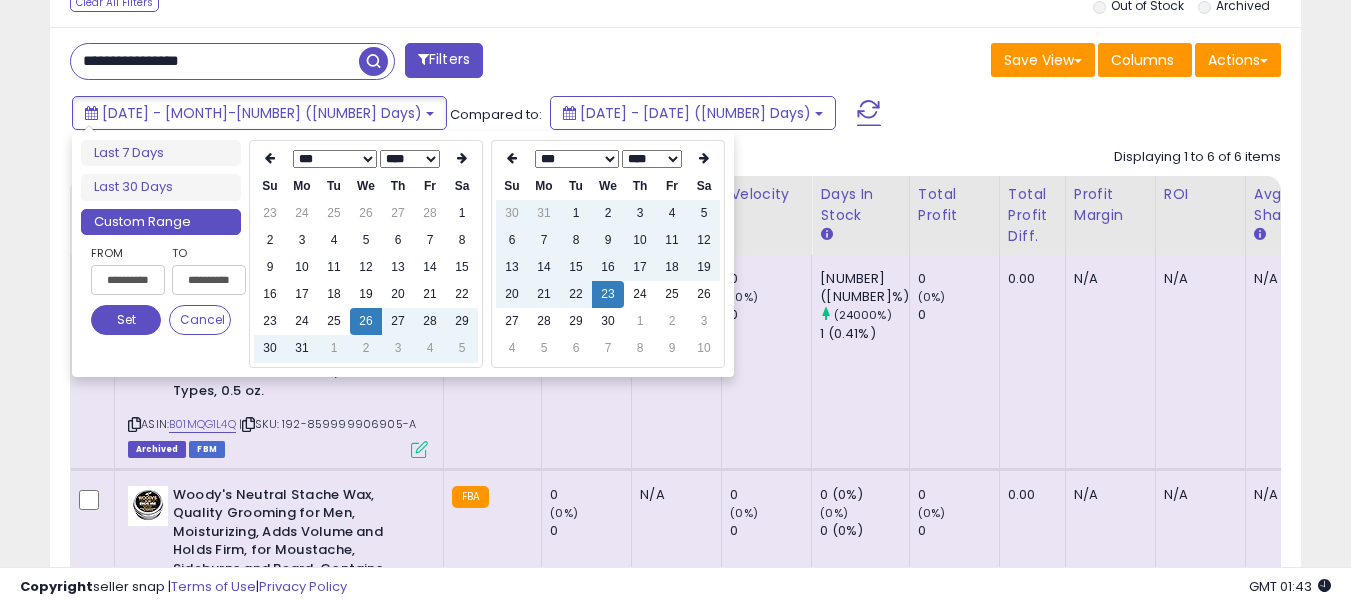 click on "Set" at bounding box center (126, 320) 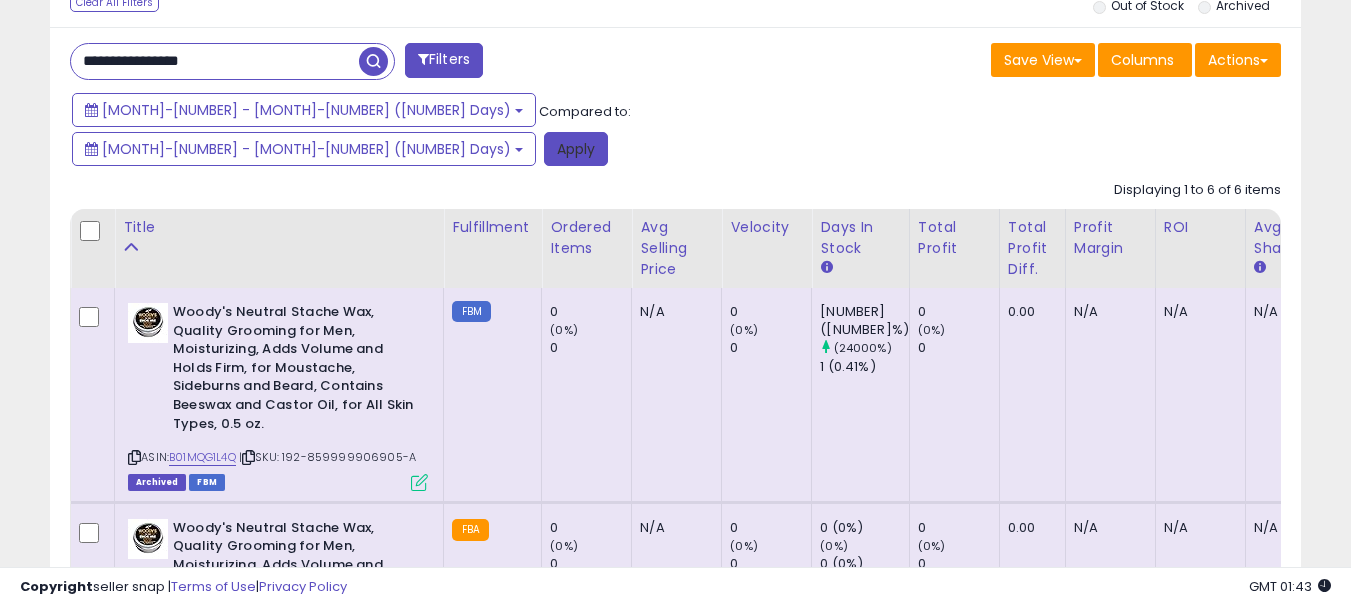 click on "Apply" at bounding box center (576, 149) 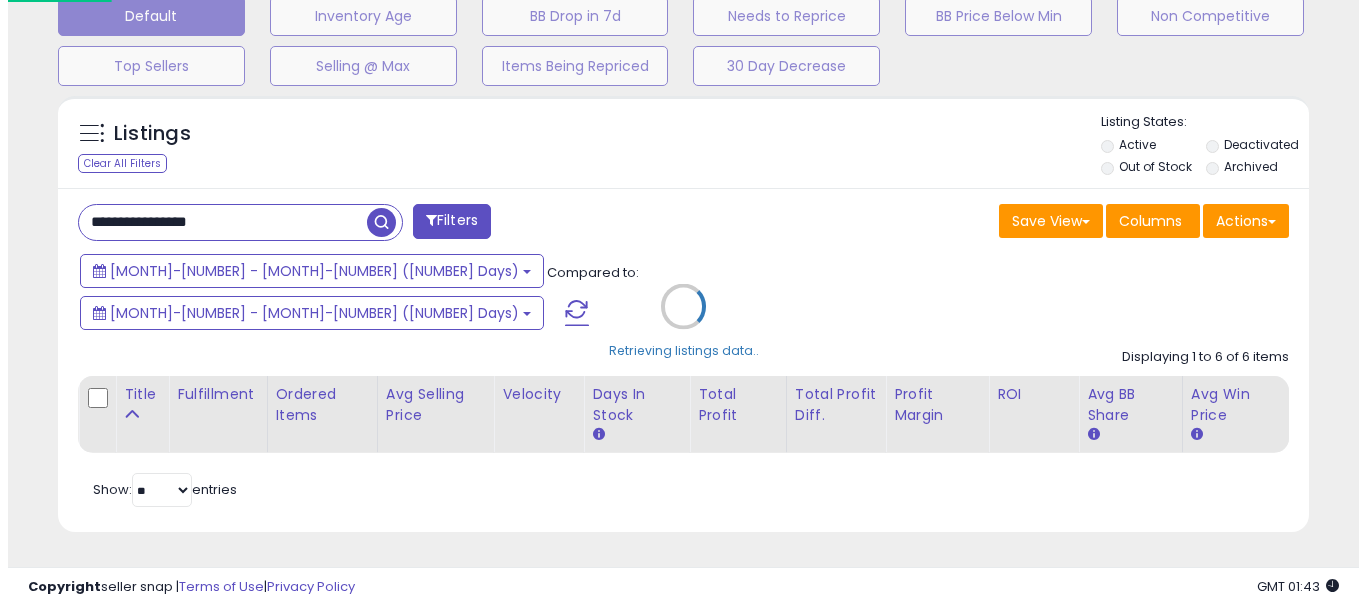scroll, scrollTop: 595, scrollLeft: 0, axis: vertical 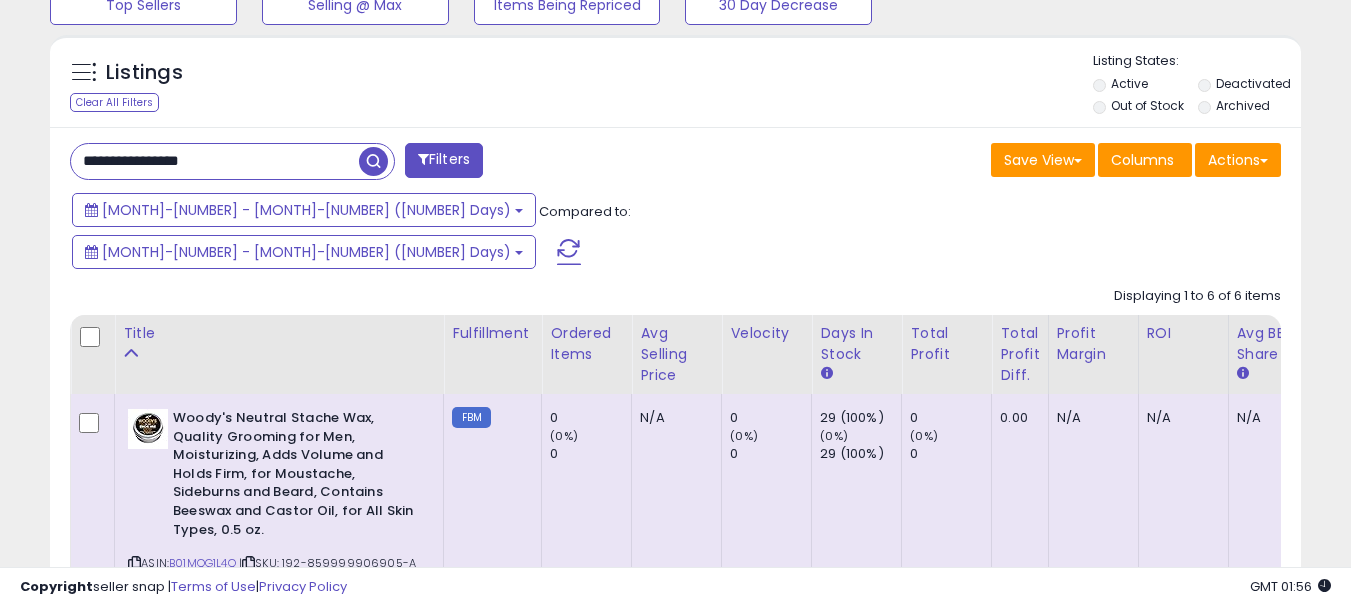 drag, startPoint x: 240, startPoint y: 168, endPoint x: 42, endPoint y: 170, distance: 198.0101 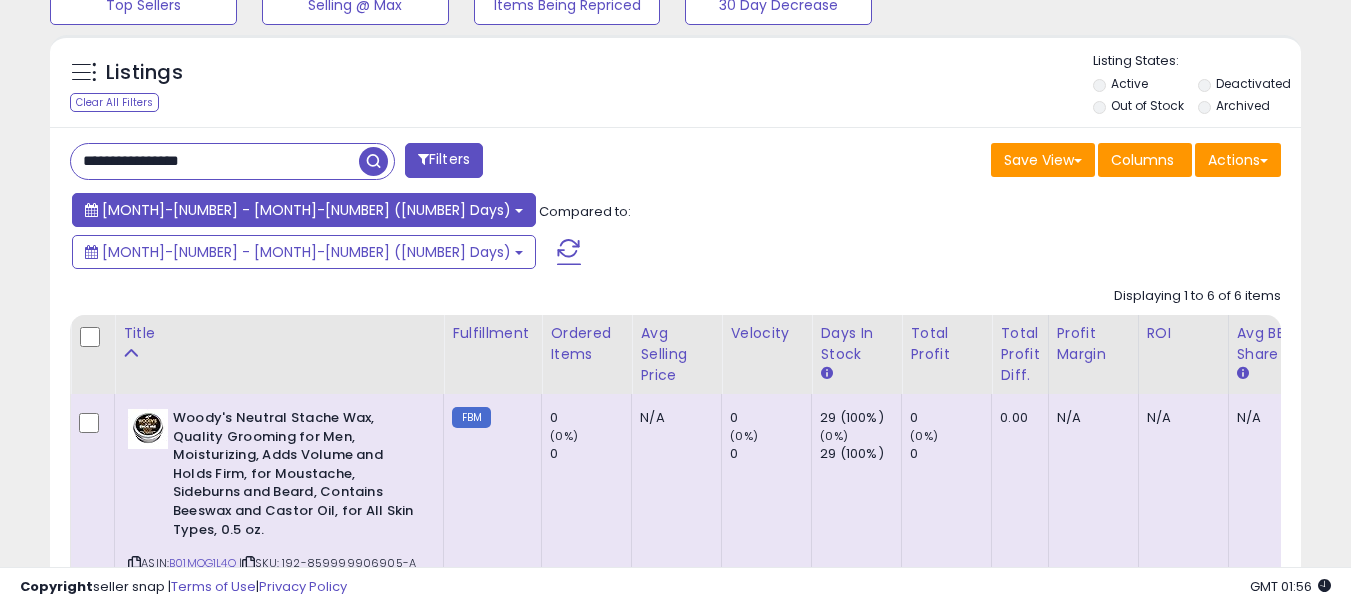 type on "**********" 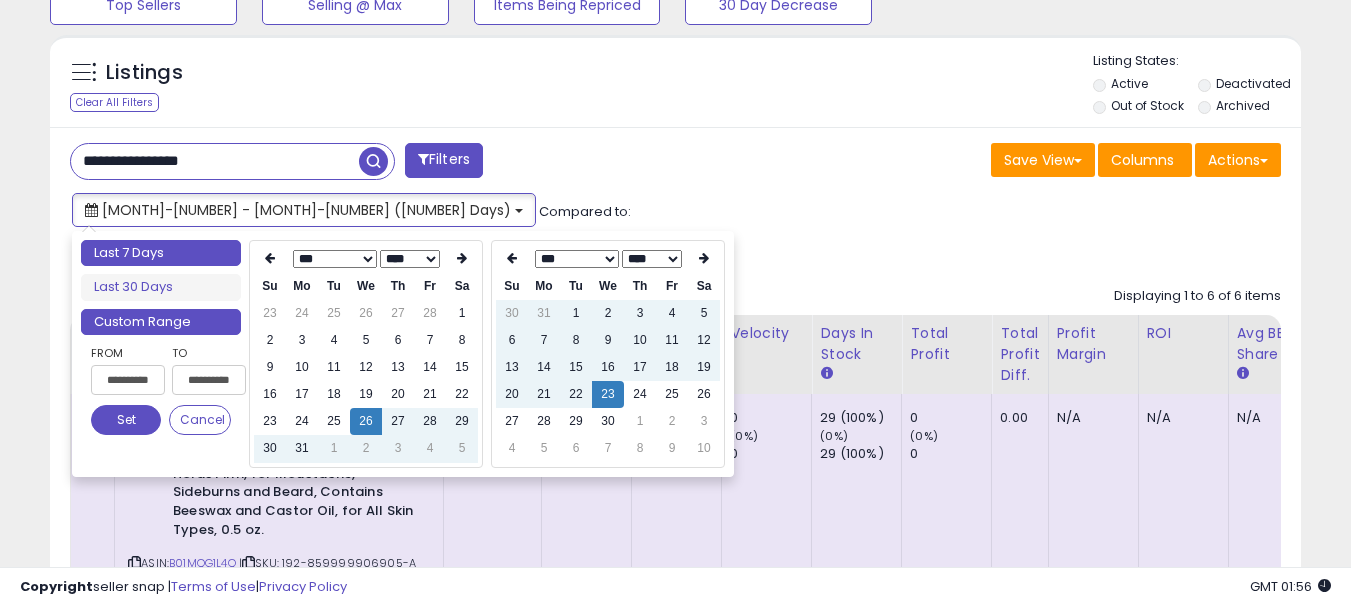 type on "**********" 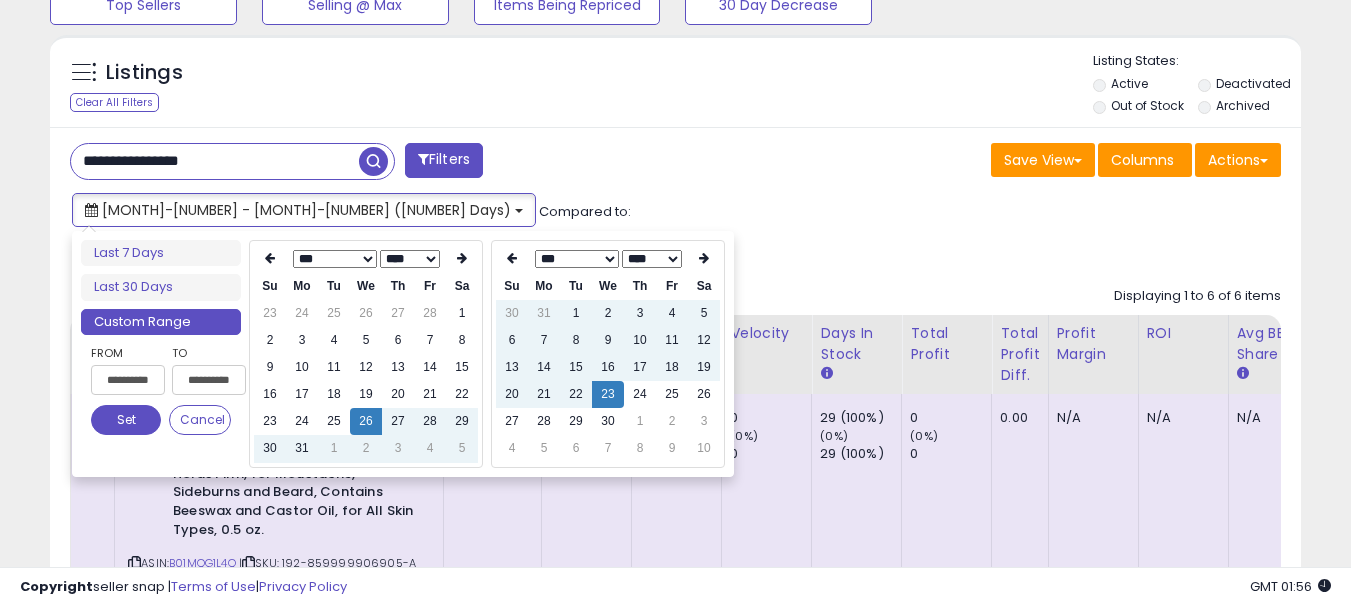 type on "**********" 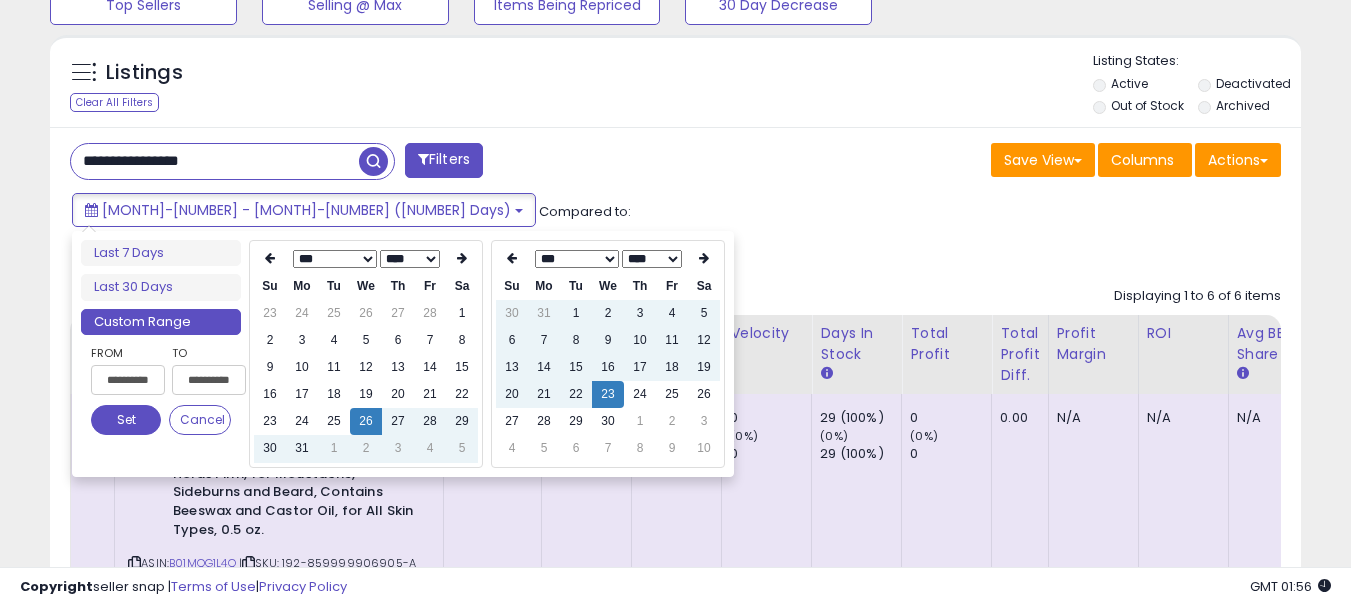 click on "*** *** *** *** *** *** *** ***" at bounding box center [335, 259] 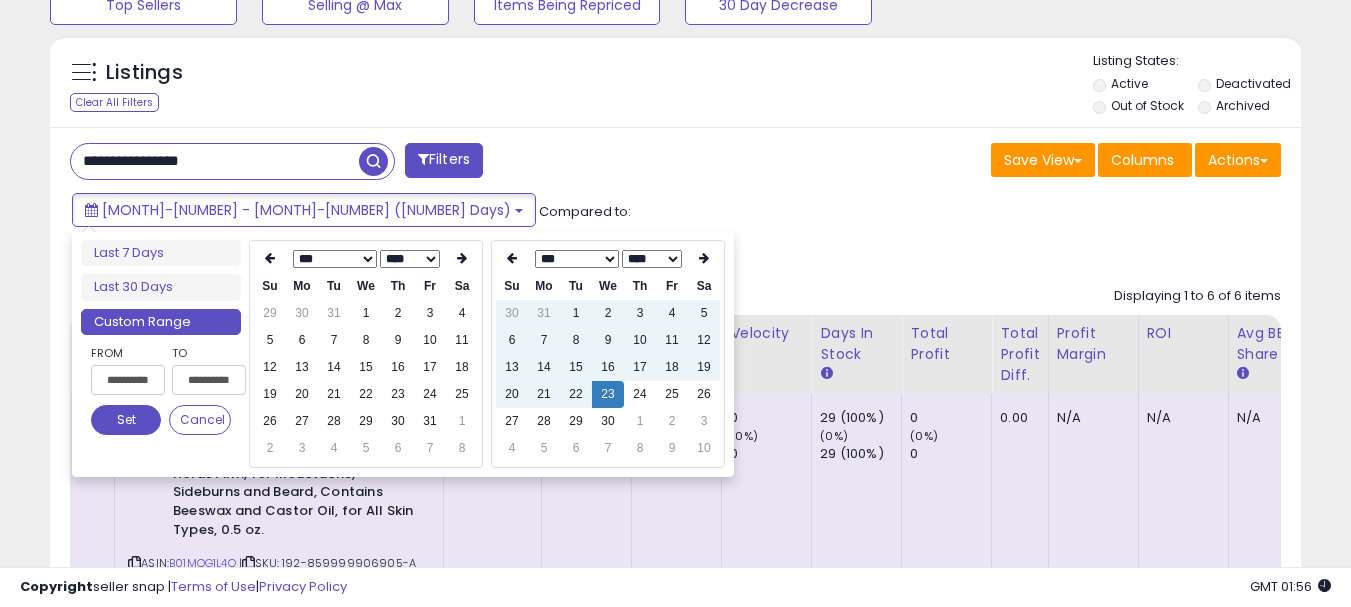 click on "**** **** **** **** **** **** **** **** **** **** **** **** **** **** **** **** **** **** **** **** **** **** **** **** **** **** **** **** **** **** **** **** **** **** **** **** **** **** **** **** **** **** **** **** **** **** **** **** **** **** ****" at bounding box center (410, 259) 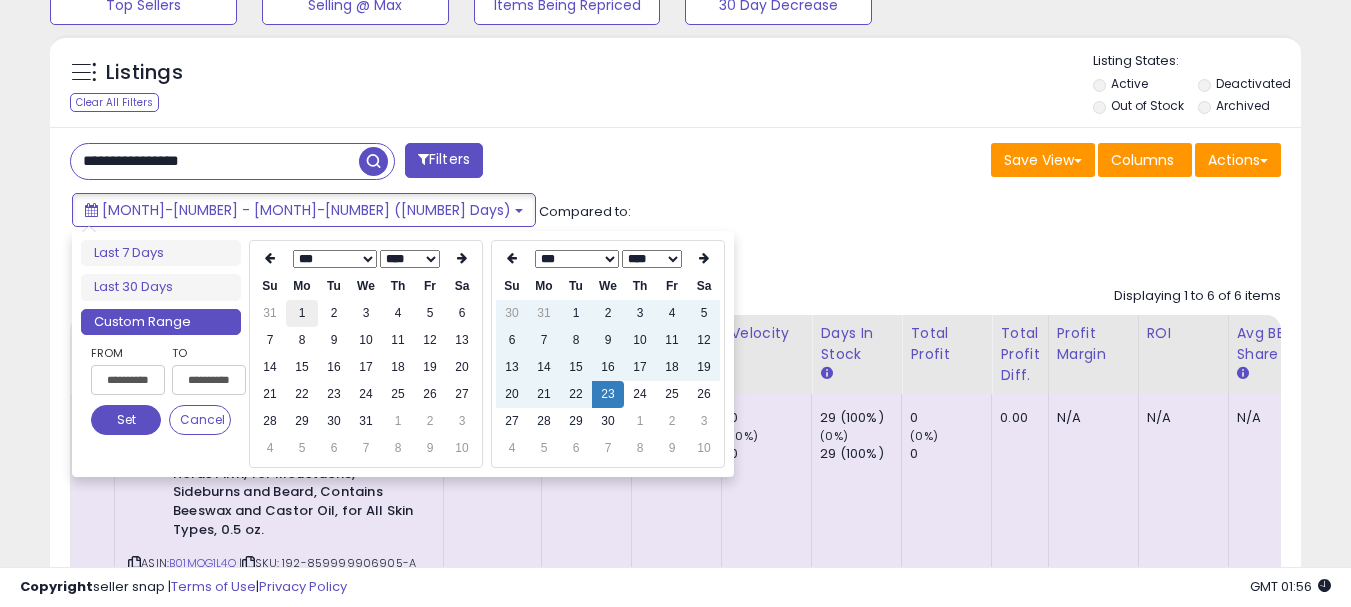 click on "1" at bounding box center (302, 313) 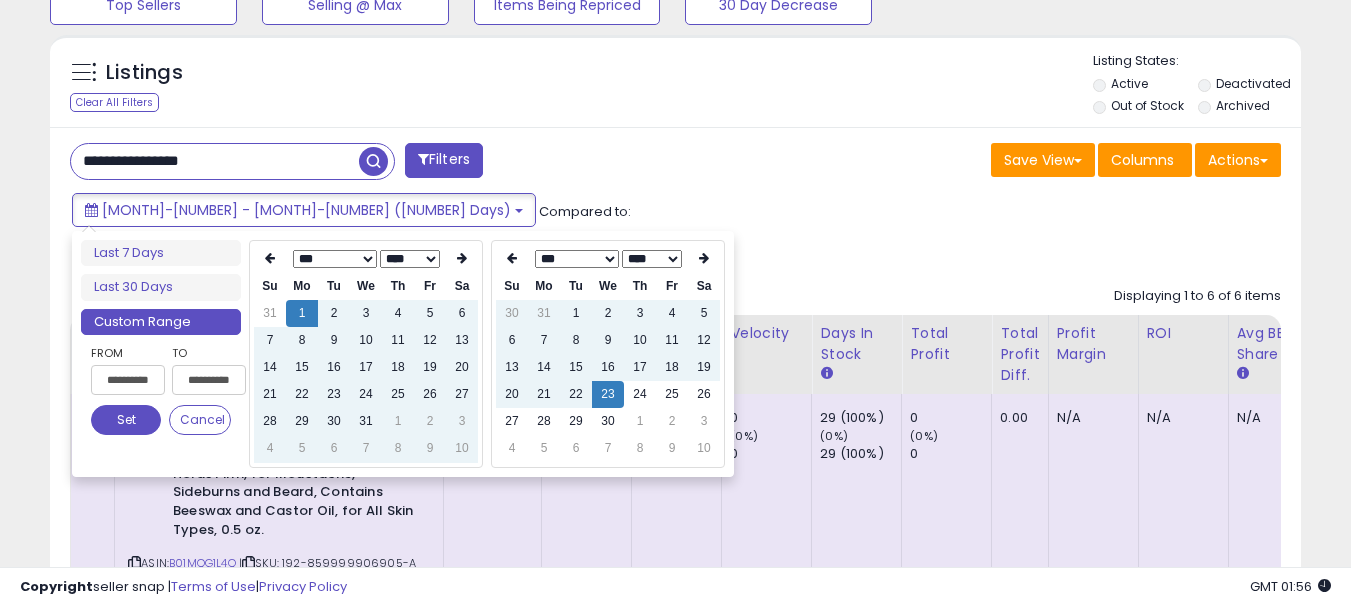 click on "**** ****" at bounding box center (652, 259) 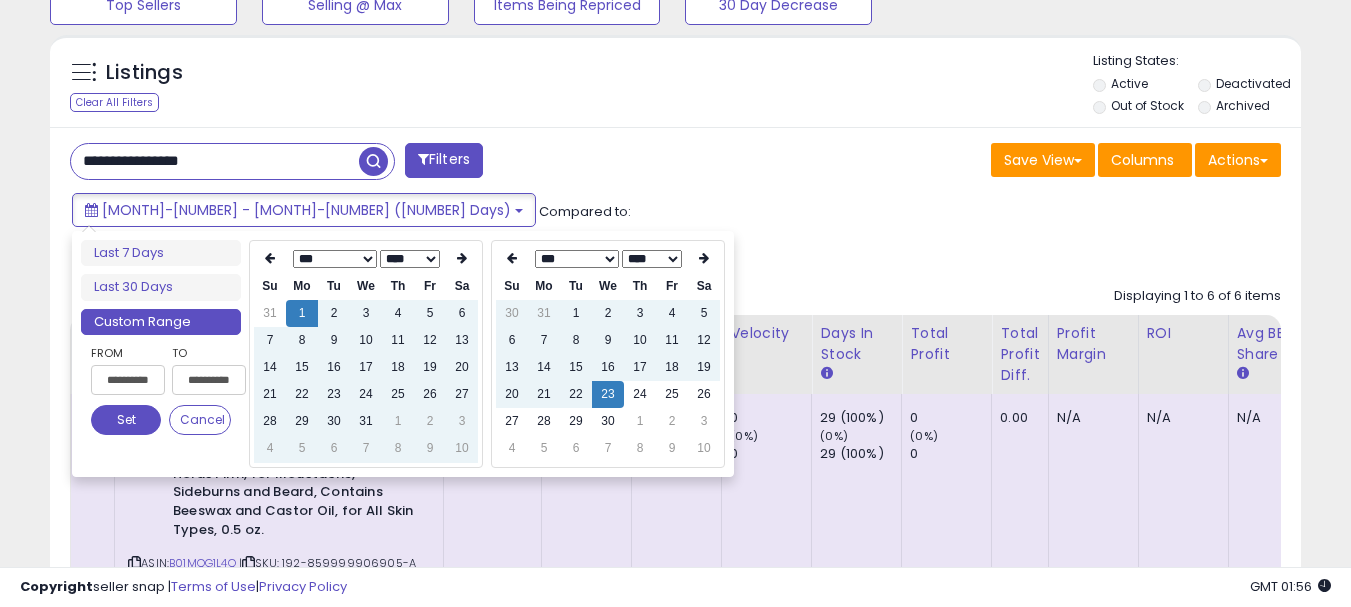 click on "**** ****" at bounding box center [652, 259] 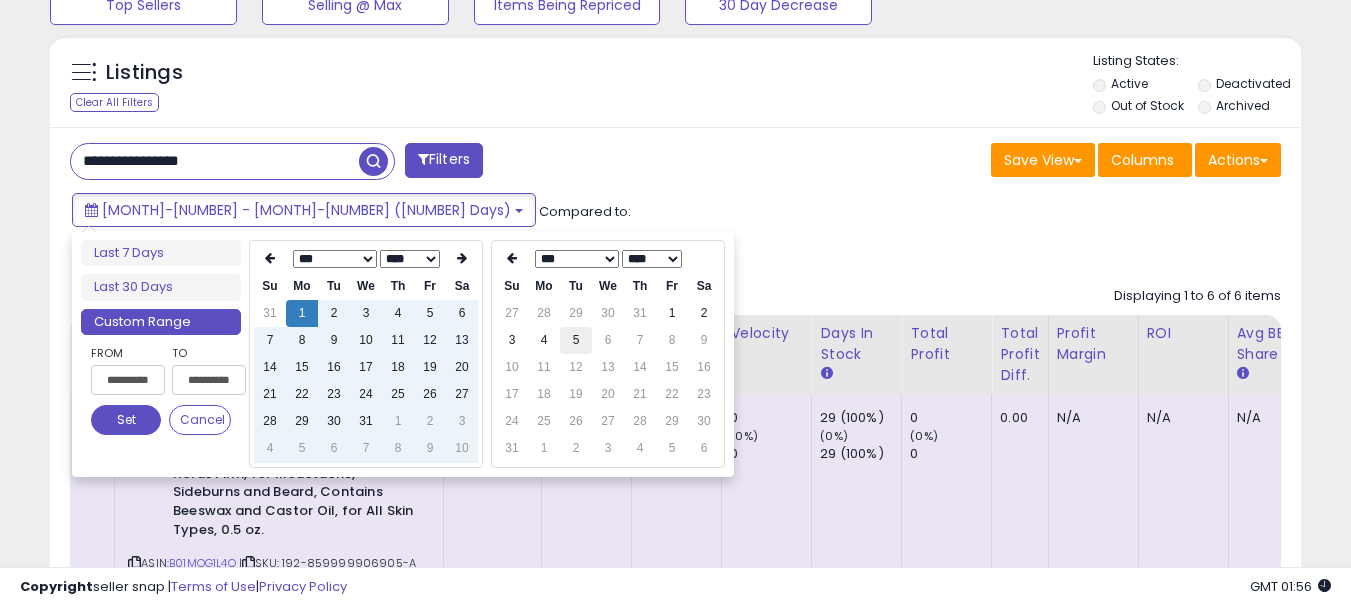 click on "5" at bounding box center [576, 340] 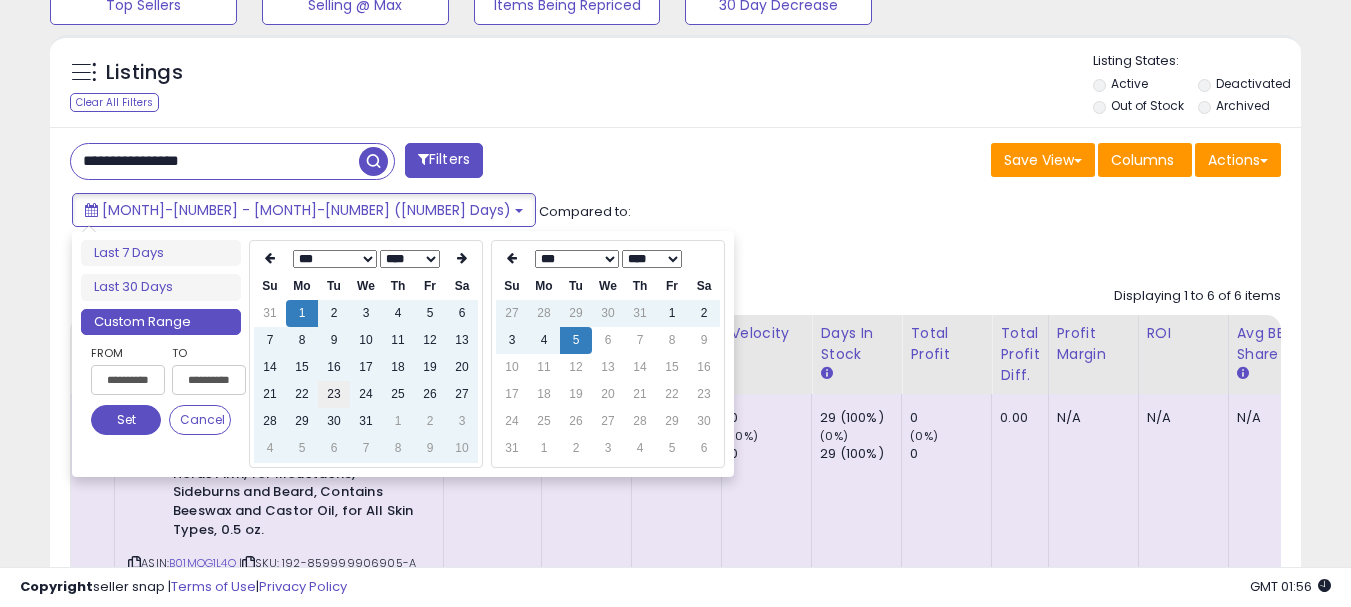 type on "**********" 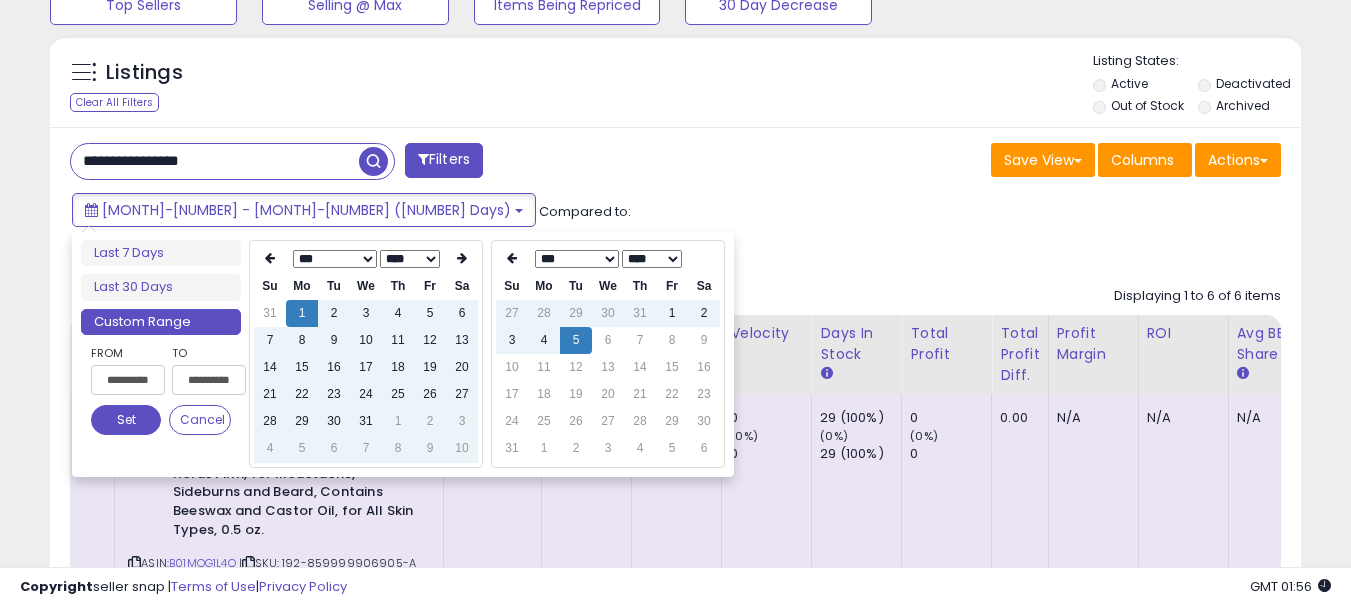 type on "**********" 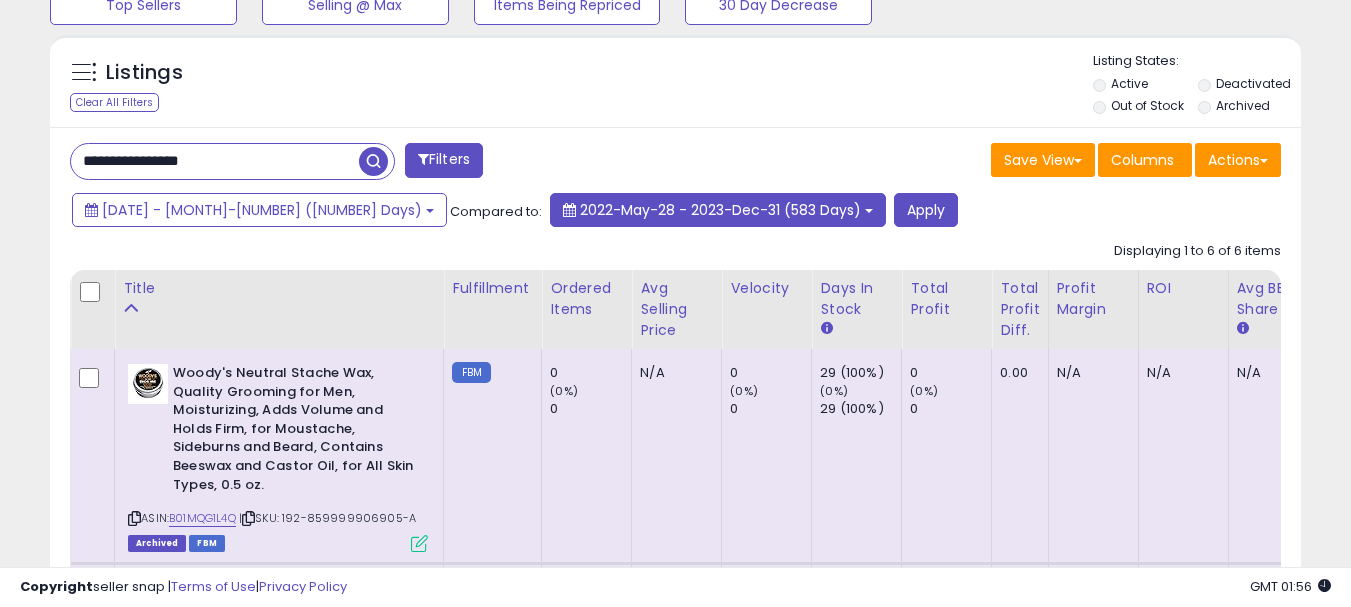 click on "2022-May-28 - 2023-Dec-31 (583 Days)" at bounding box center (718, 210) 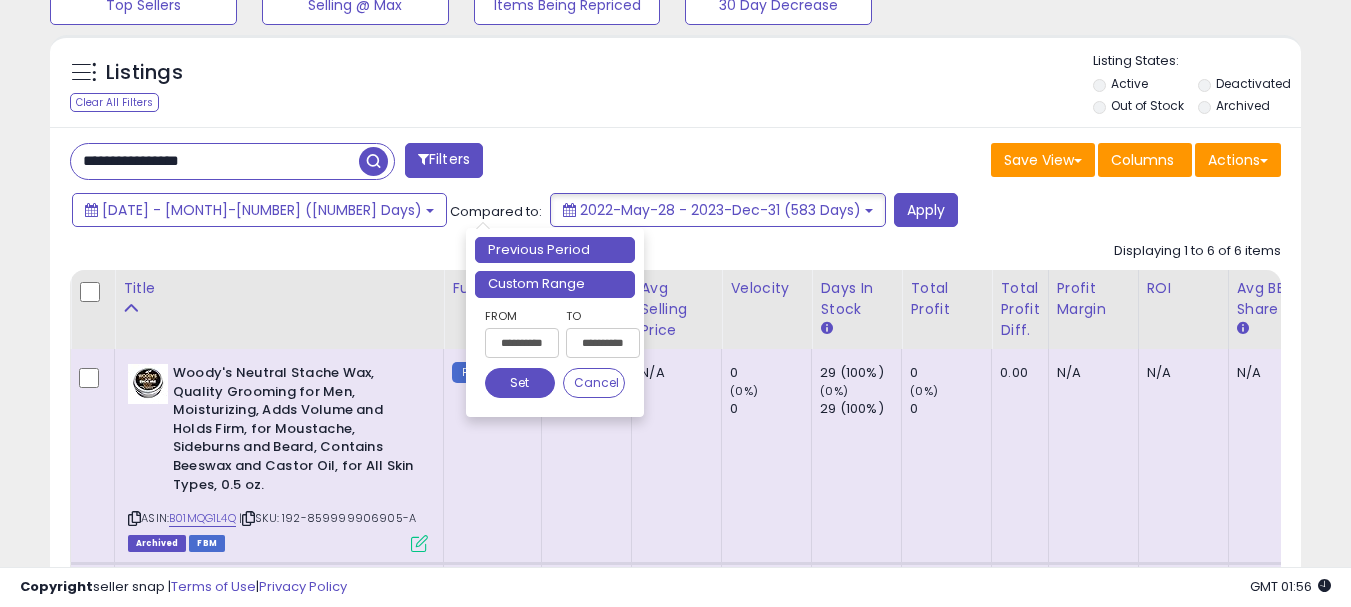 drag, startPoint x: 536, startPoint y: 297, endPoint x: 550, endPoint y: 287, distance: 17.20465 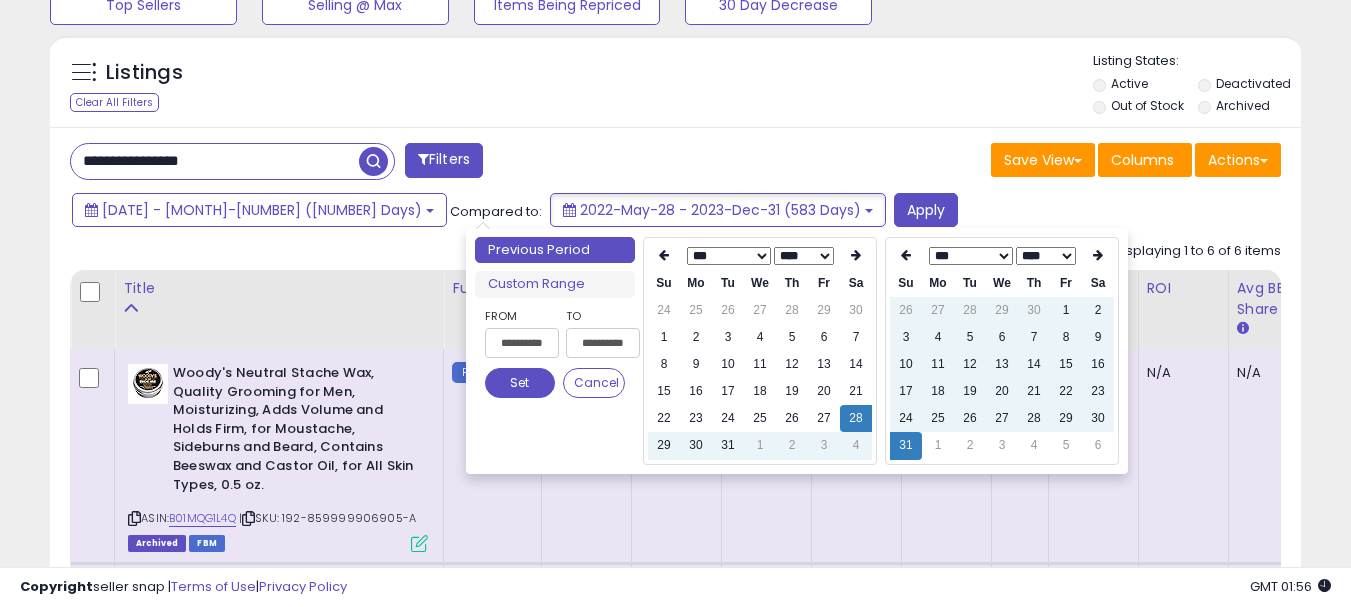 click on "*** *** *** *** *** *** *** *** *** *** *** *** **** **** **** ****" at bounding box center [1002, 256] 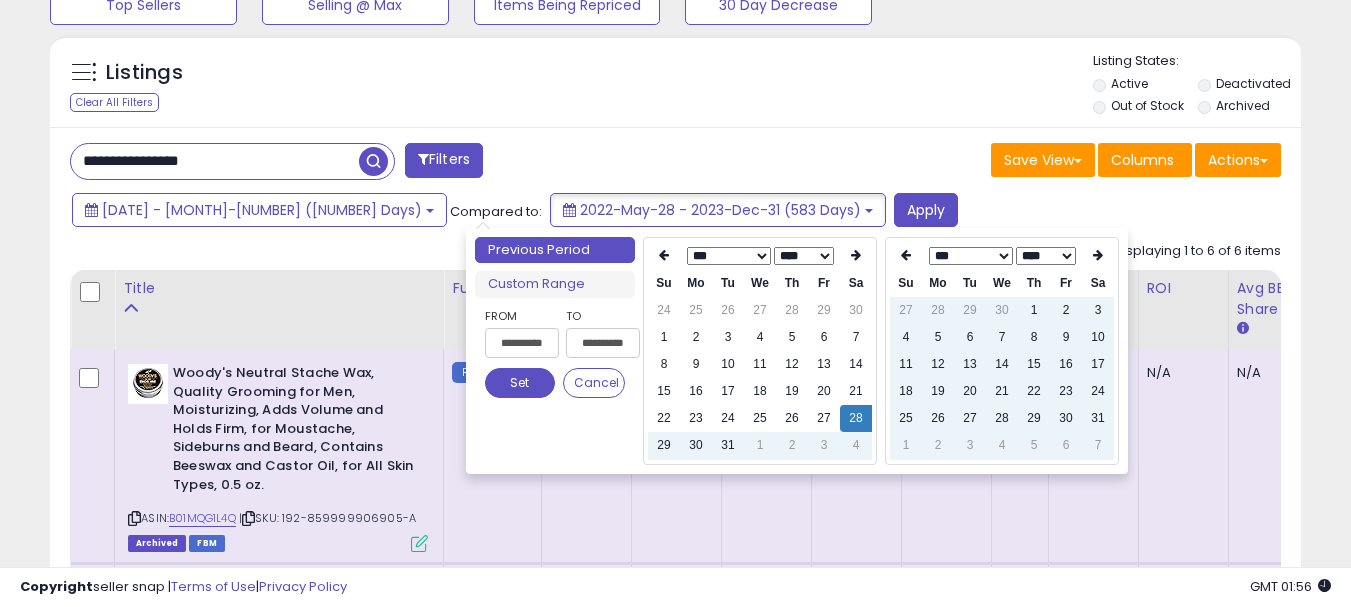 click on "*** *** *** *** *** *** *** ***" at bounding box center [970, 256] 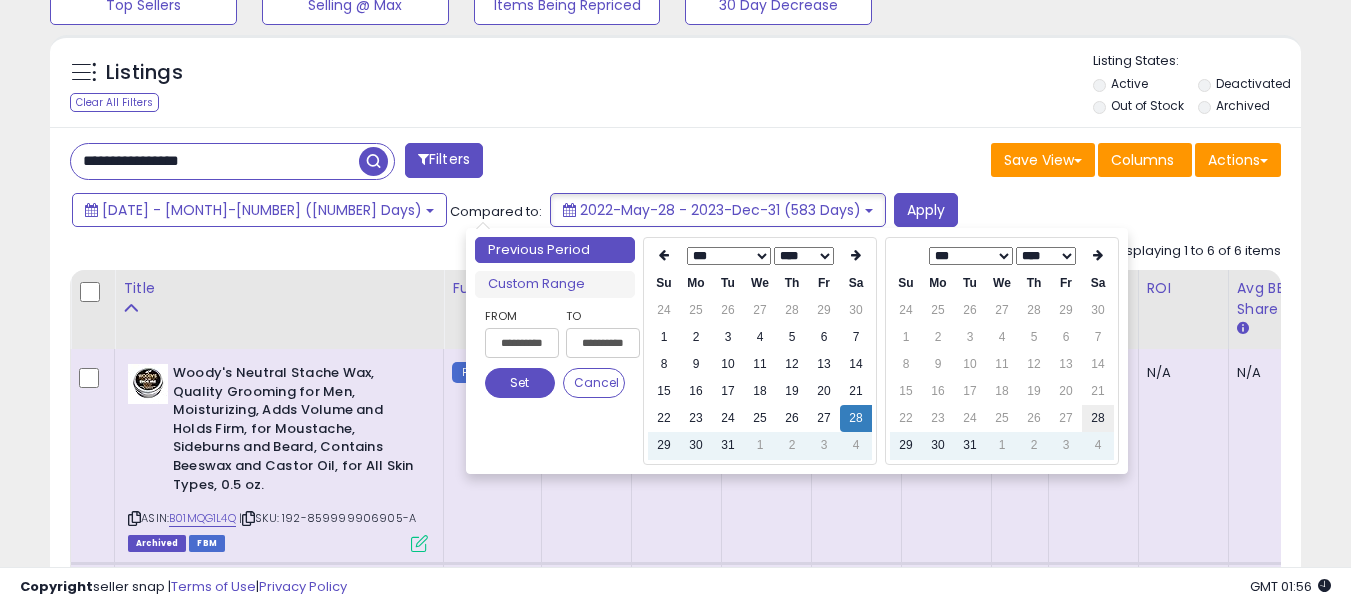 type on "**********" 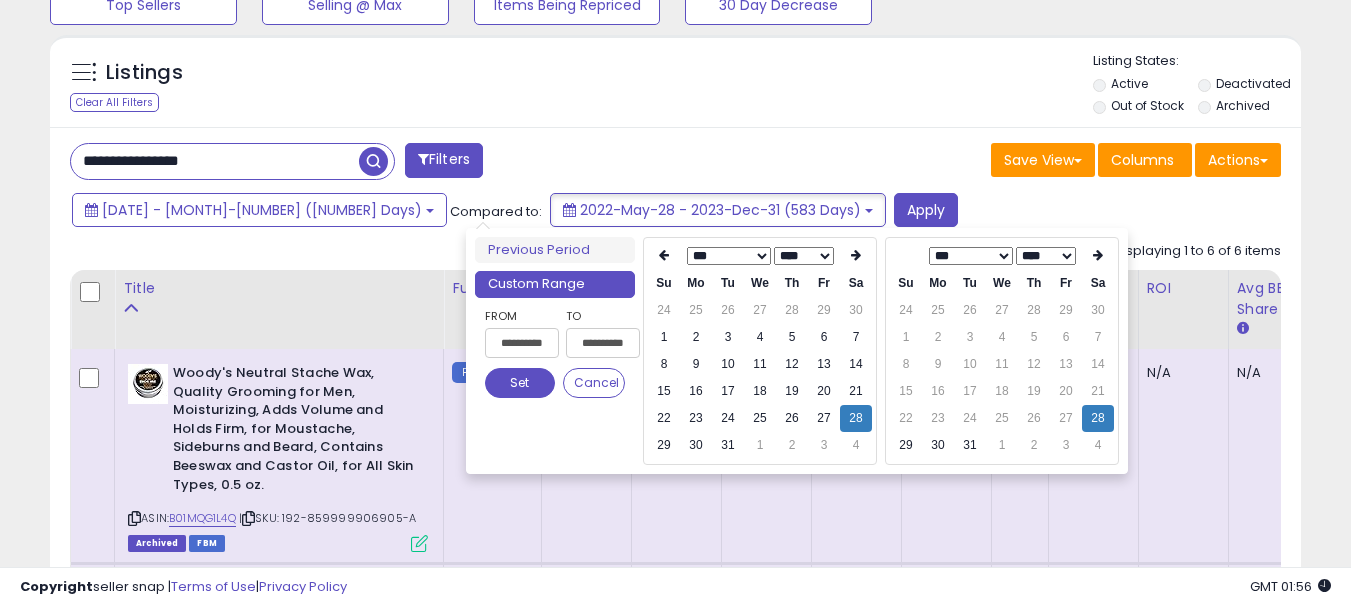 type on "**********" 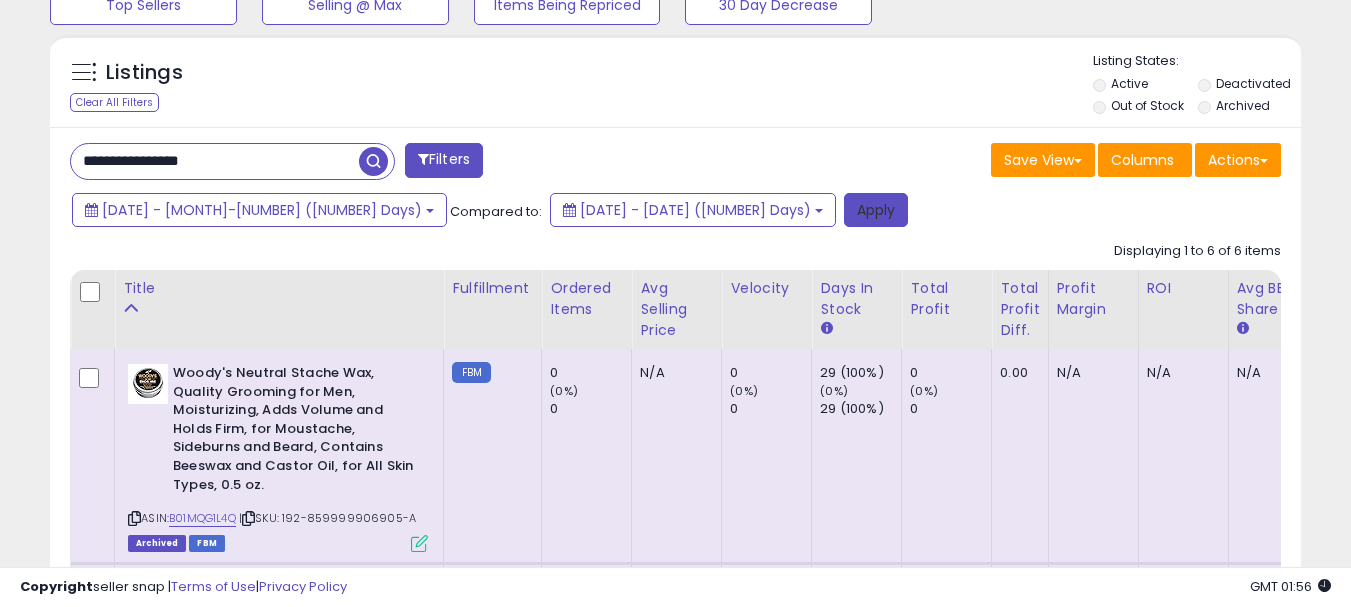 click on "Apply" at bounding box center [876, 210] 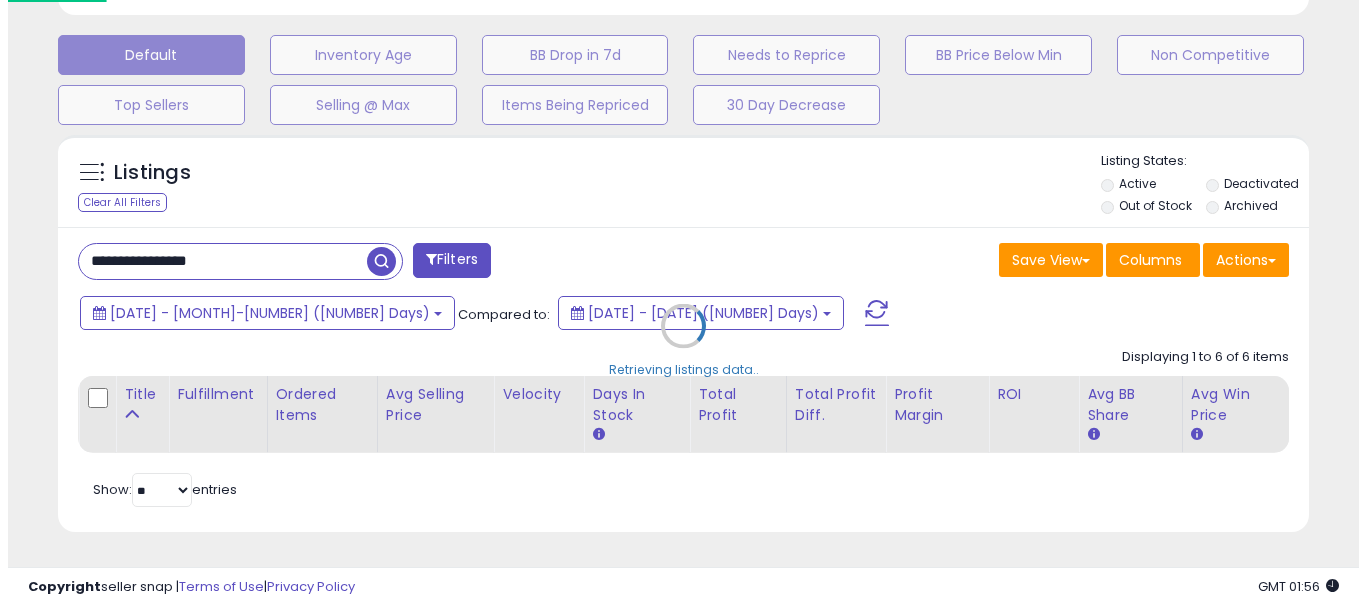 scroll, scrollTop: 595, scrollLeft: 0, axis: vertical 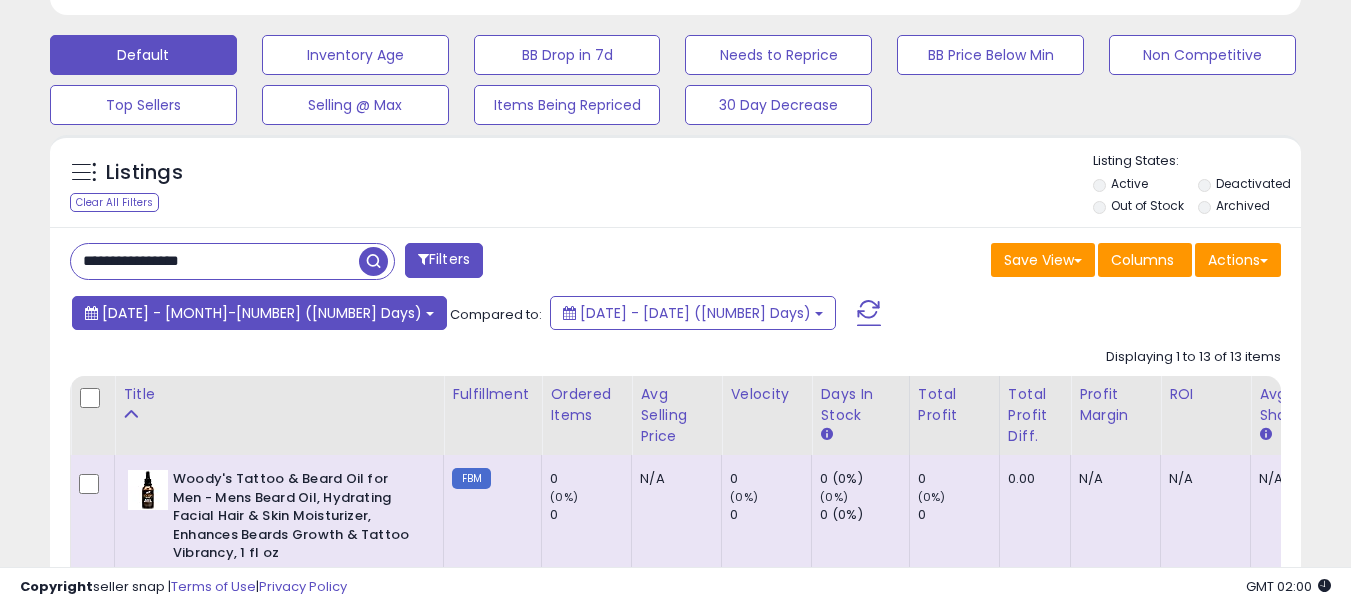 click on "[DATE] - [MONTH]-[NUMBER] ([NUMBER] Days)" at bounding box center [259, 313] 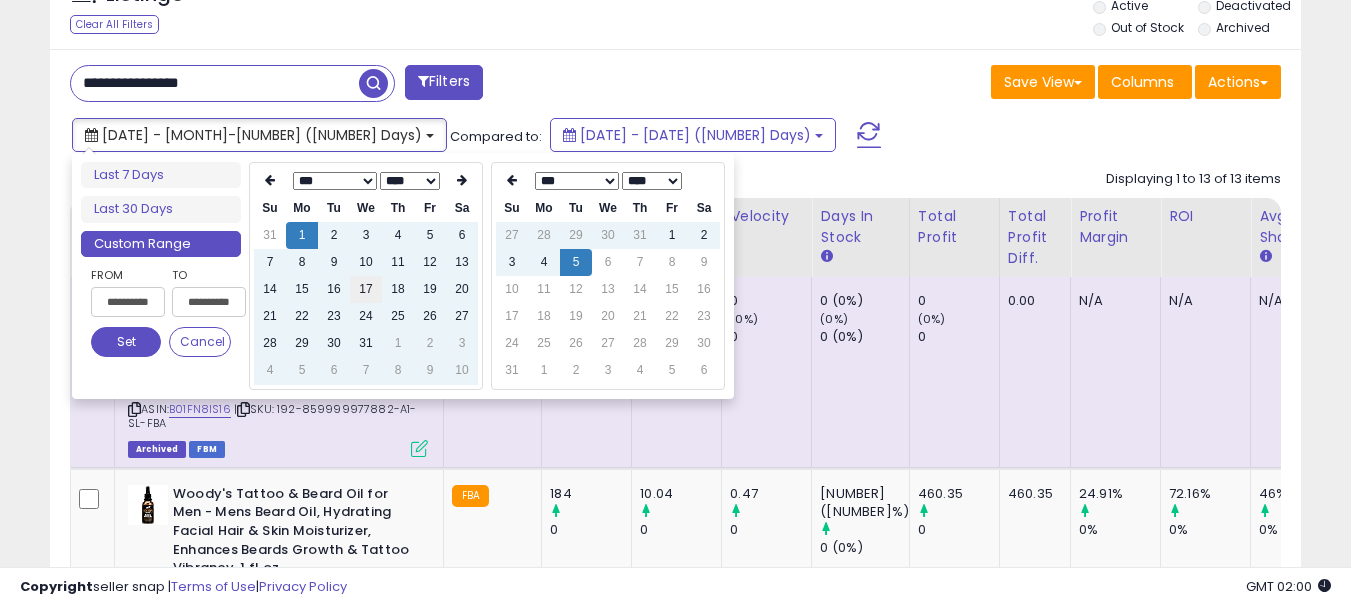 scroll, scrollTop: 795, scrollLeft: 0, axis: vertical 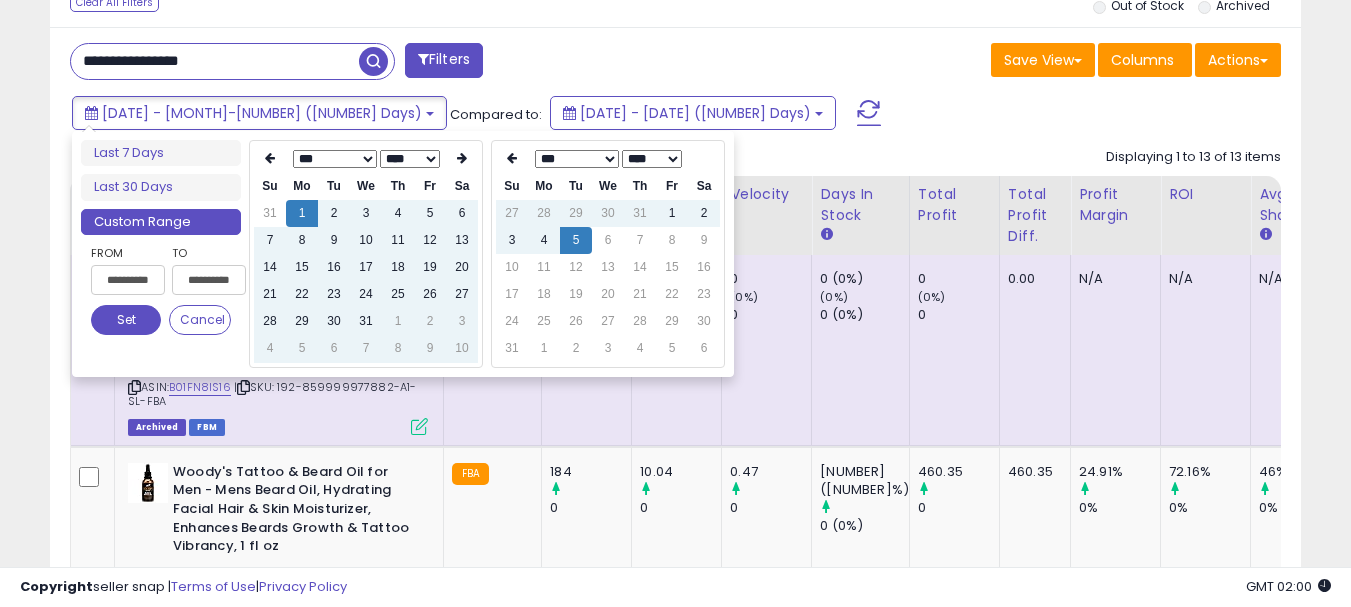 click on "*** *** *** *** *** *** *** *** *** *** *** ***" at bounding box center [335, 159] 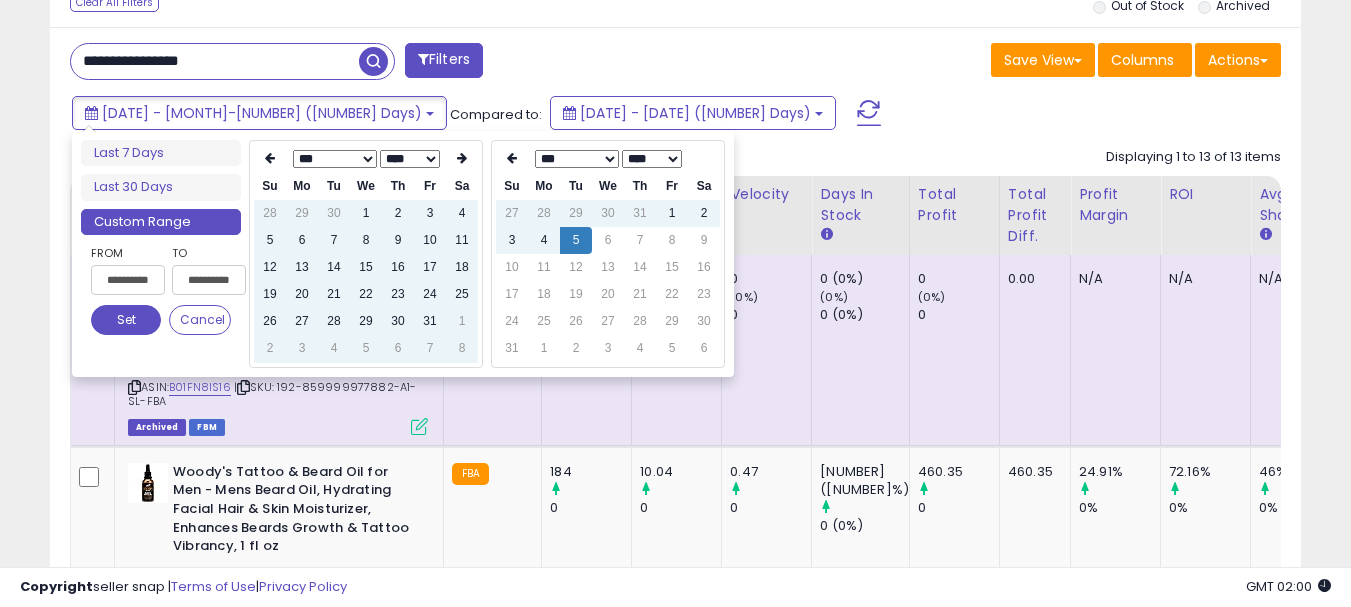 click on "*** *** *** *** *** *** *** *** *** *** *** *** **** **** **** **** **** **** **** **** **** **** **** **** **** **** **** **** **** **** **** **** **** **** **** **** **** **** **** **** **** **** **** **** **** **** **** **** **** **** **** **** **** **** **** **** **** **** **** **** **** **** **** ****" at bounding box center (366, 159) 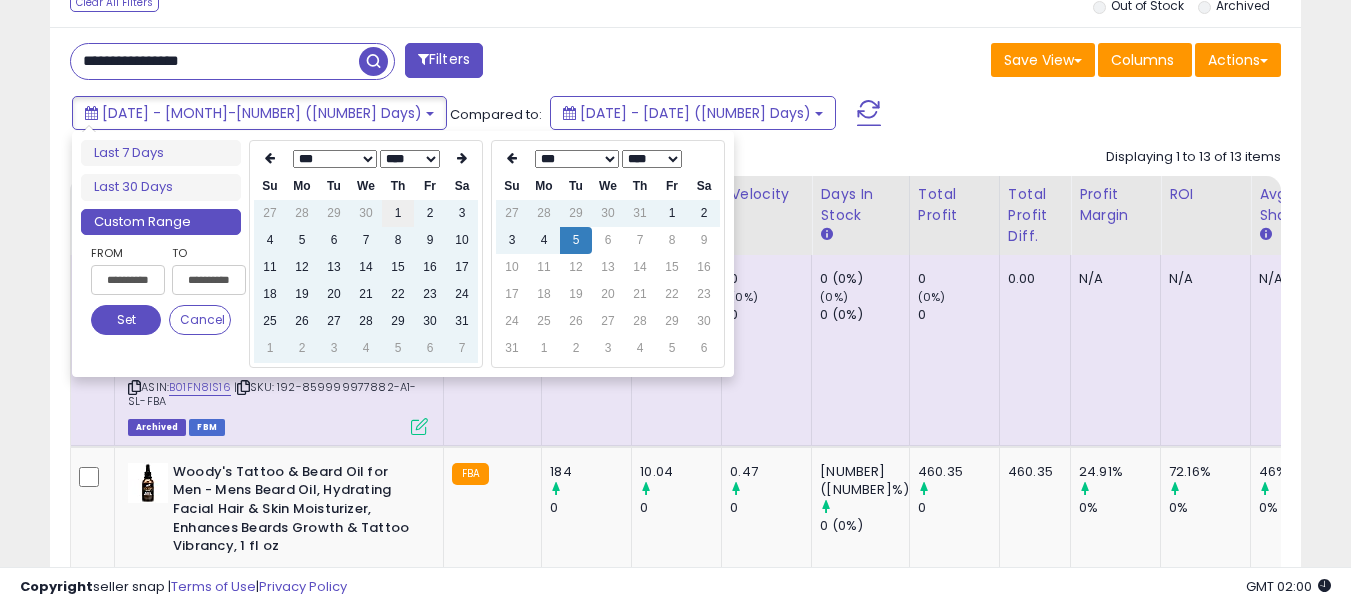 click on "1" at bounding box center (398, 213) 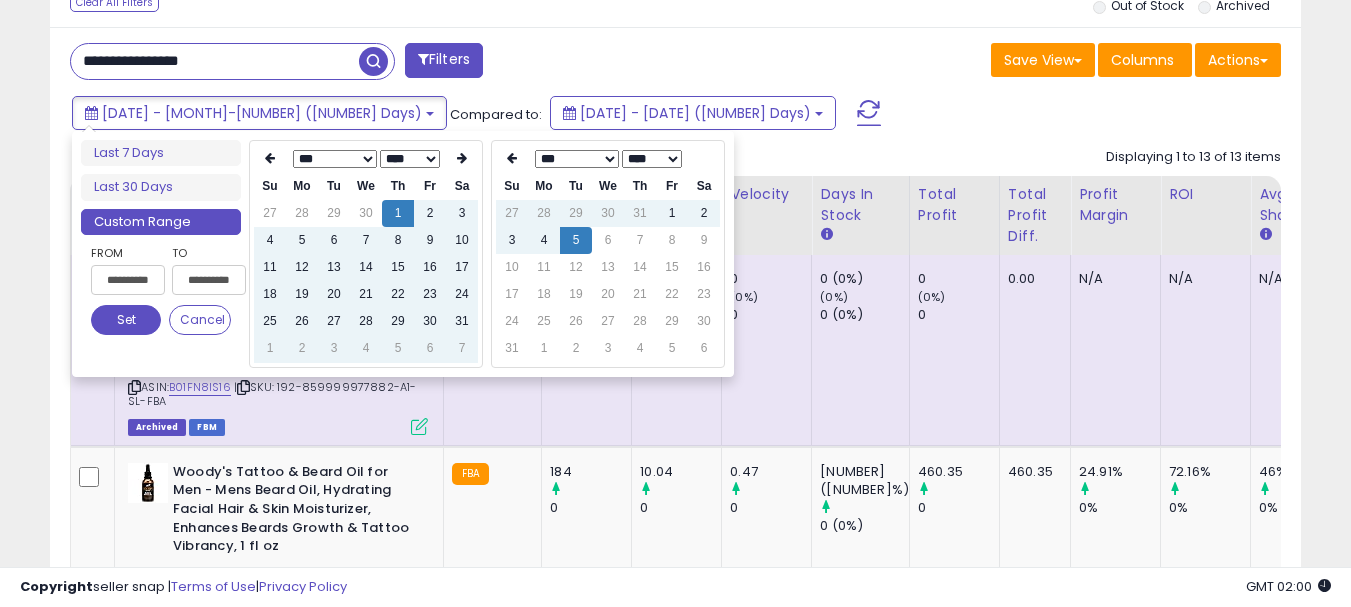 type on "**********" 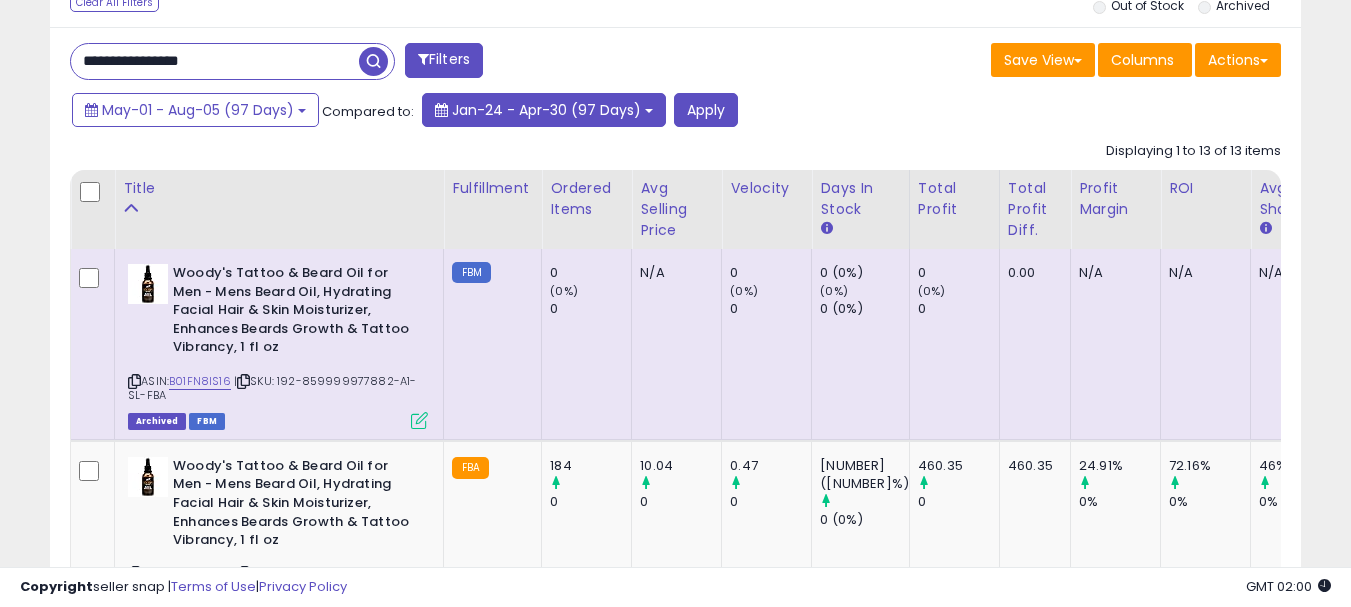 click on "Jan-24 - Apr-30 (97 Days)" at bounding box center [546, 110] 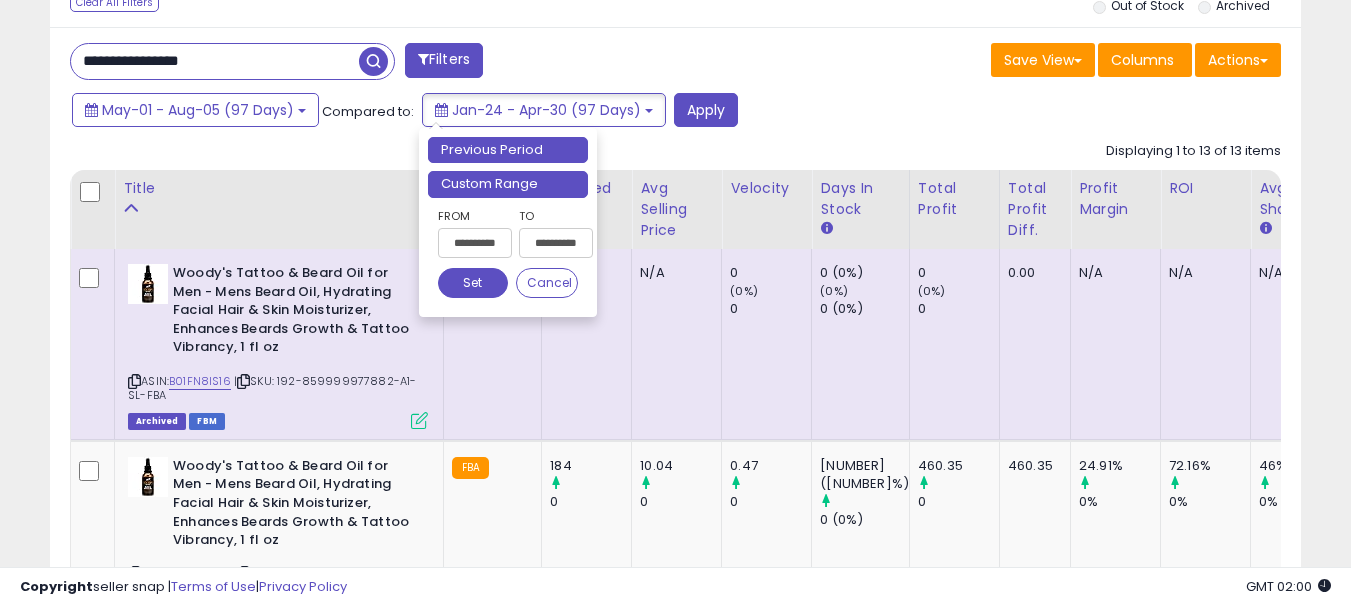 drag, startPoint x: 483, startPoint y: 187, endPoint x: 494, endPoint y: 187, distance: 11 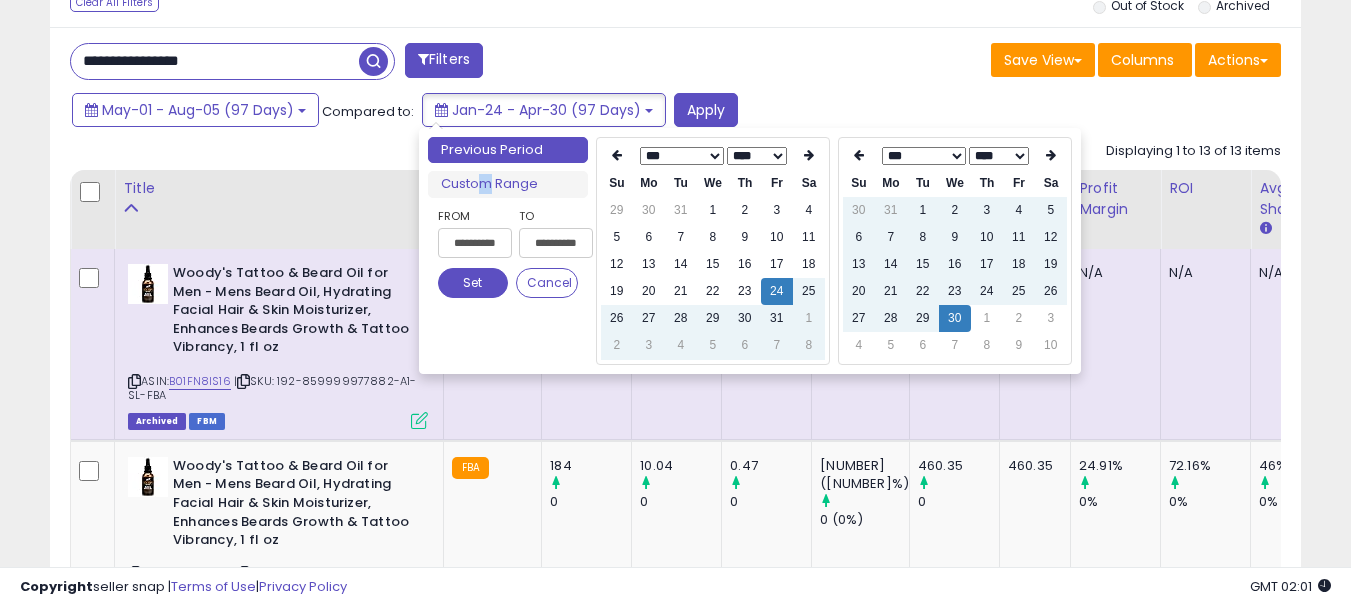 click on "*** *** *** *** *** *** *** ***" at bounding box center (923, 156) 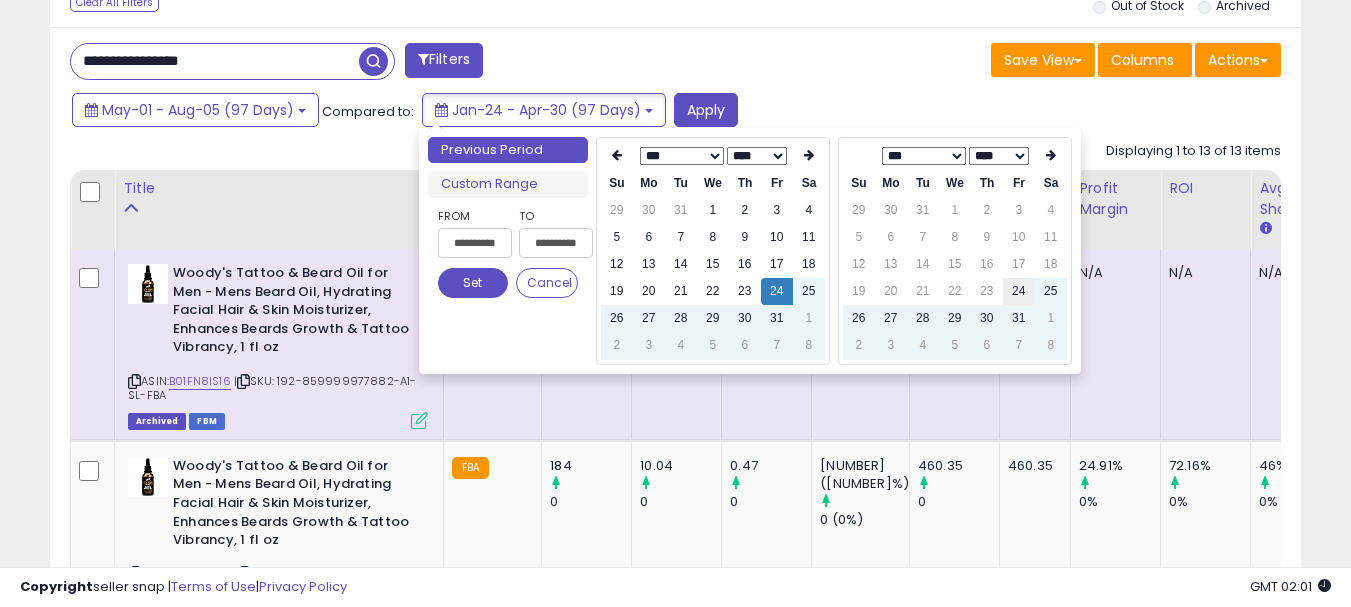 click on "24" at bounding box center (1019, 291) 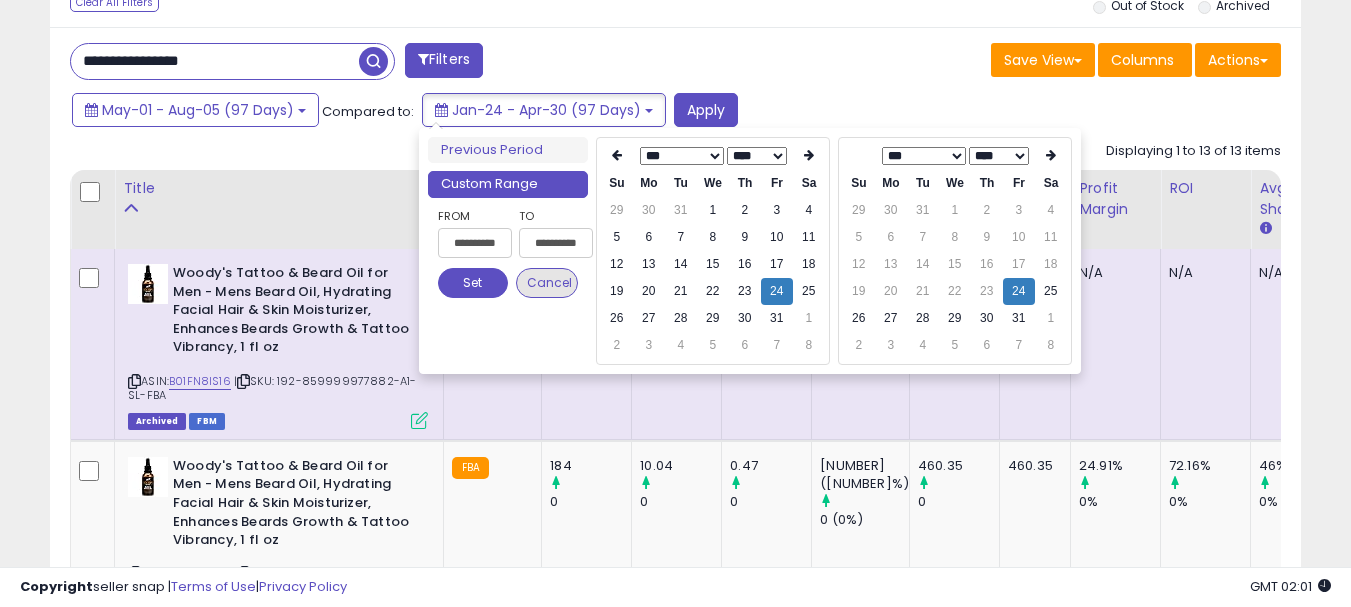 type on "**********" 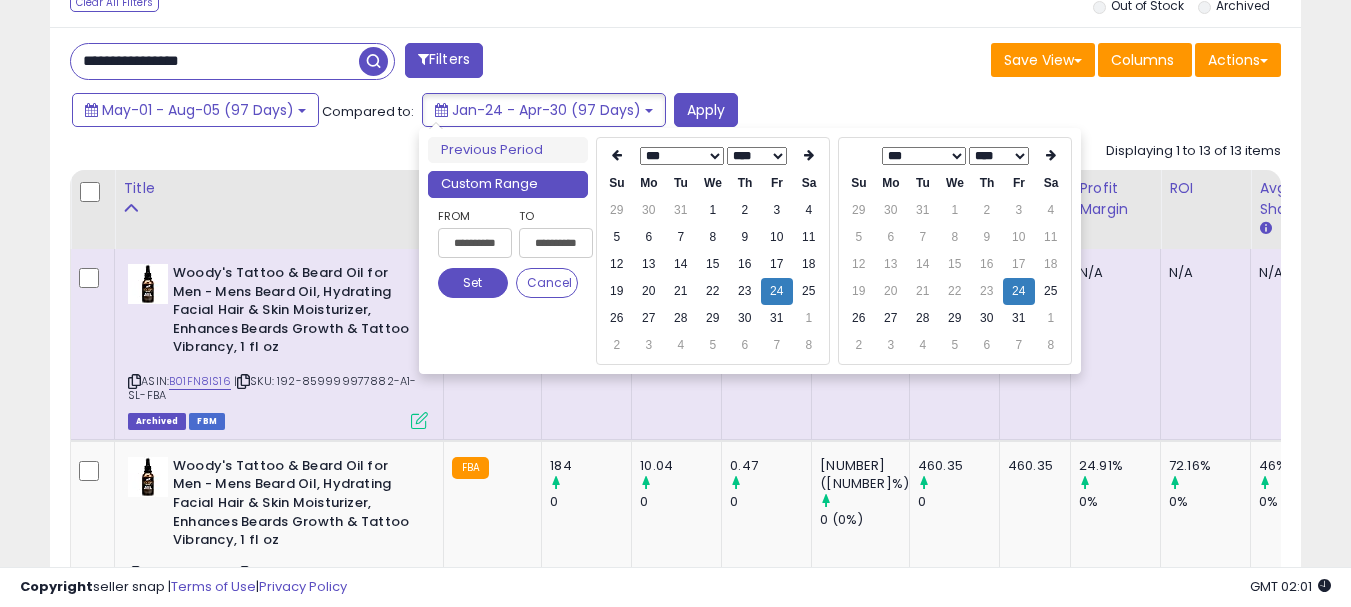 click on "Set" at bounding box center [473, 283] 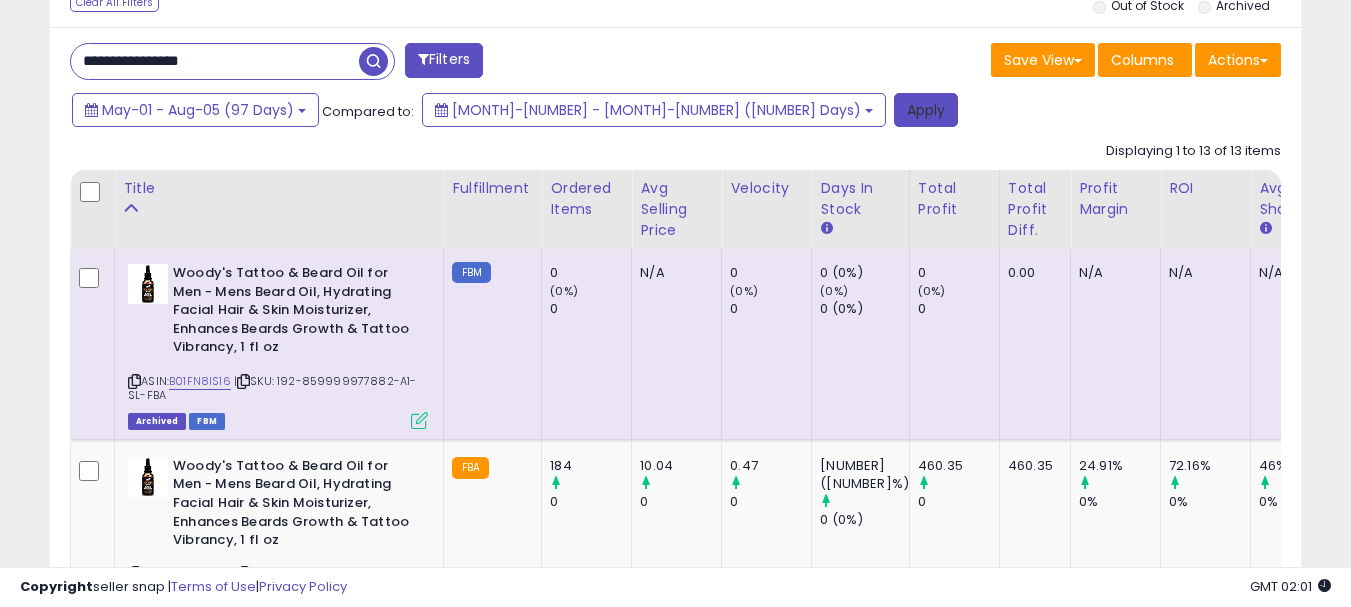 click on "Apply" at bounding box center (926, 110) 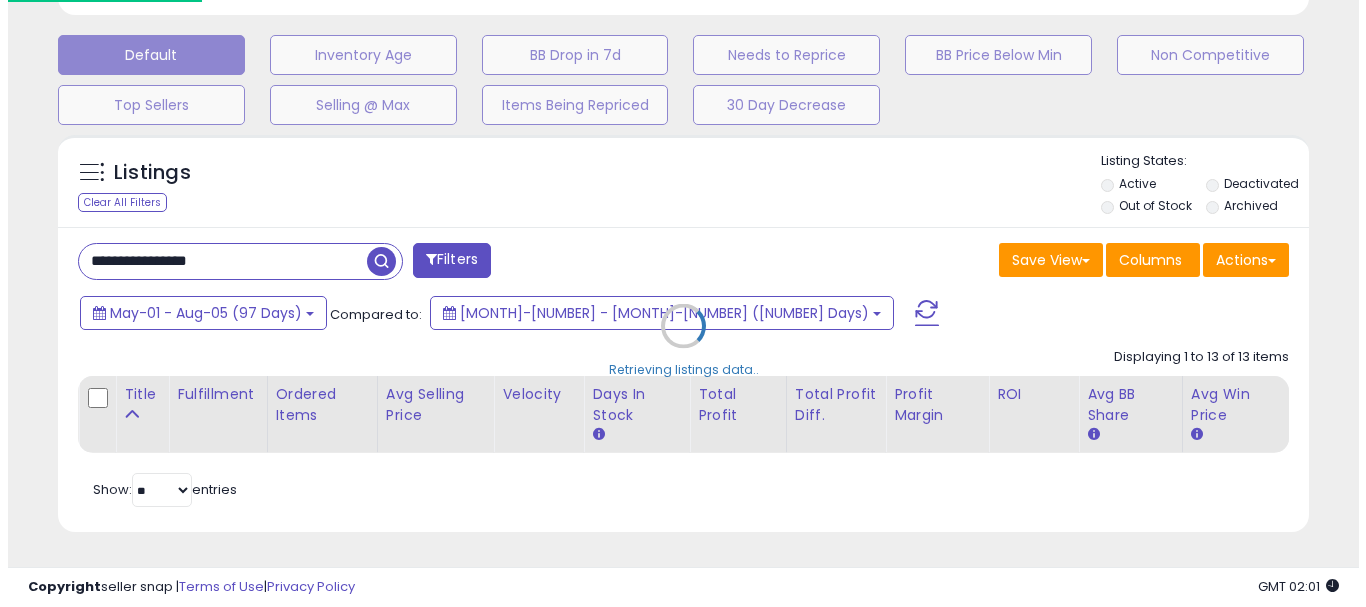 scroll, scrollTop: 595, scrollLeft: 0, axis: vertical 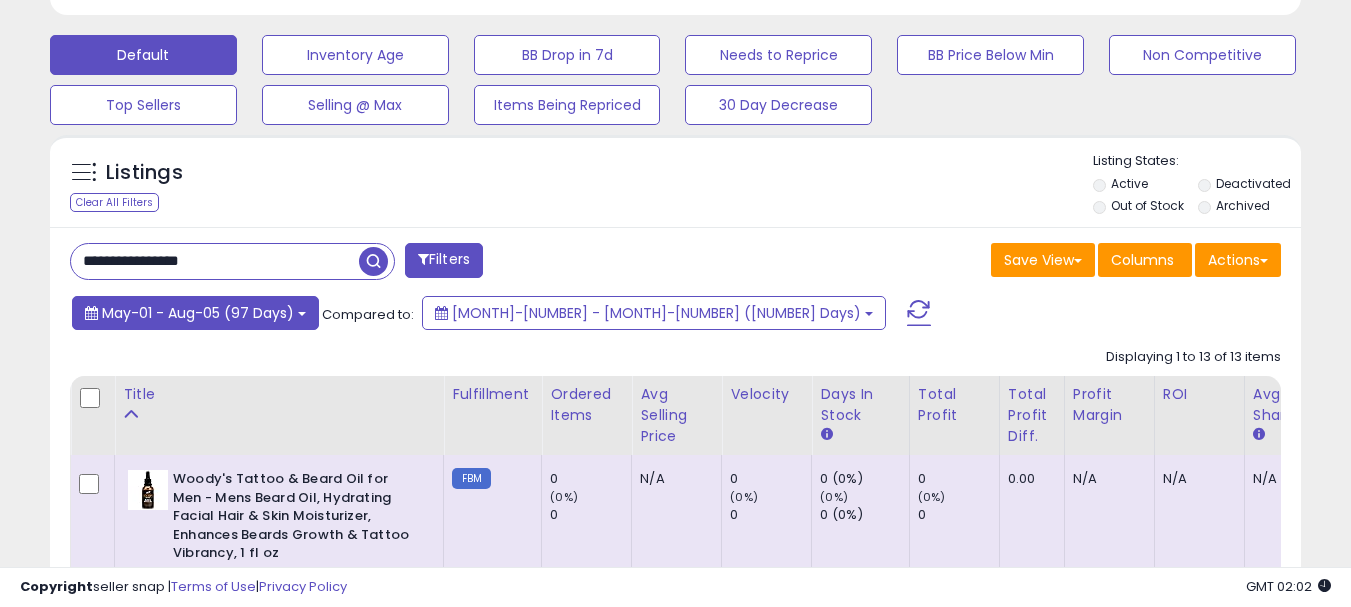 click on "May-01 - Aug-05 (97 Days)" at bounding box center (198, 313) 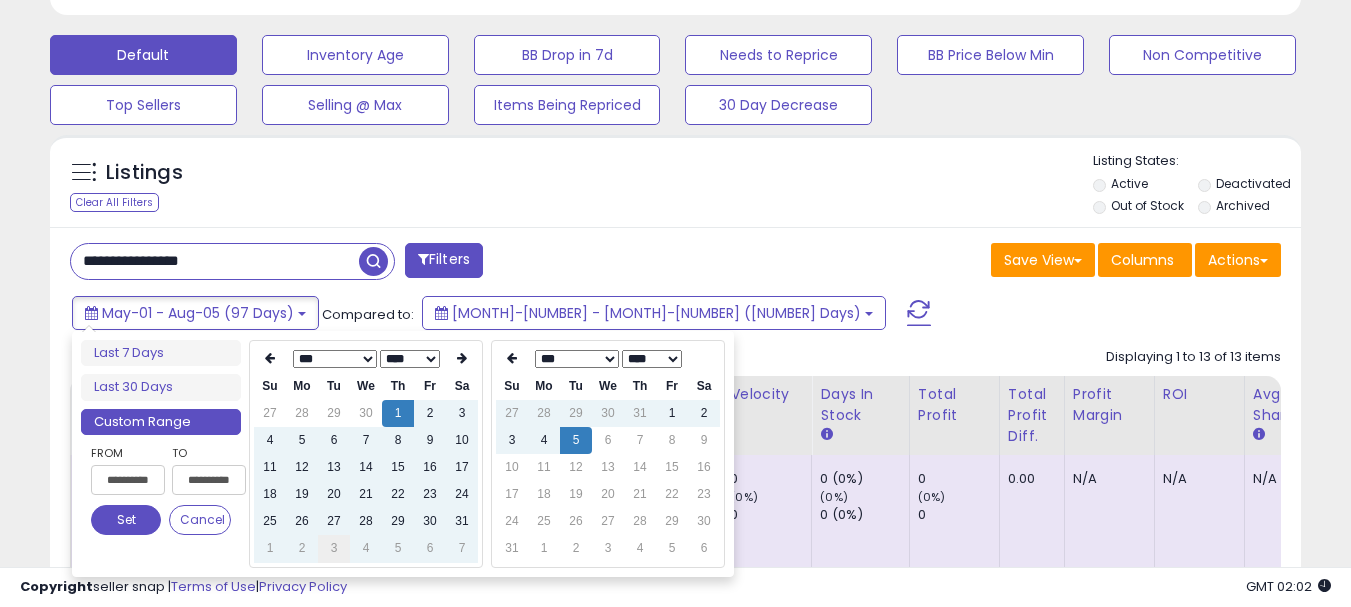 click on "3" at bounding box center (334, 548) 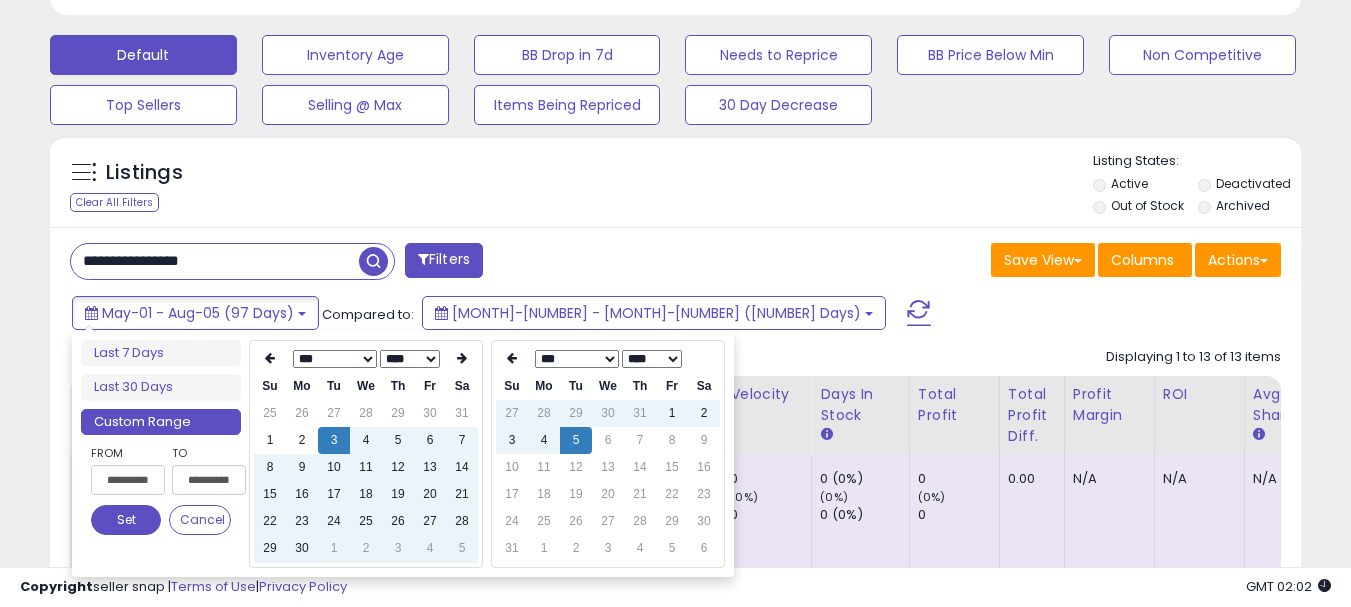 click on "1" at bounding box center (334, 548) 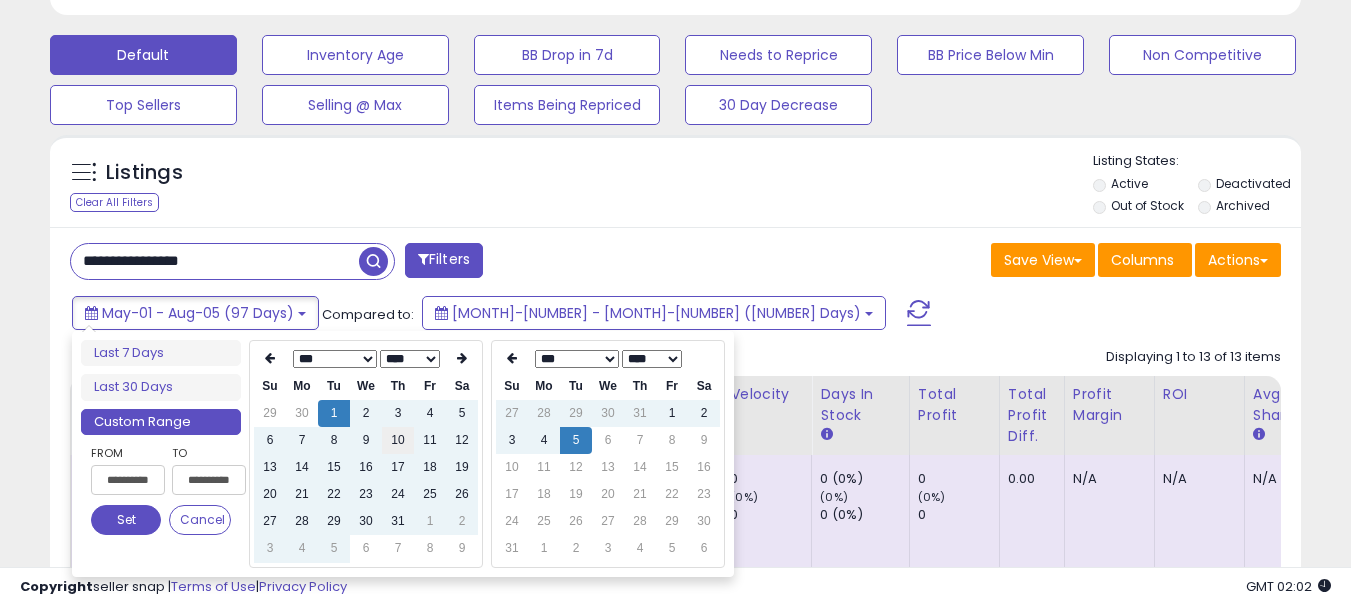 click on "10" at bounding box center (398, 440) 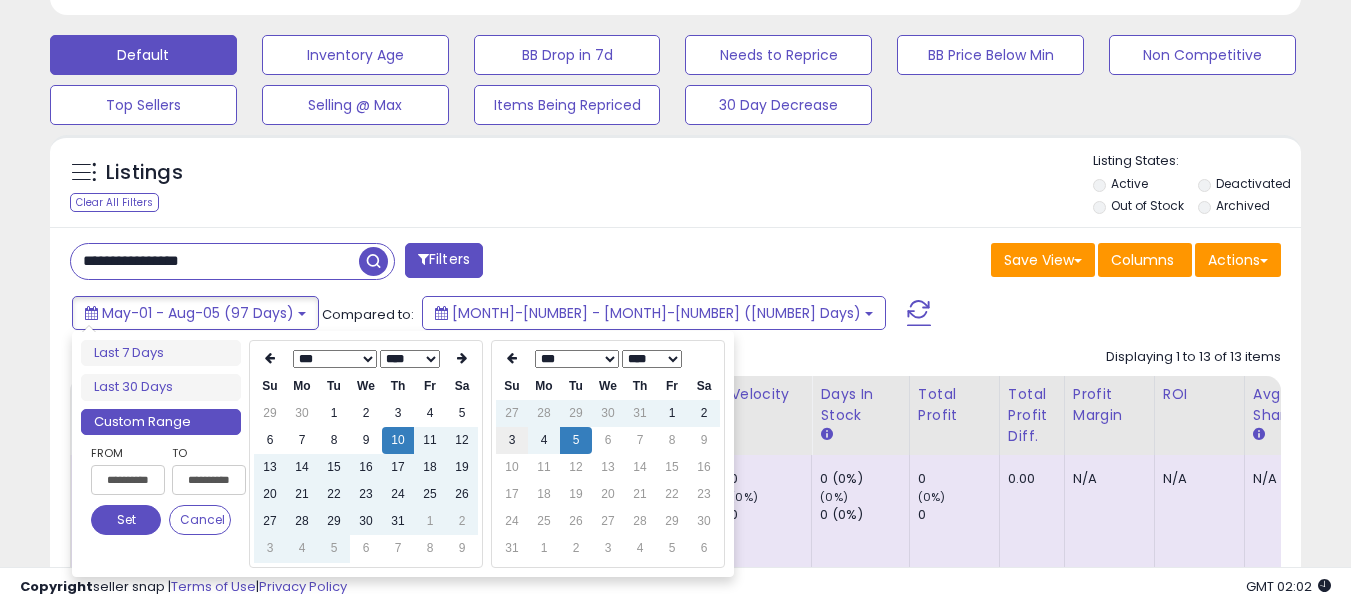 type on "**********" 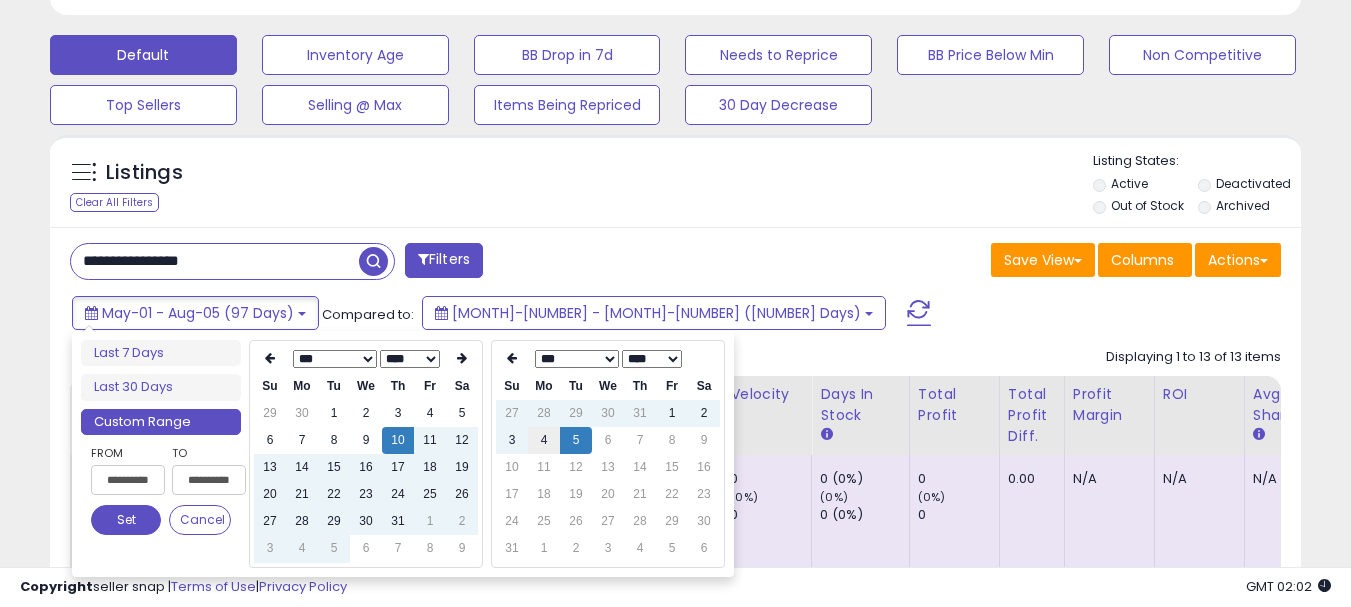 click on "4" at bounding box center [544, 440] 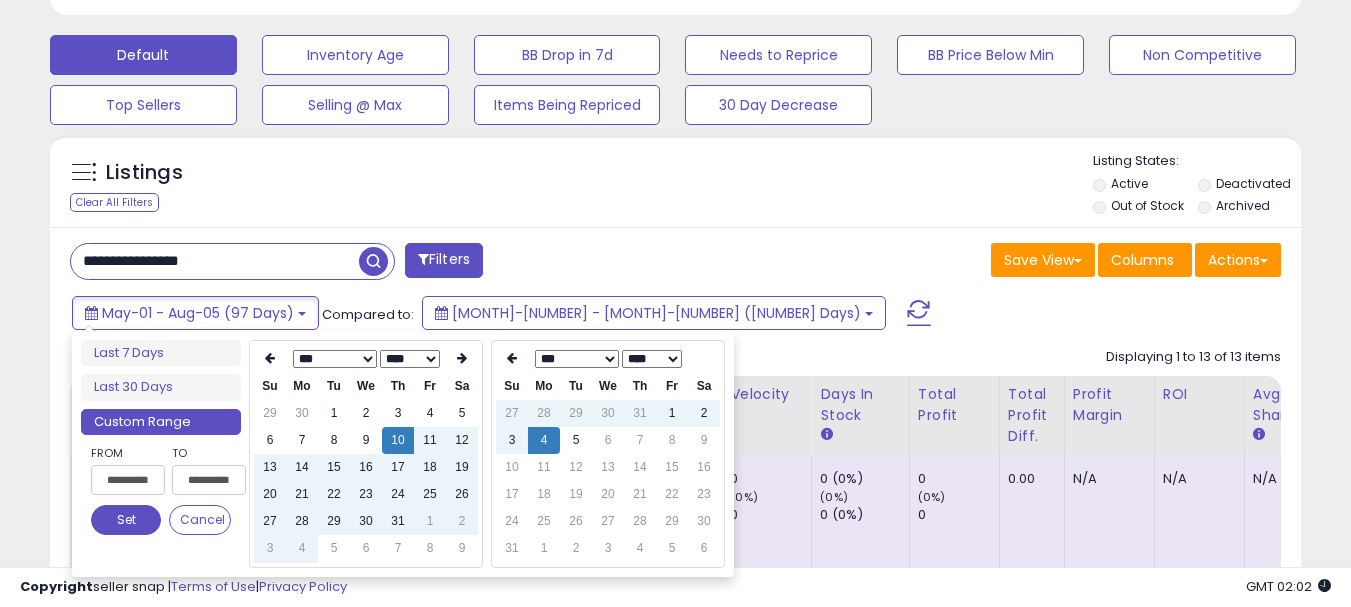 type on "**********" 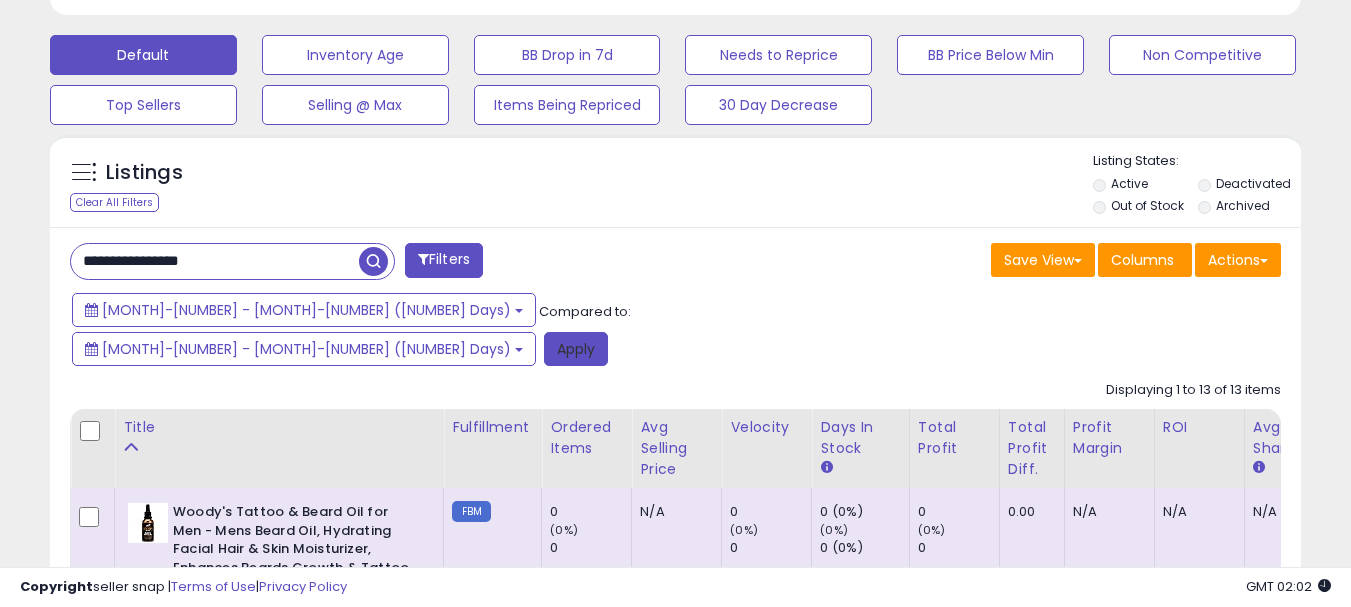 drag, startPoint x: 695, startPoint y: 316, endPoint x: 447, endPoint y: 302, distance: 248.39485 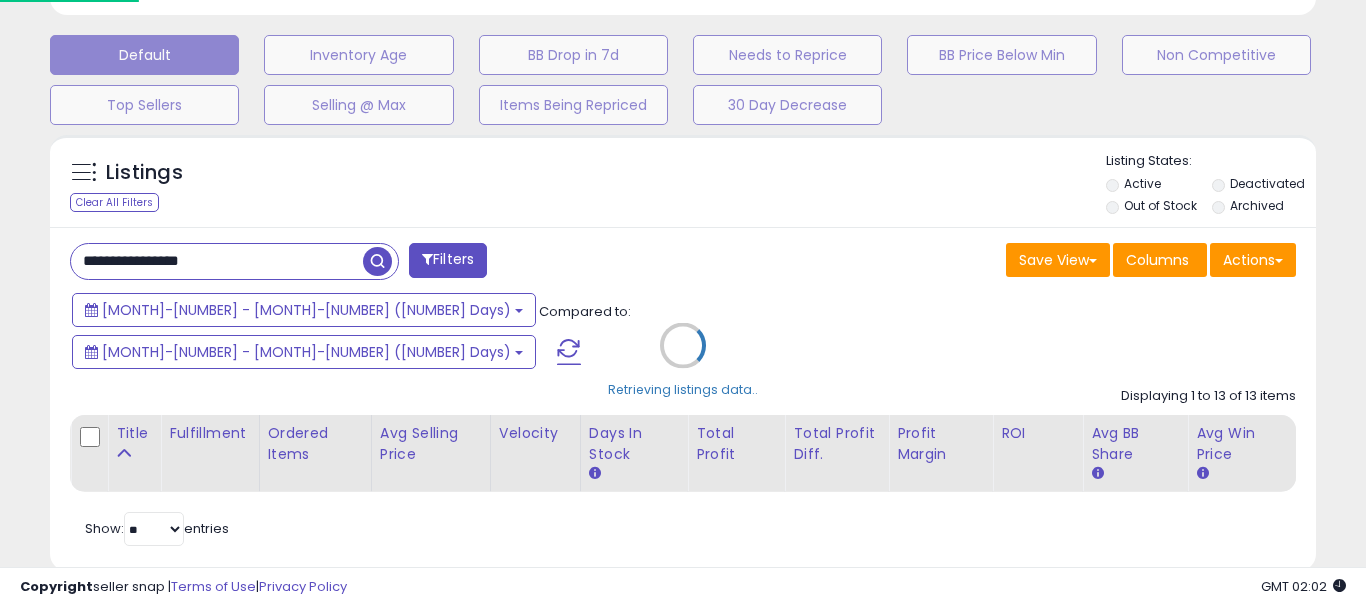 scroll, scrollTop: 999590, scrollLeft: 999267, axis: both 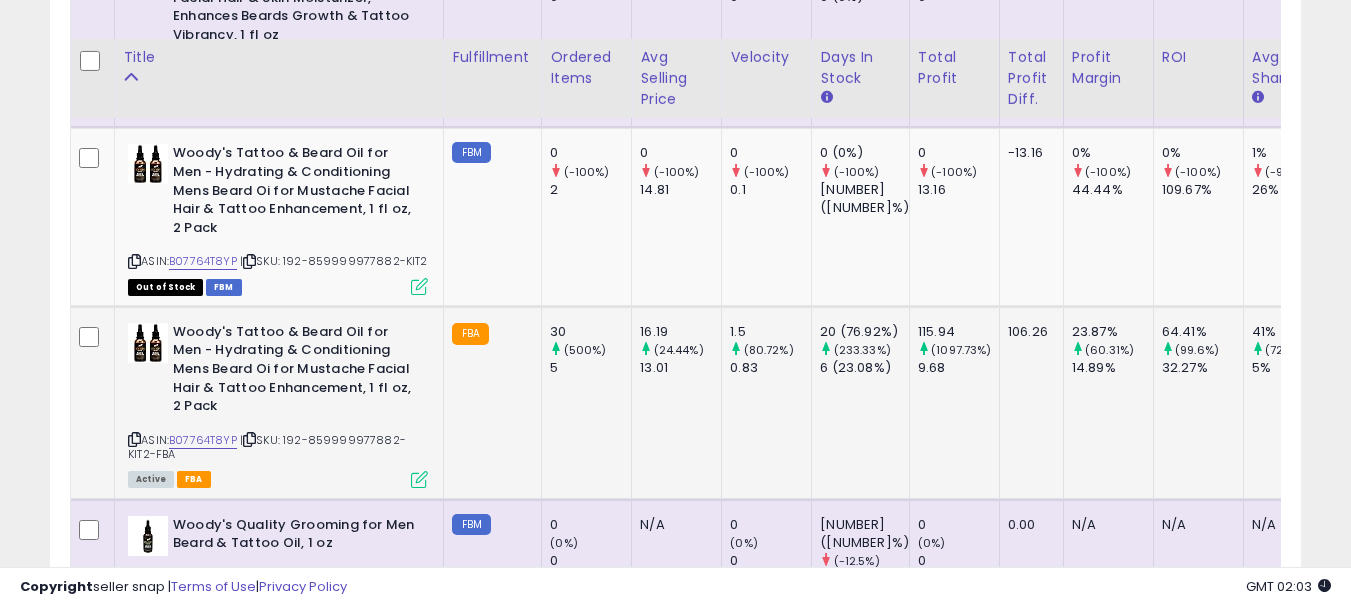 drag, startPoint x: 290, startPoint y: 368, endPoint x: 307, endPoint y: 377, distance: 19.235384 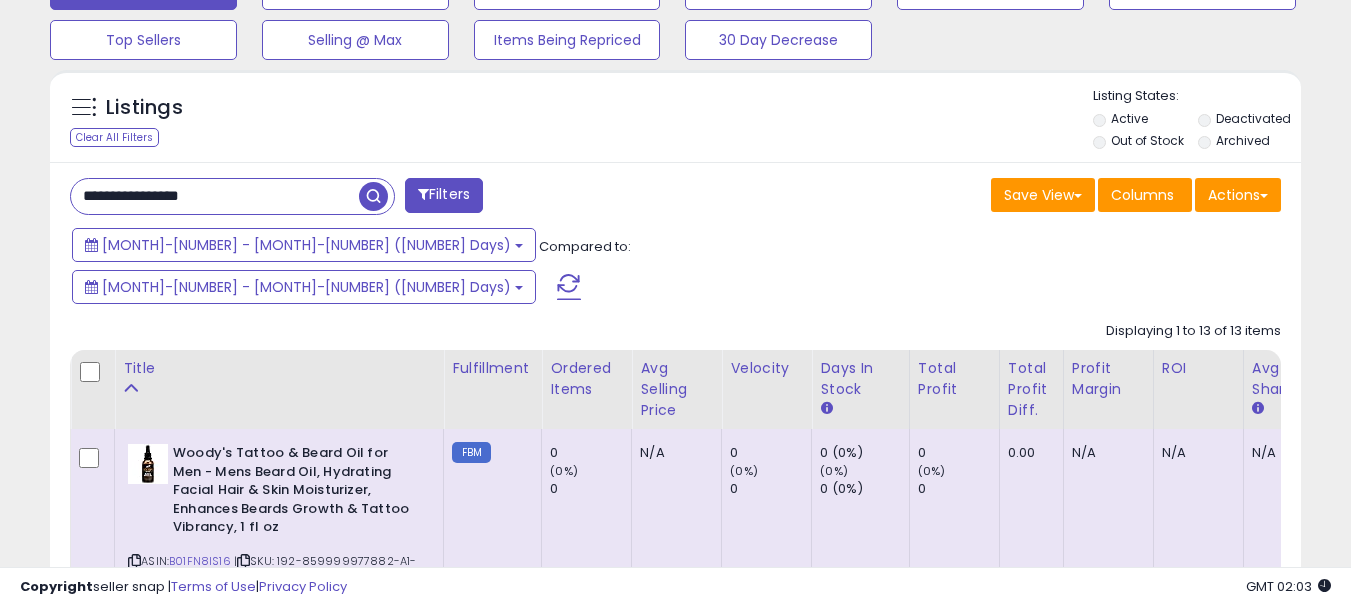 scroll, scrollTop: 695, scrollLeft: 0, axis: vertical 